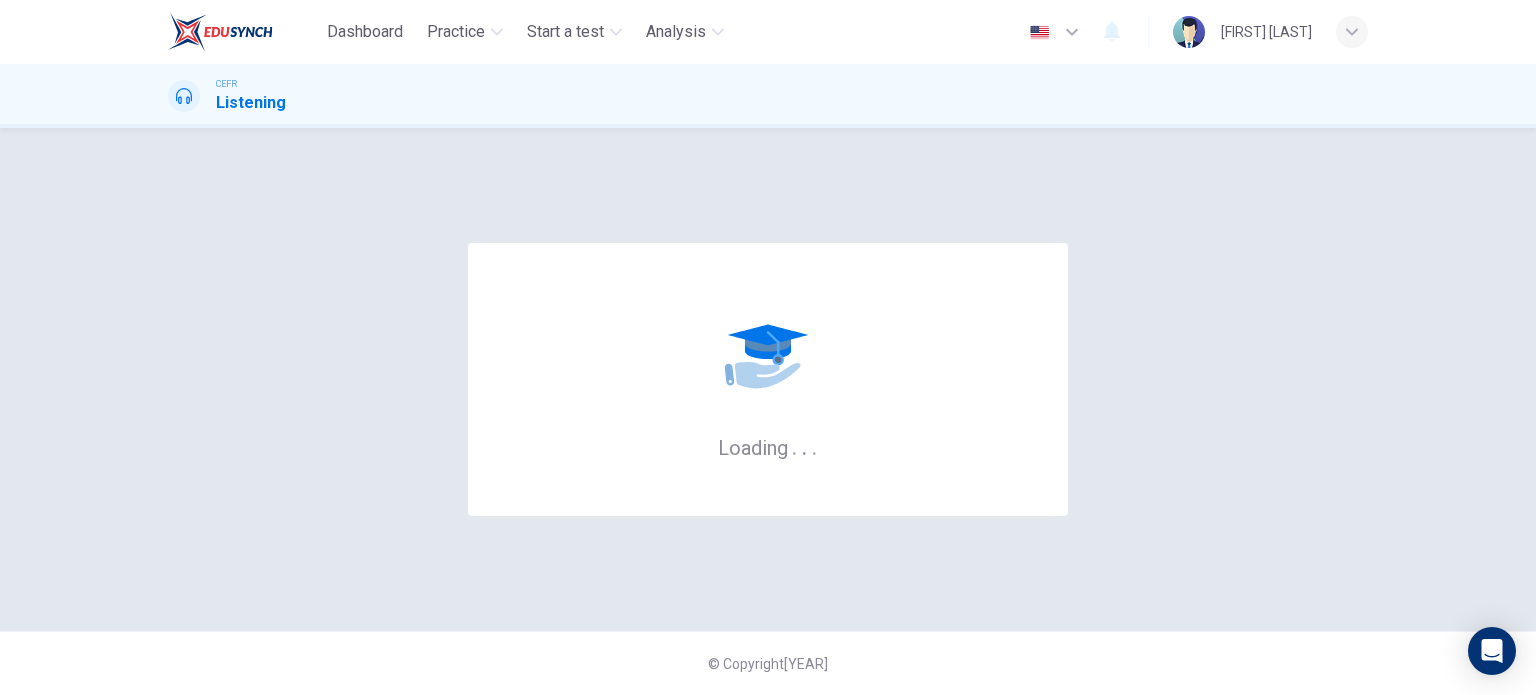 scroll, scrollTop: 0, scrollLeft: 0, axis: both 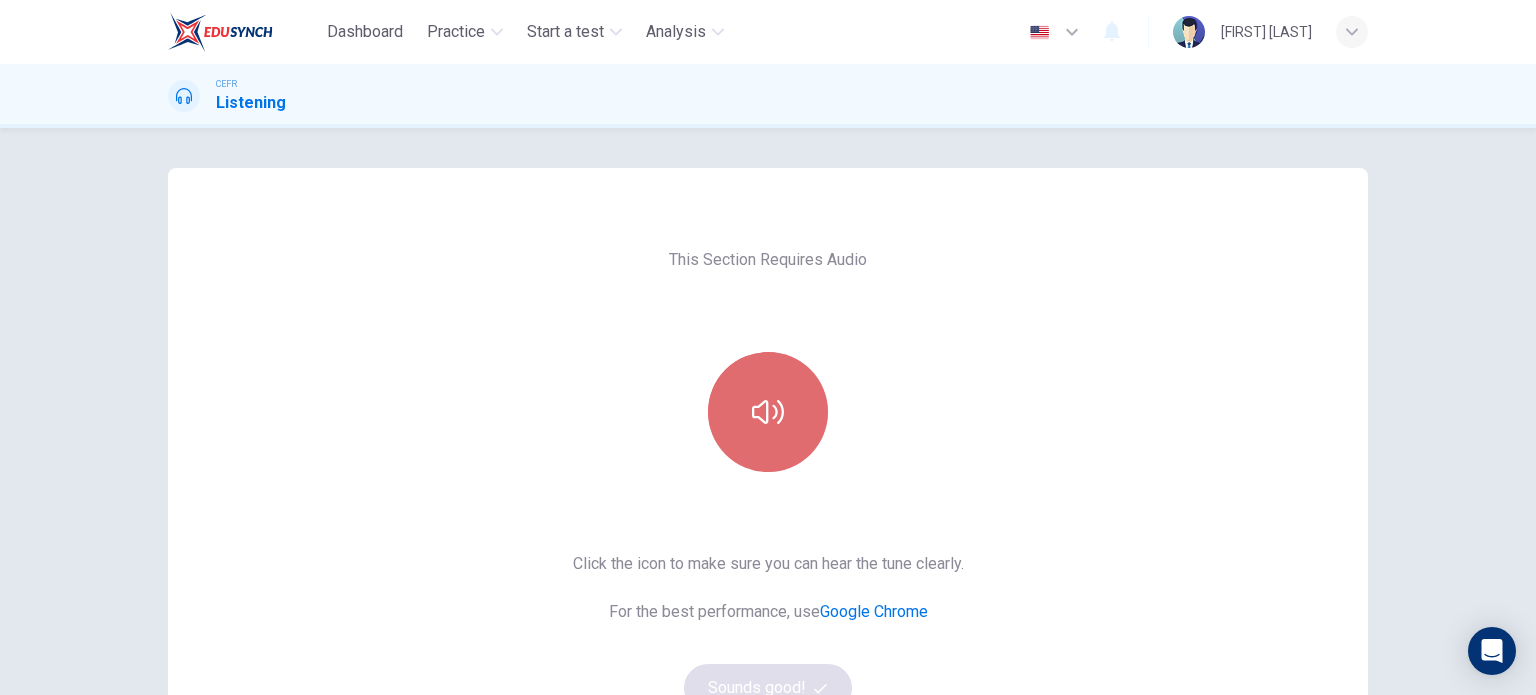 click at bounding box center [768, 412] 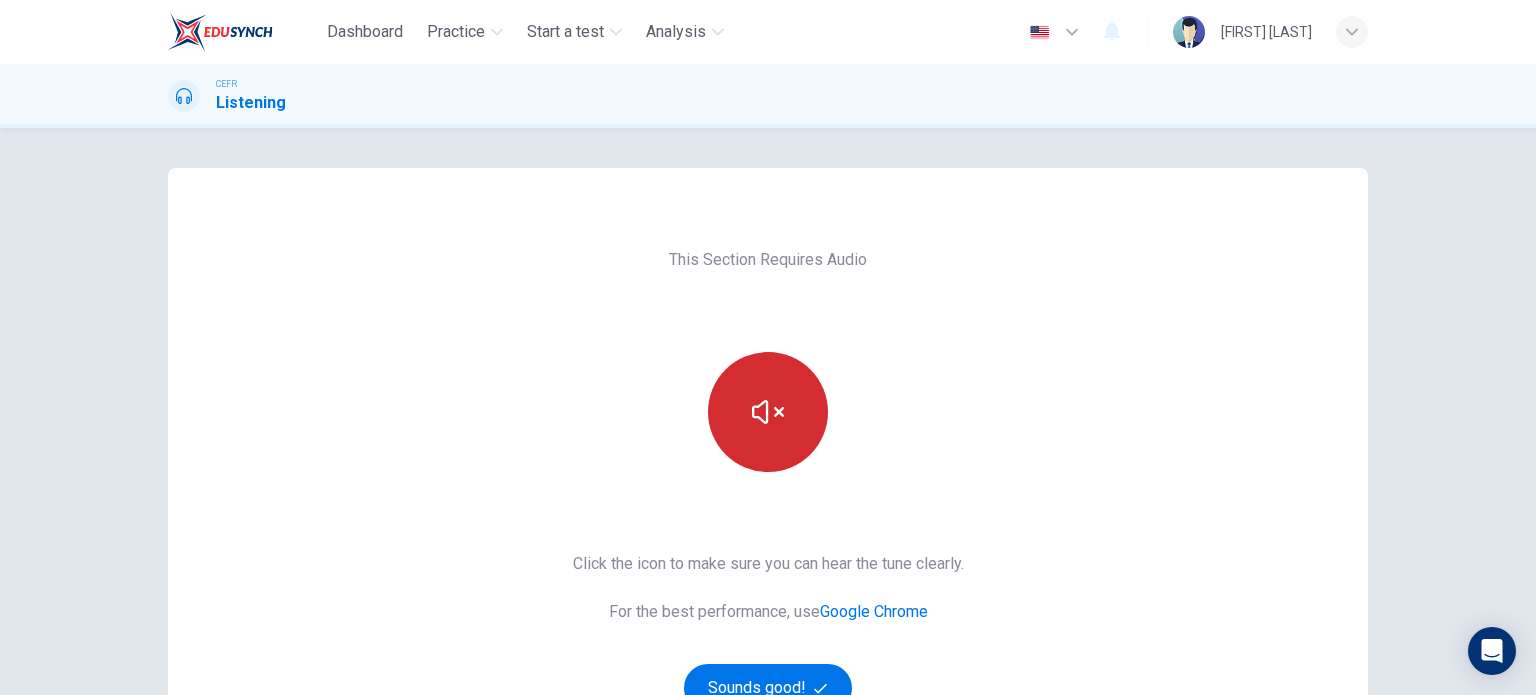 type 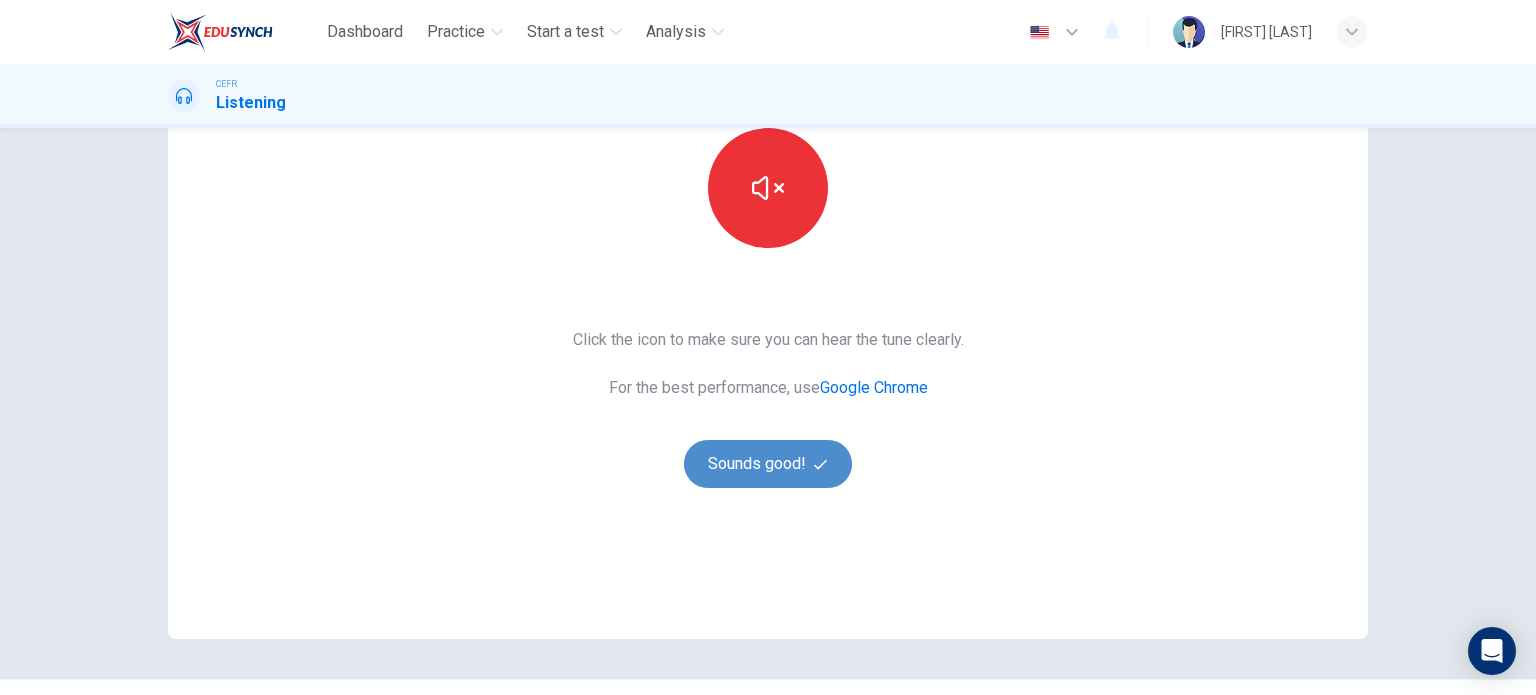 click on "Sounds good!" at bounding box center [768, 464] 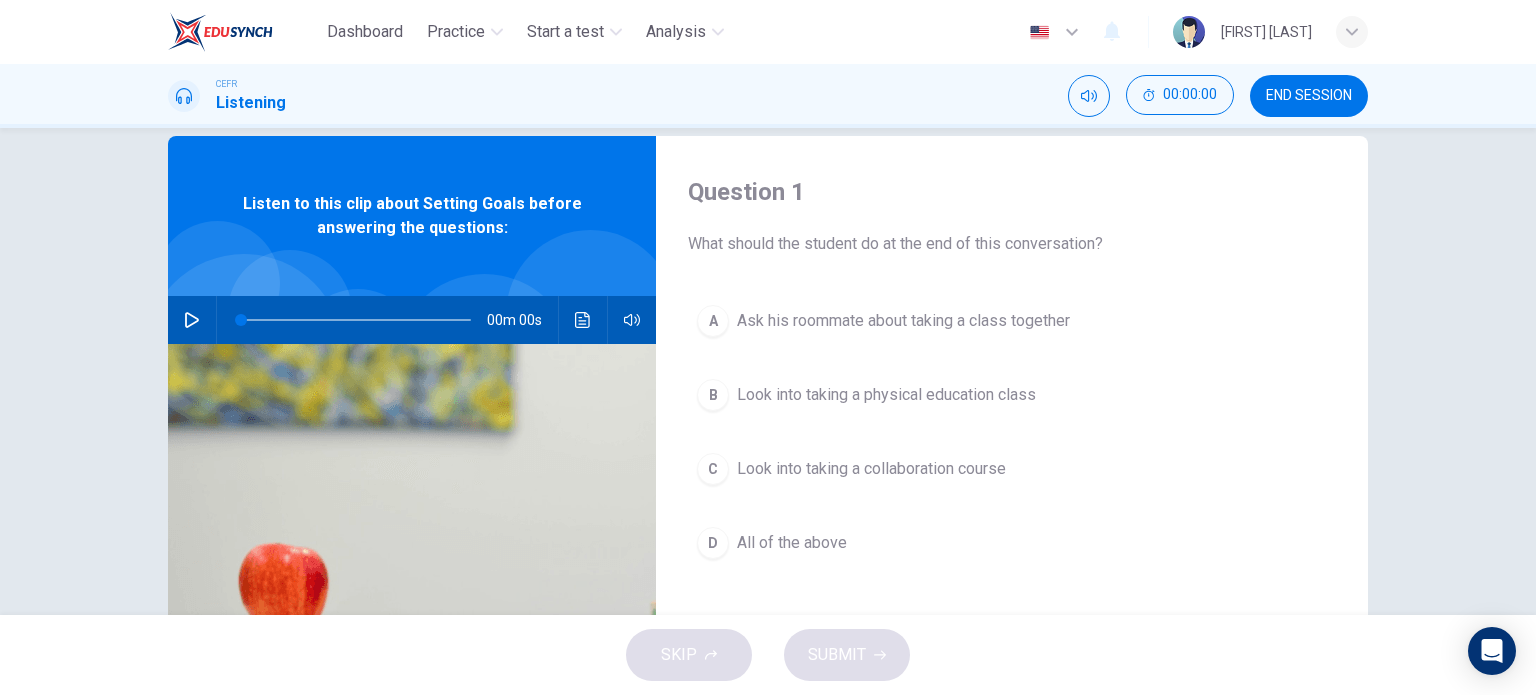 scroll, scrollTop: 4, scrollLeft: 0, axis: vertical 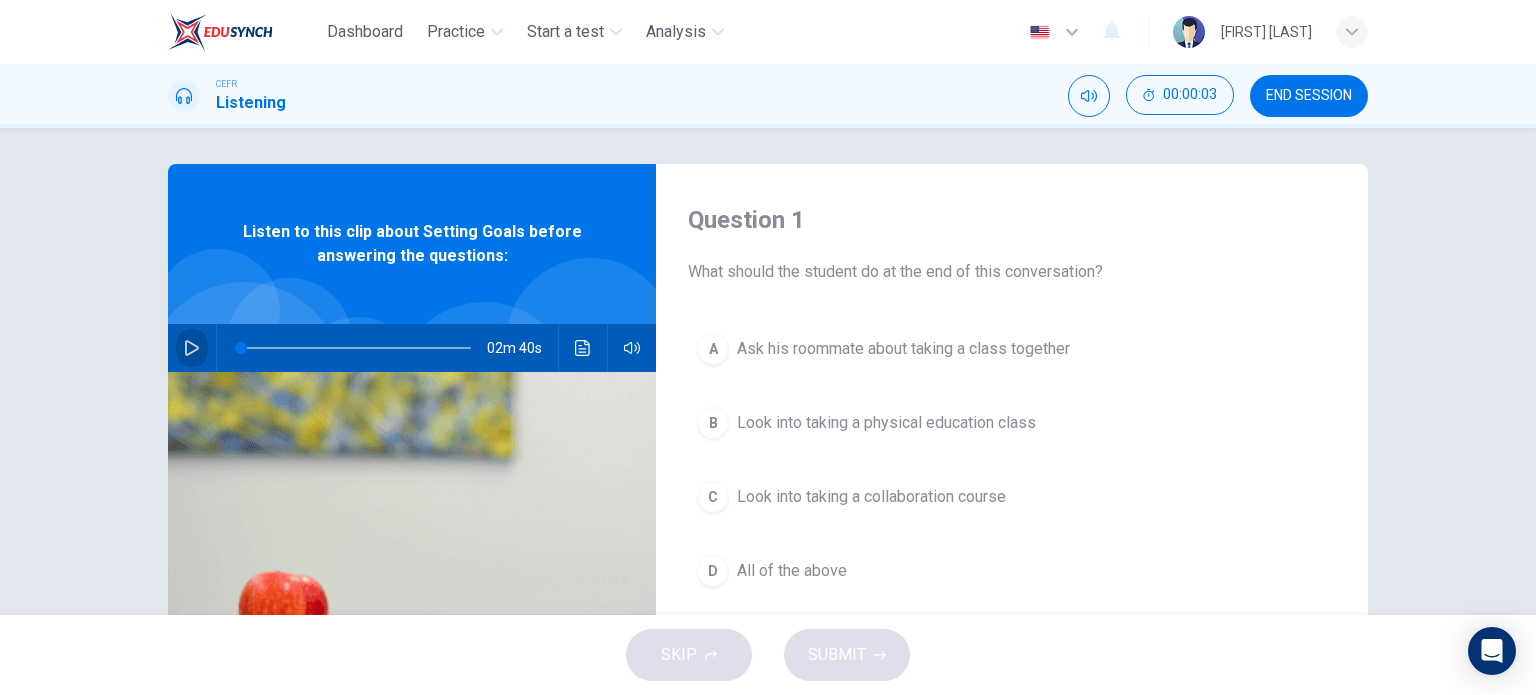 click at bounding box center [192, 348] 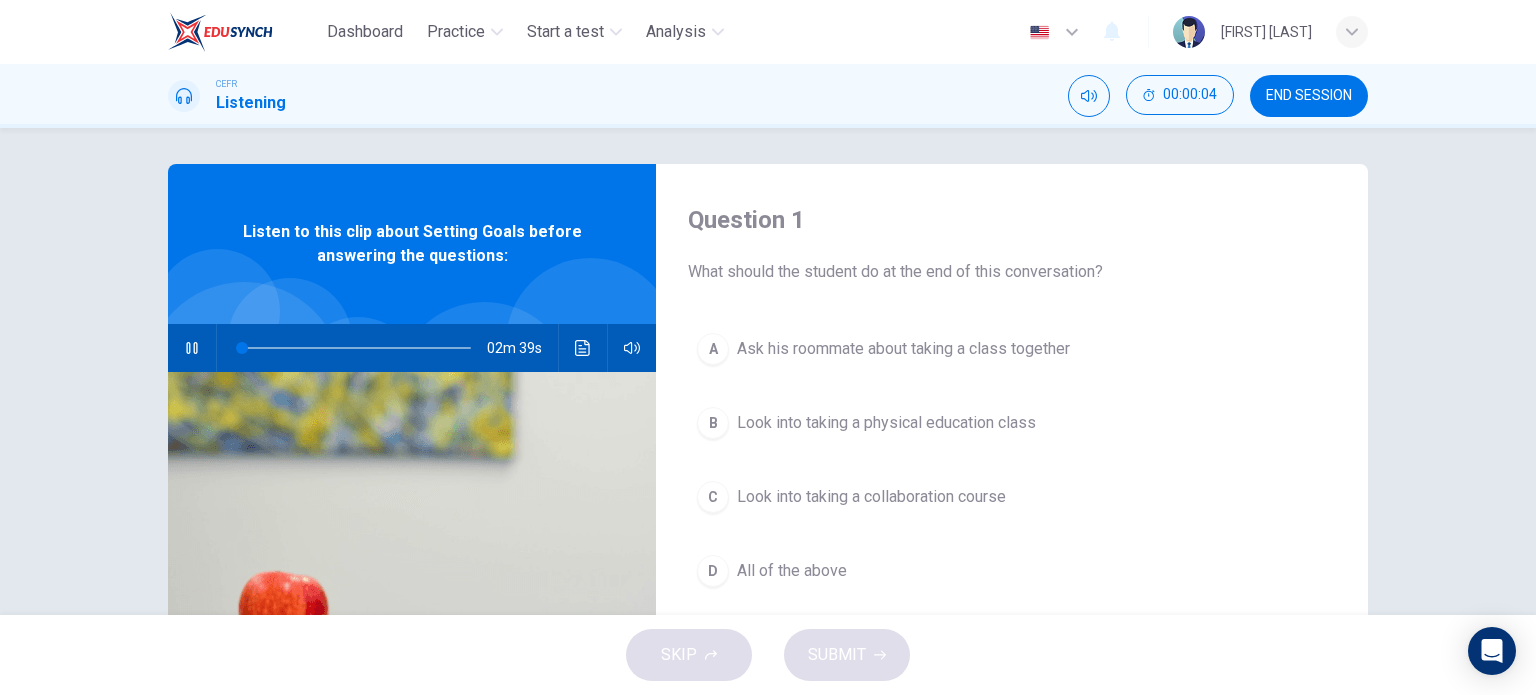 type 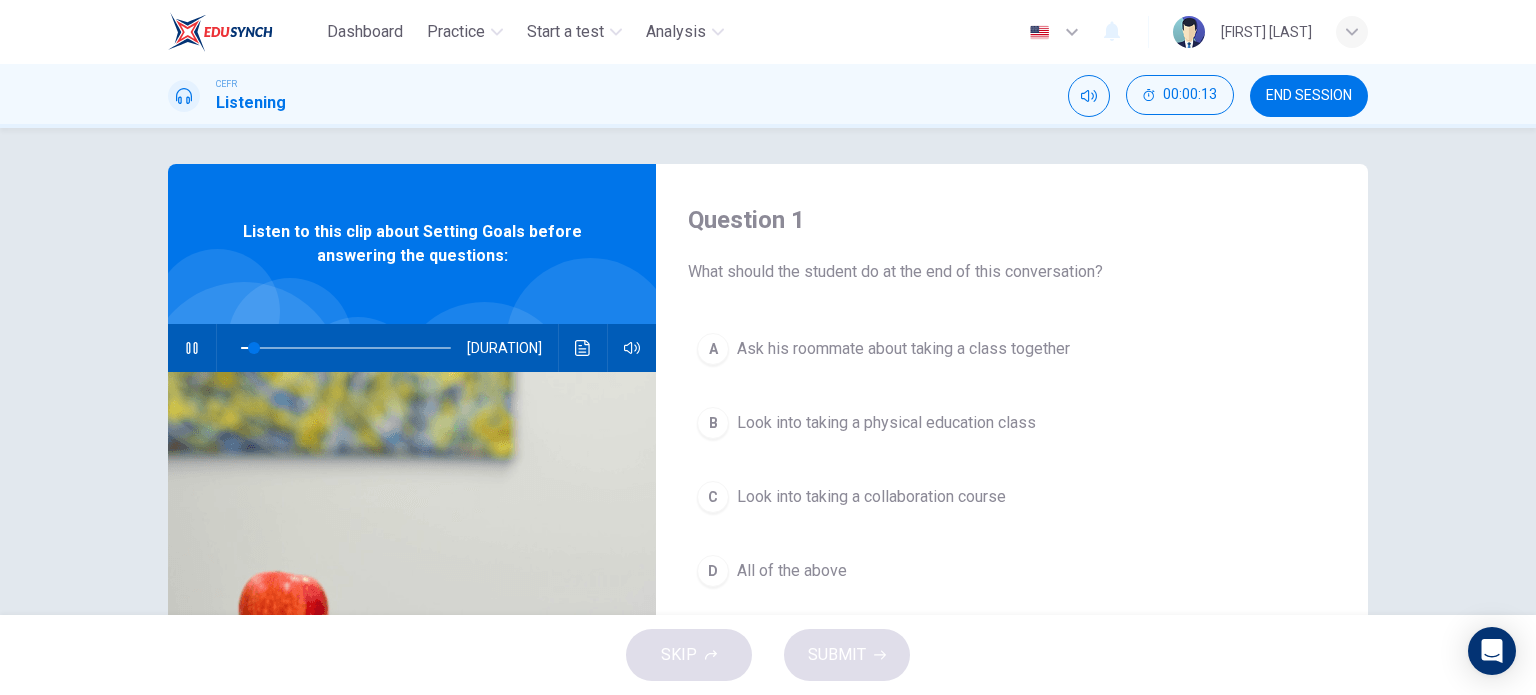 click on "Question 1" at bounding box center [1012, 220] 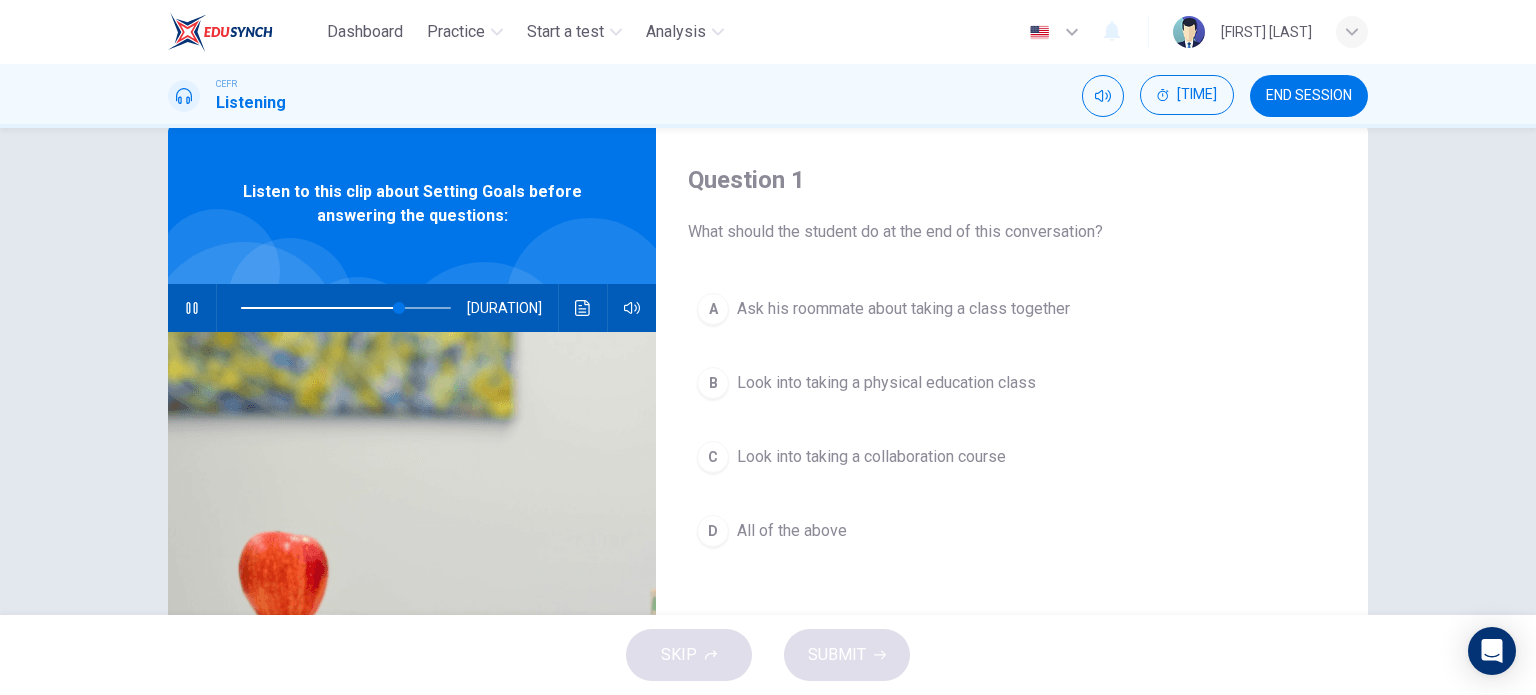 scroll, scrollTop: 0, scrollLeft: 0, axis: both 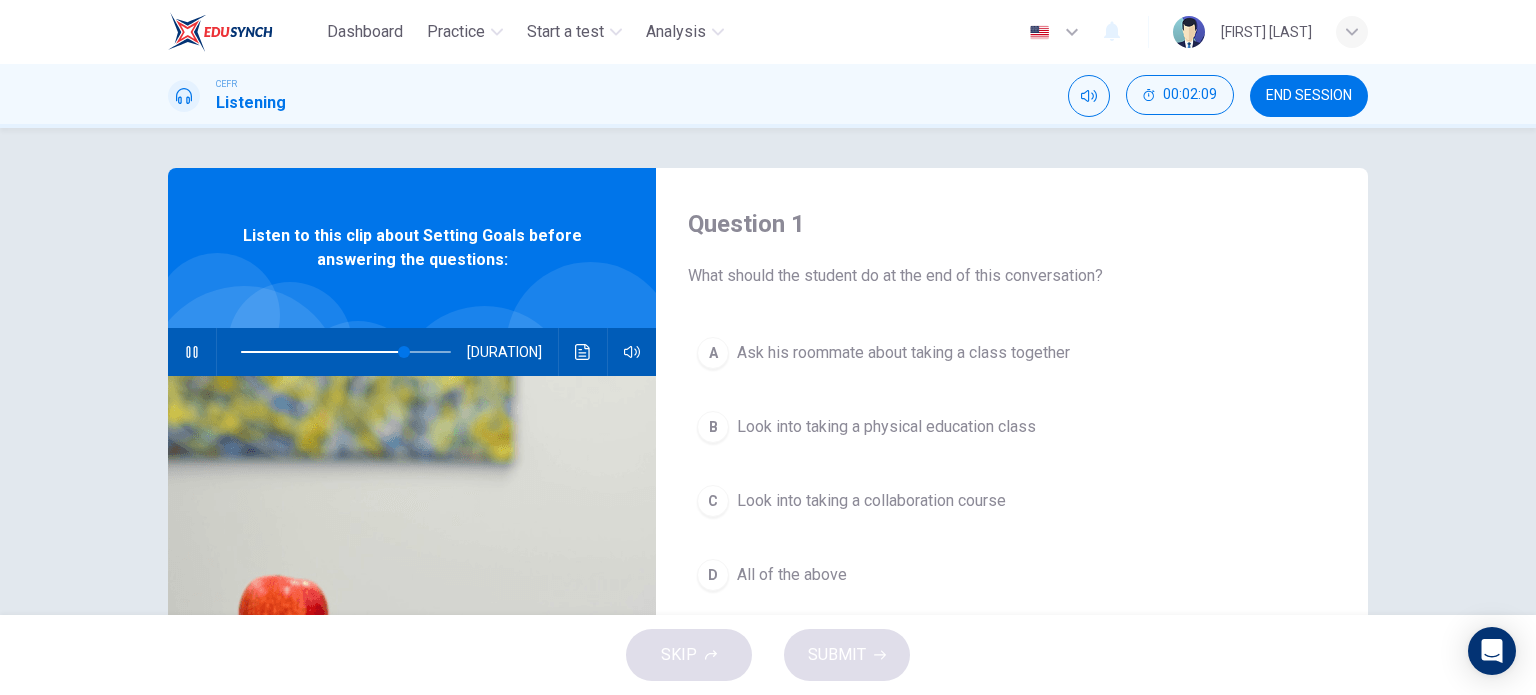 drag, startPoint x: 1110, startPoint y: 267, endPoint x: 687, endPoint y: 275, distance: 423.07565 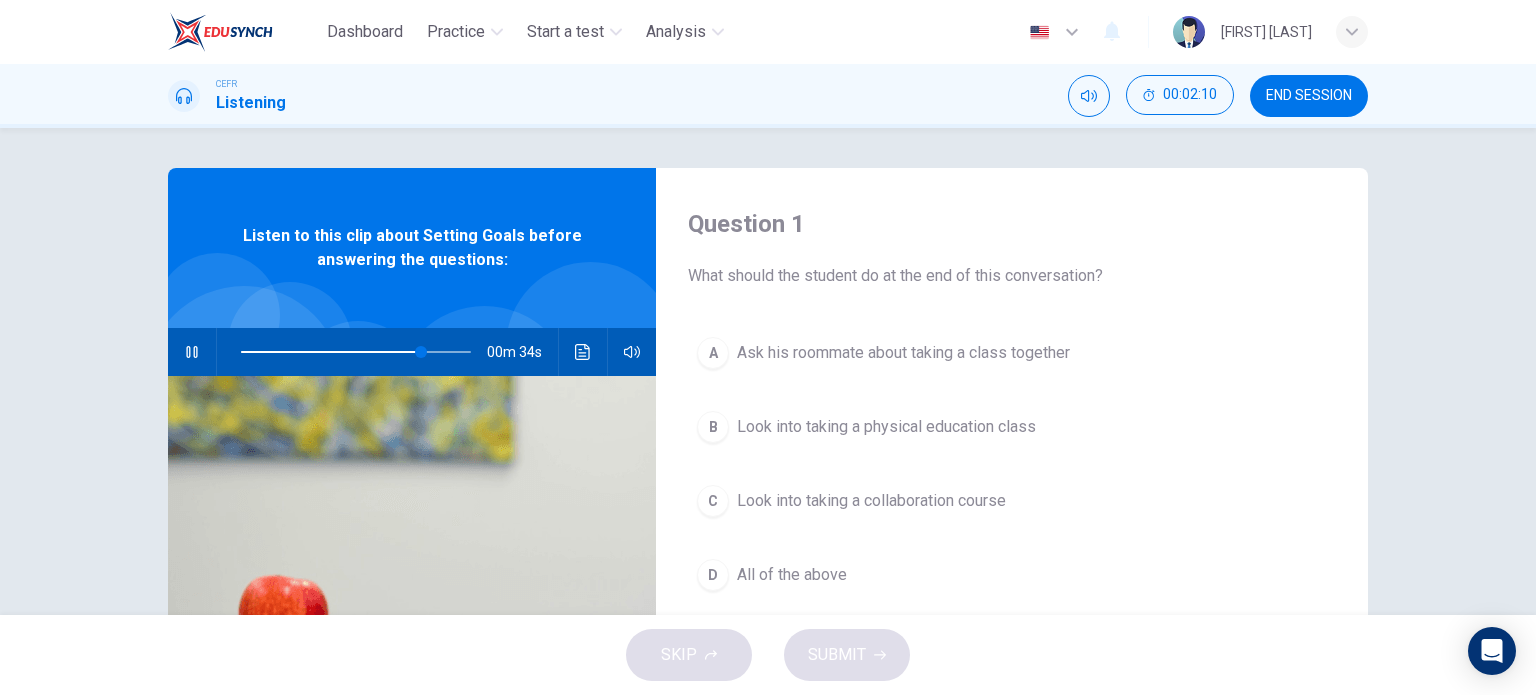 drag, startPoint x: 687, startPoint y: 275, endPoint x: 1108, endPoint y: 277, distance: 421.00476 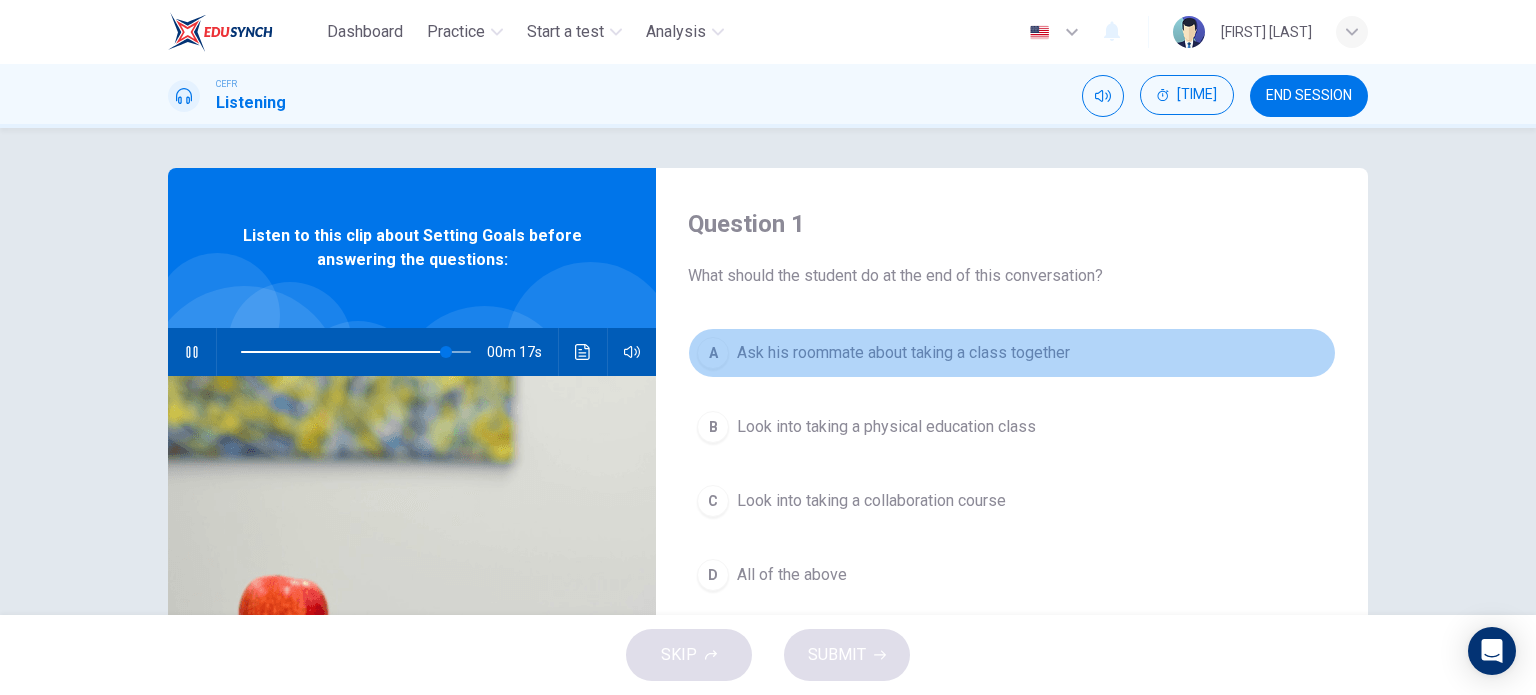 click on "Ask his roommate about taking a class together" at bounding box center (903, 353) 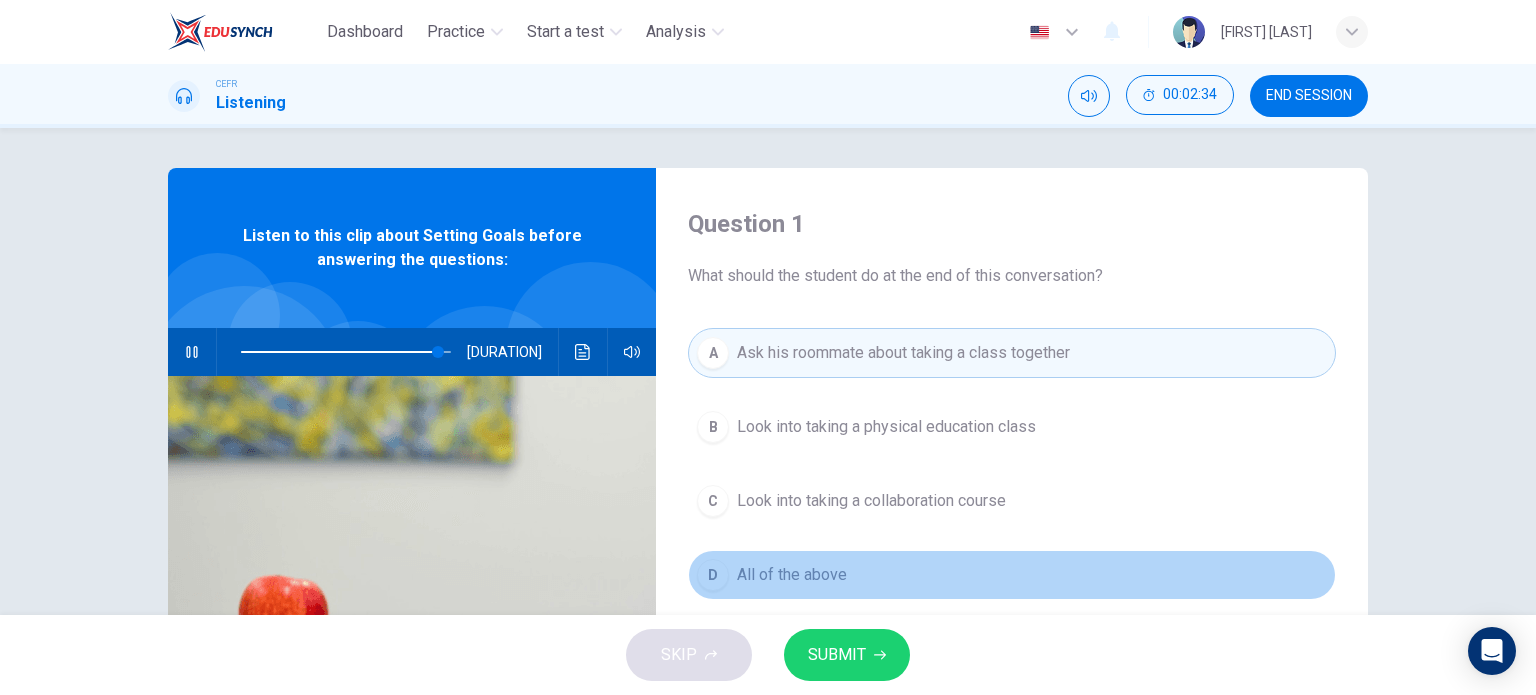 click on "All of the above" at bounding box center [886, 427] 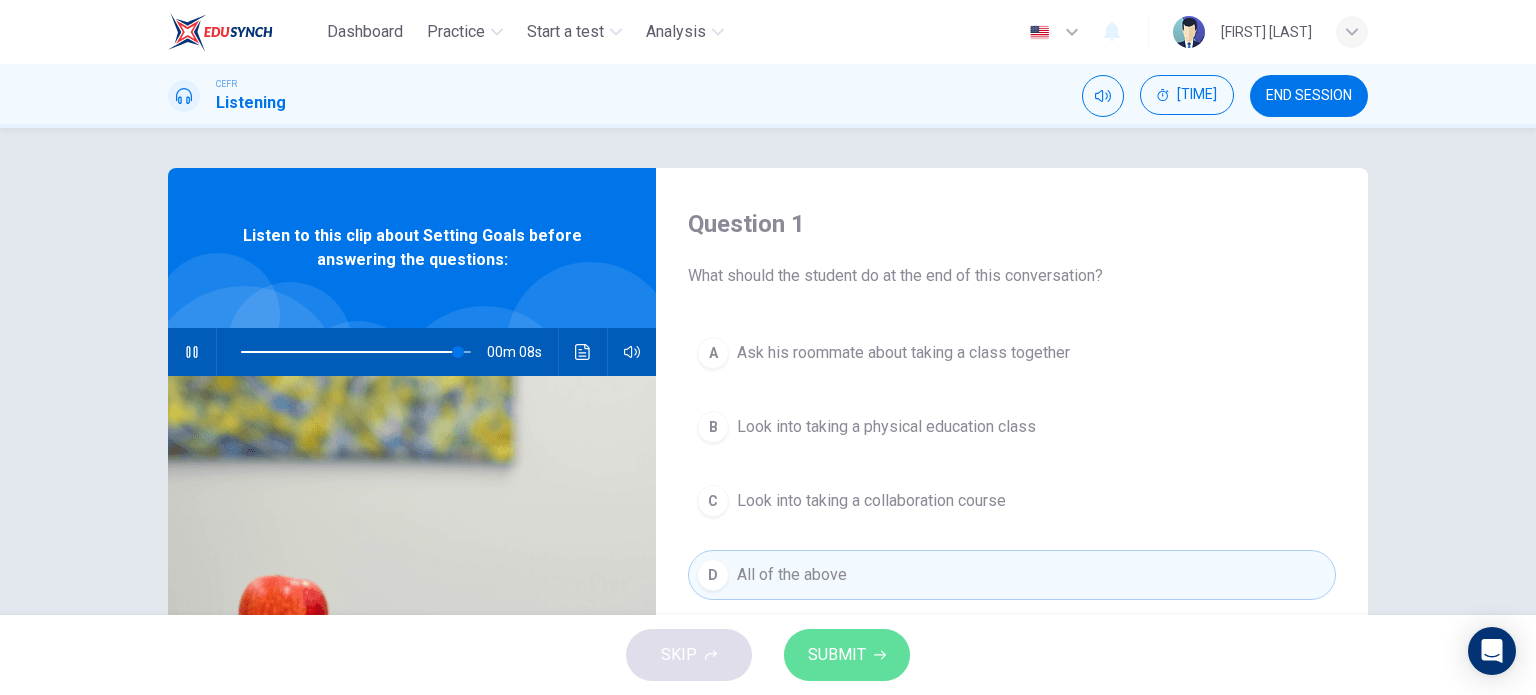 click on "SUBMIT" at bounding box center [837, 655] 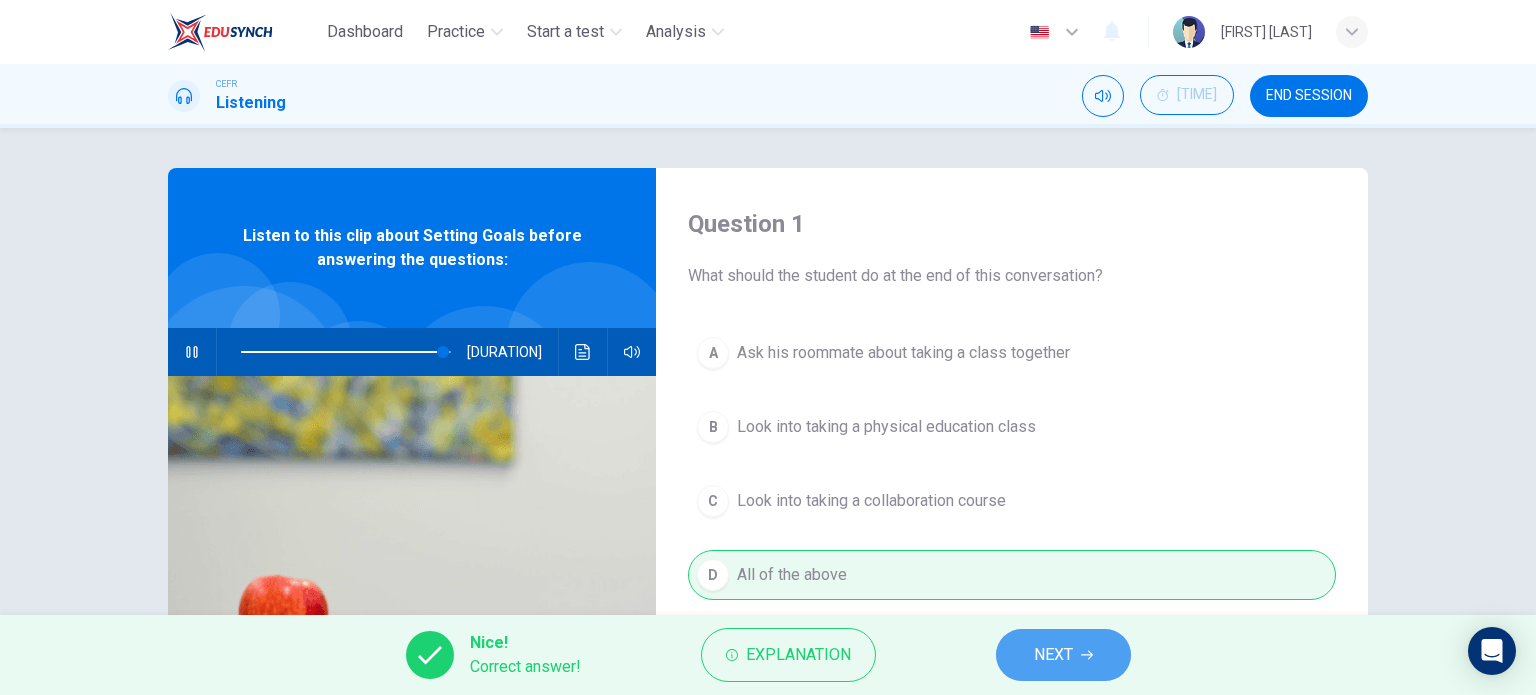 click on "NEXT" at bounding box center (1053, 655) 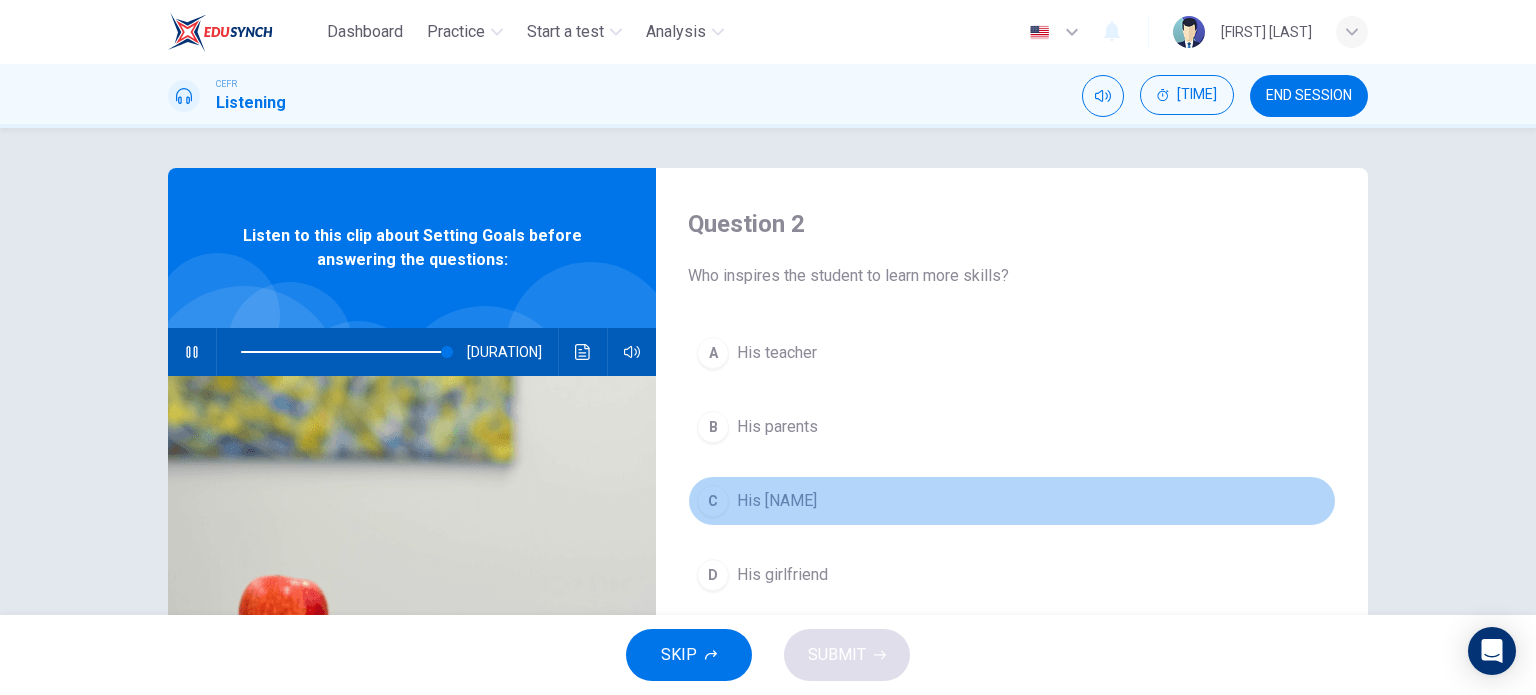 click on "His [NAME]" at bounding box center [777, 353] 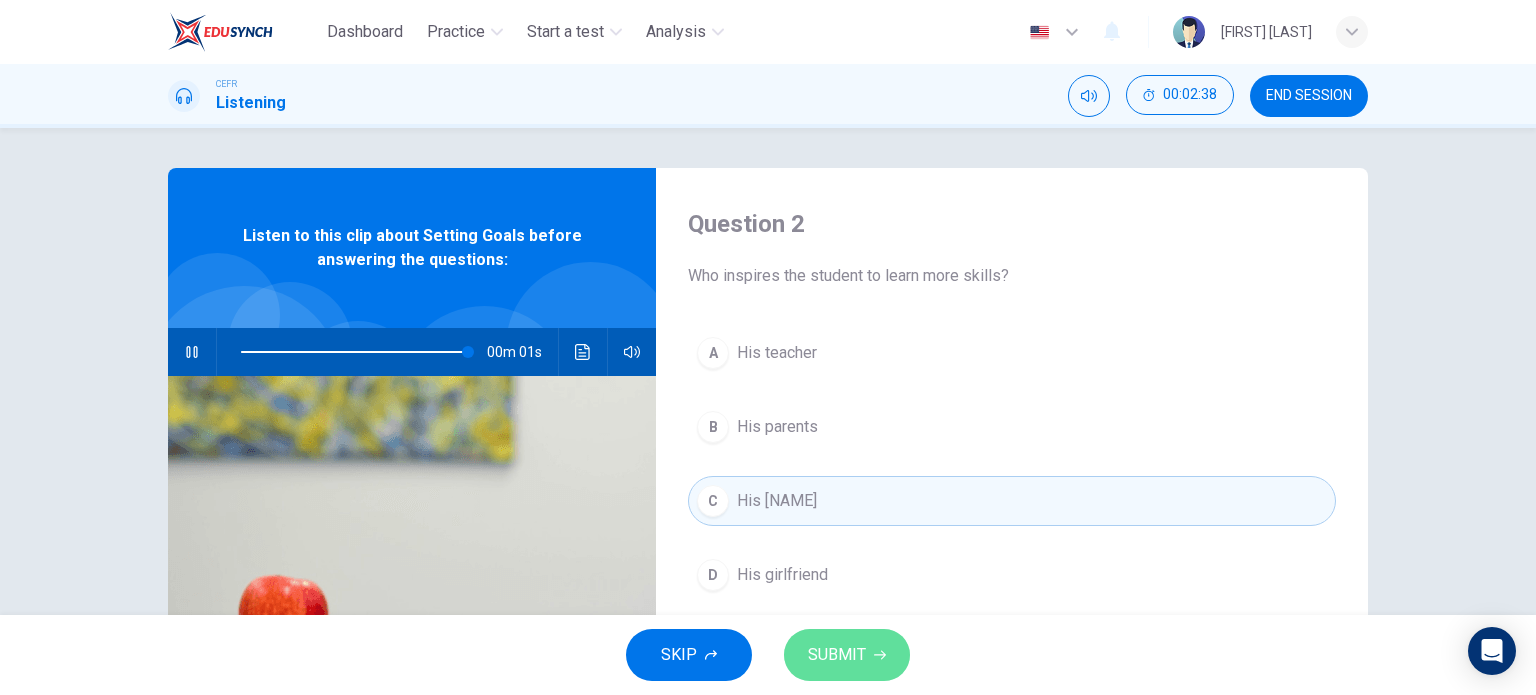 click on "SUBMIT" at bounding box center [837, 655] 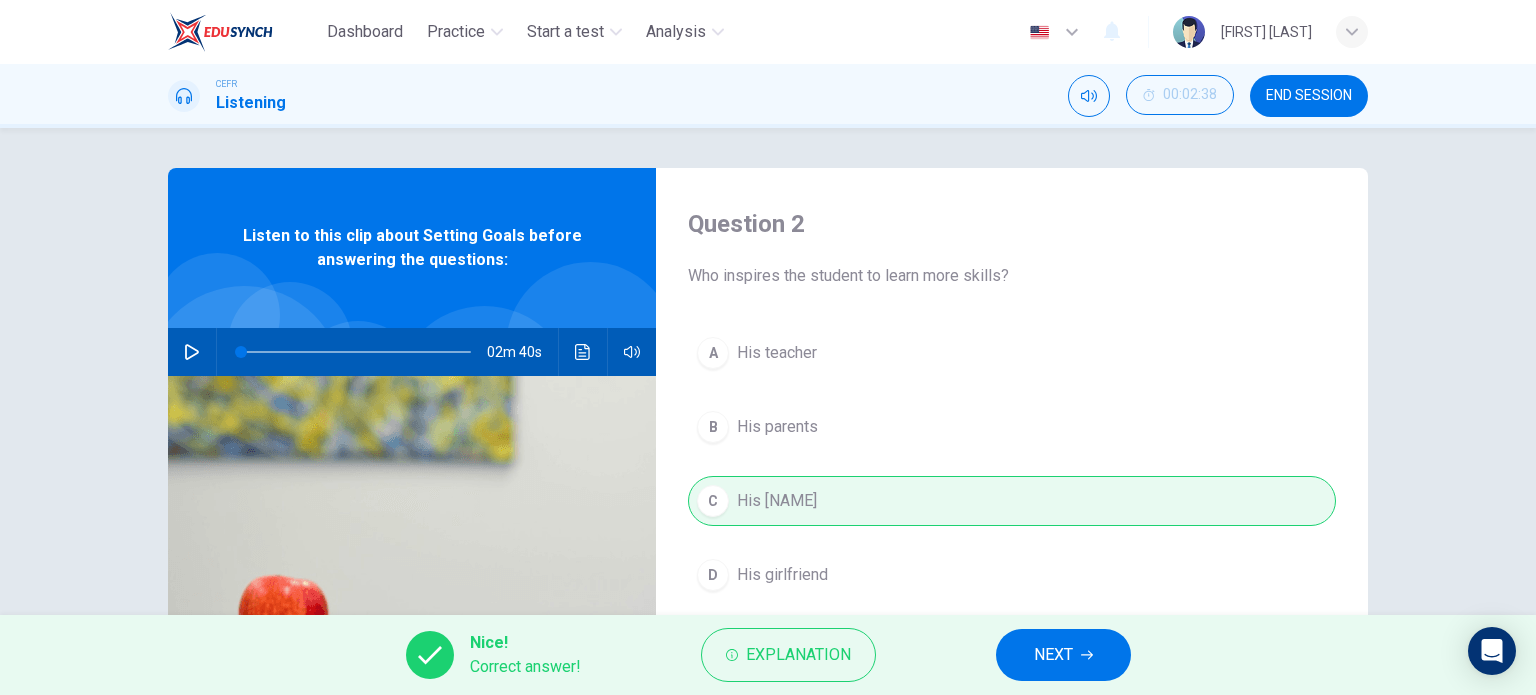 click on "NEXT" at bounding box center (1053, 655) 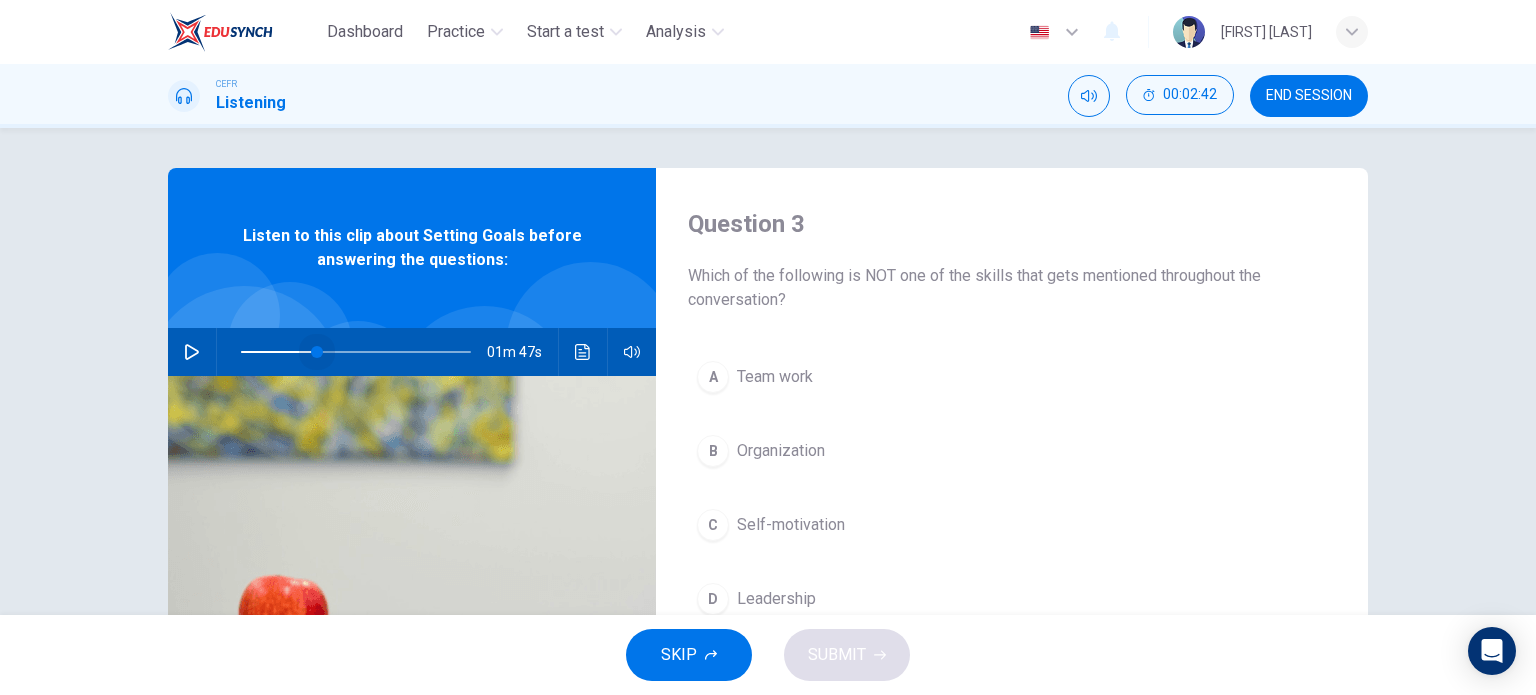 click at bounding box center [356, 352] 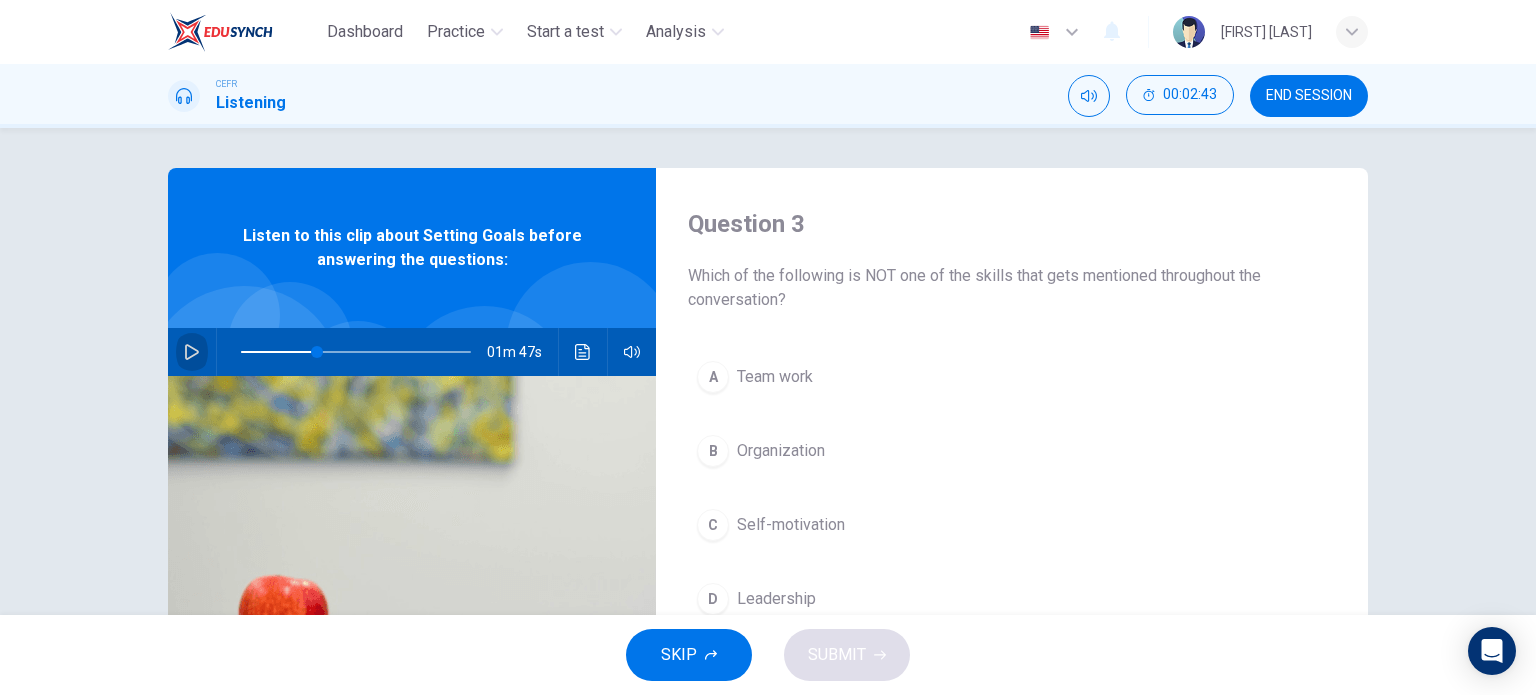 click at bounding box center (192, 352) 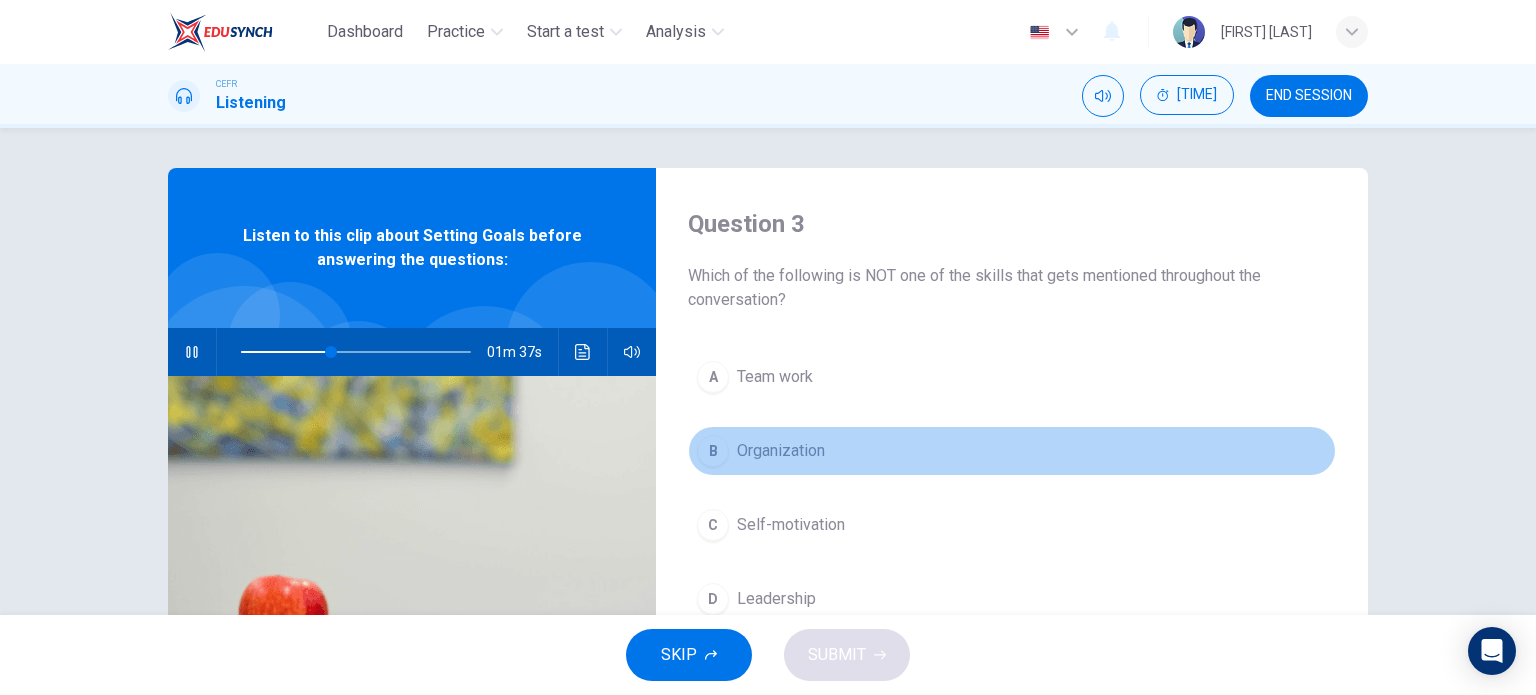 click on "Organization" at bounding box center (775, 377) 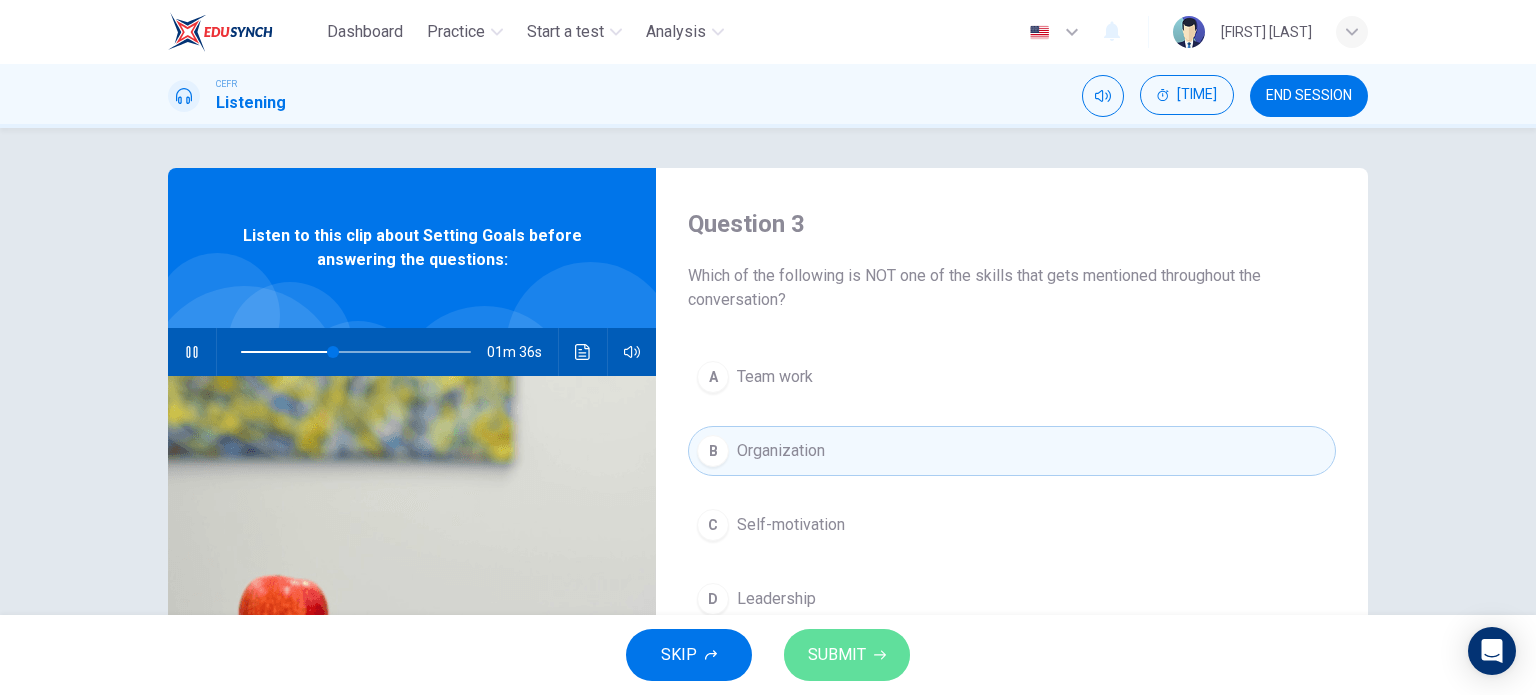 click on "SUBMIT" at bounding box center [837, 655] 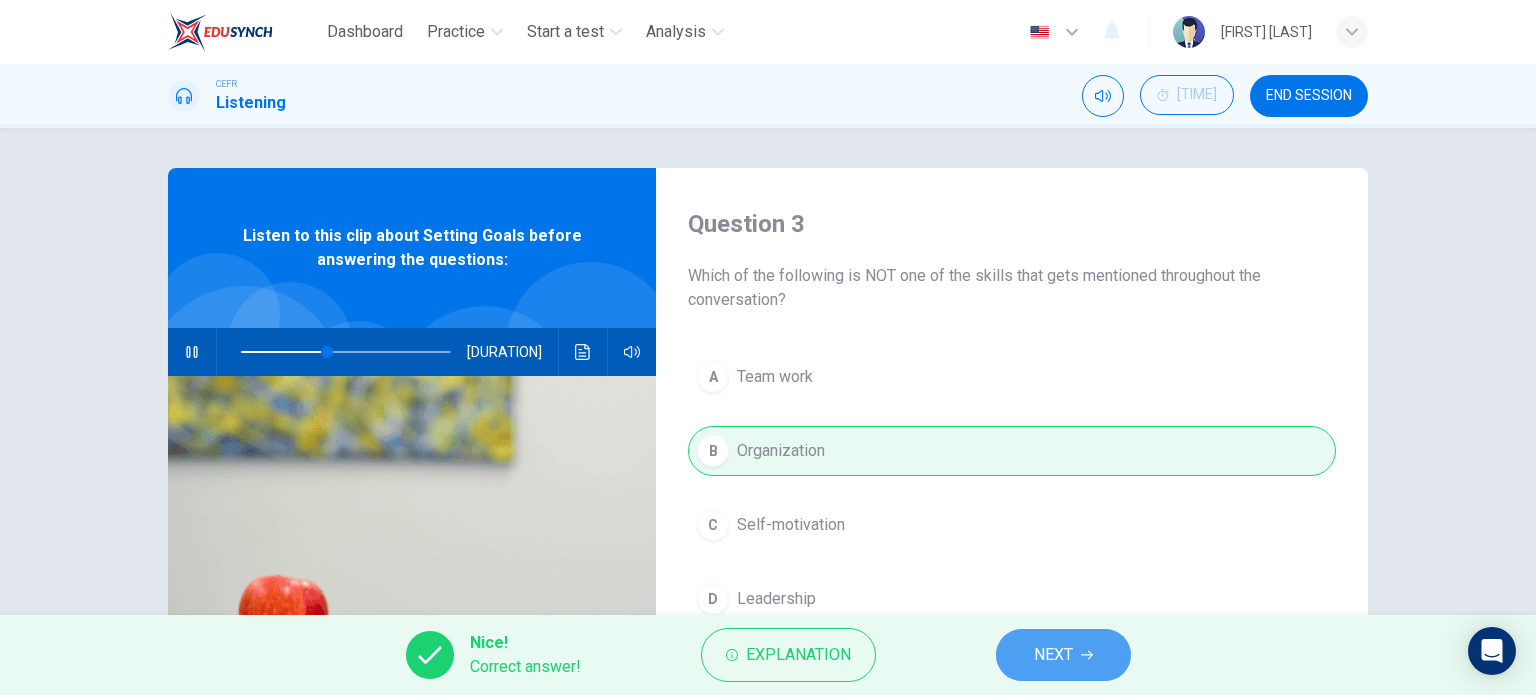 click on "NEXT" at bounding box center [1053, 655] 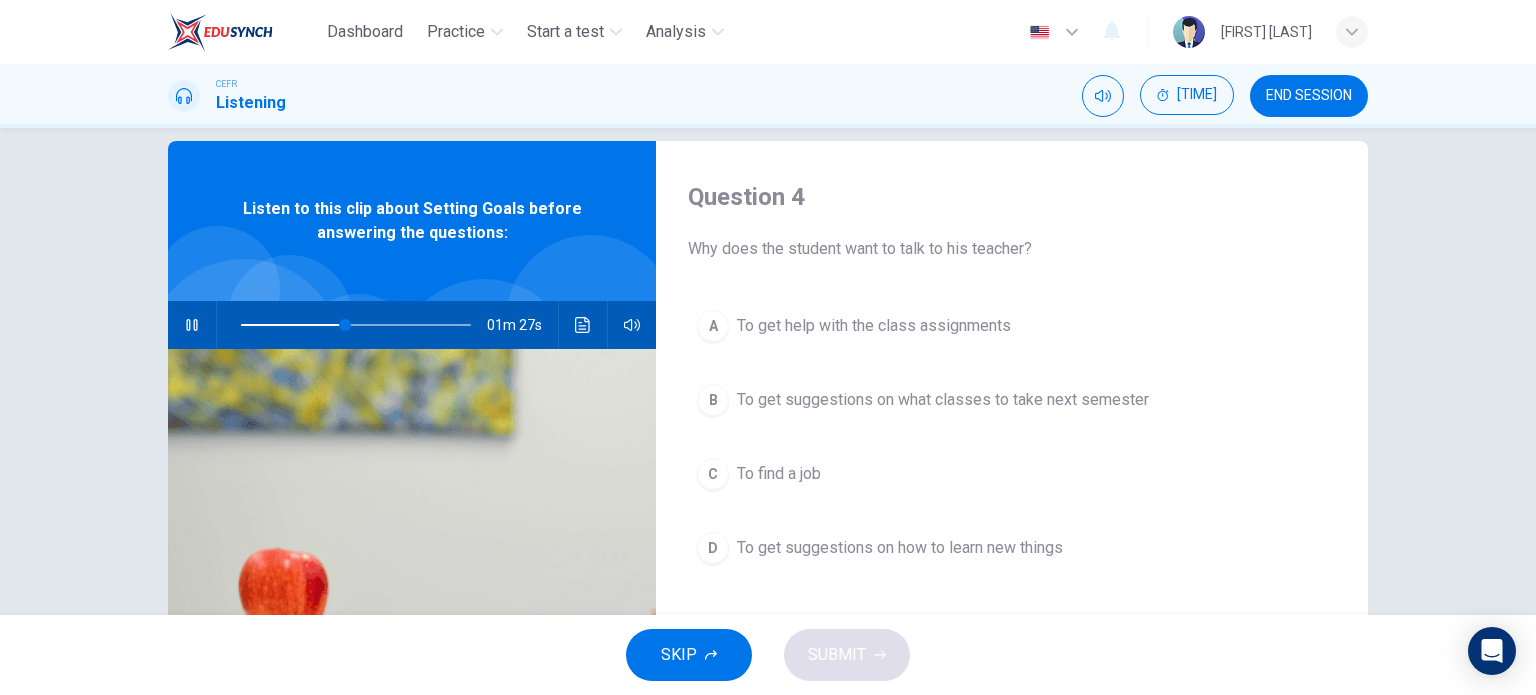 scroll, scrollTop: 28, scrollLeft: 0, axis: vertical 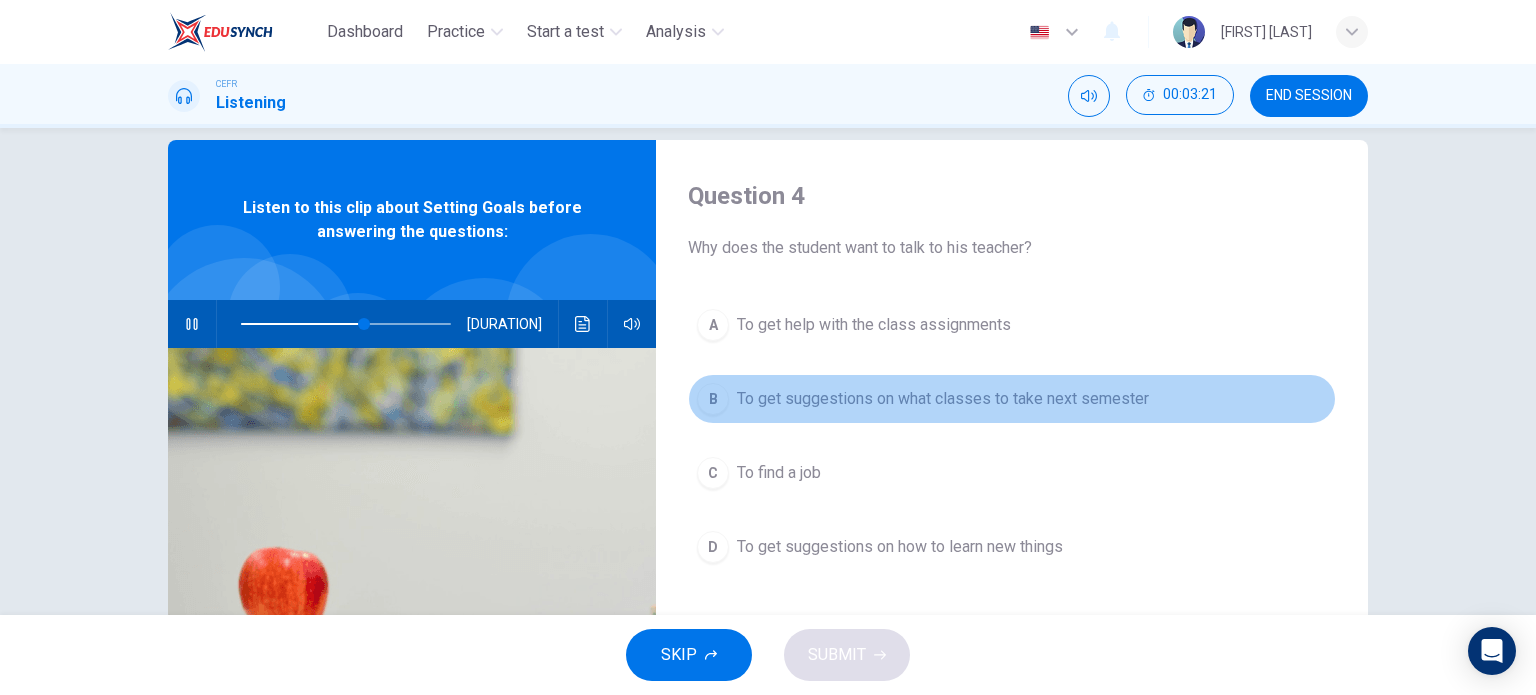 click on "To get suggestions on what classes to take next semester" at bounding box center [874, 325] 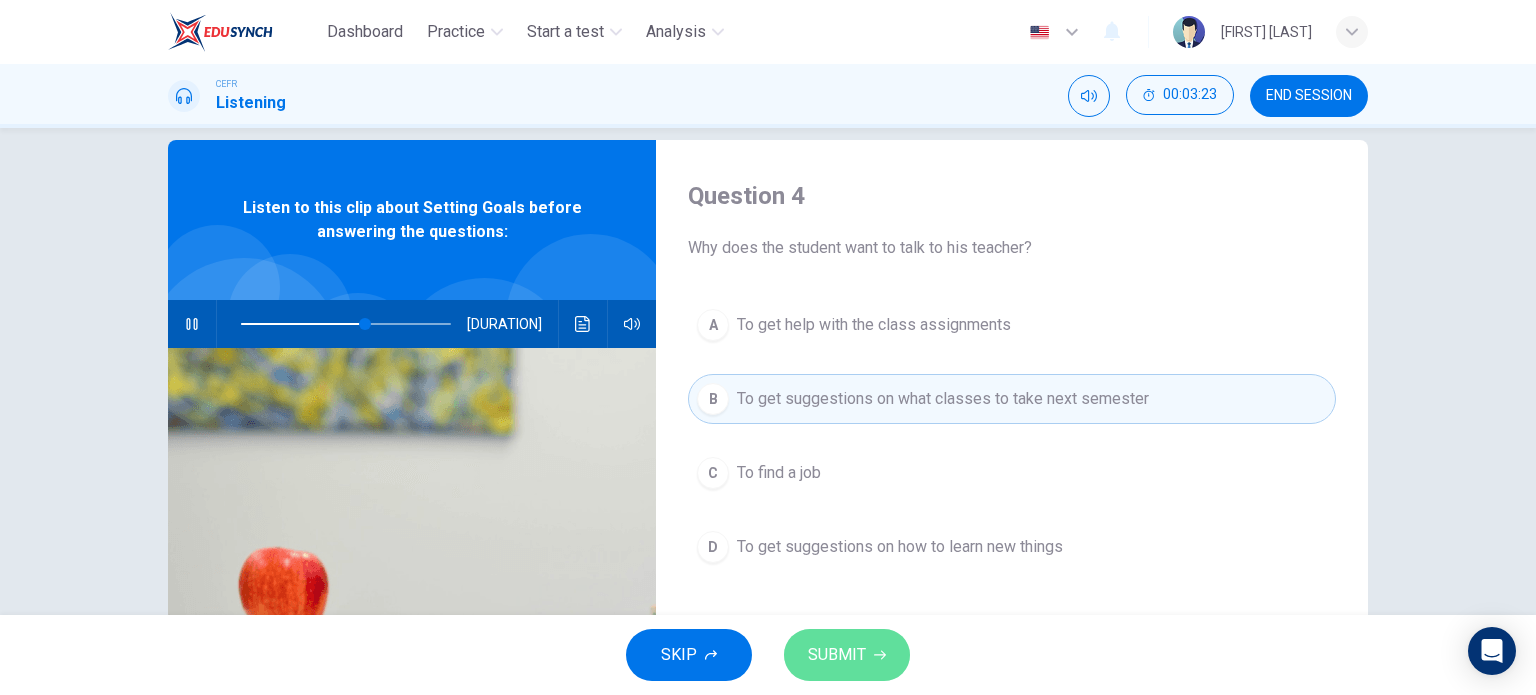 click on "SUBMIT" at bounding box center [847, 655] 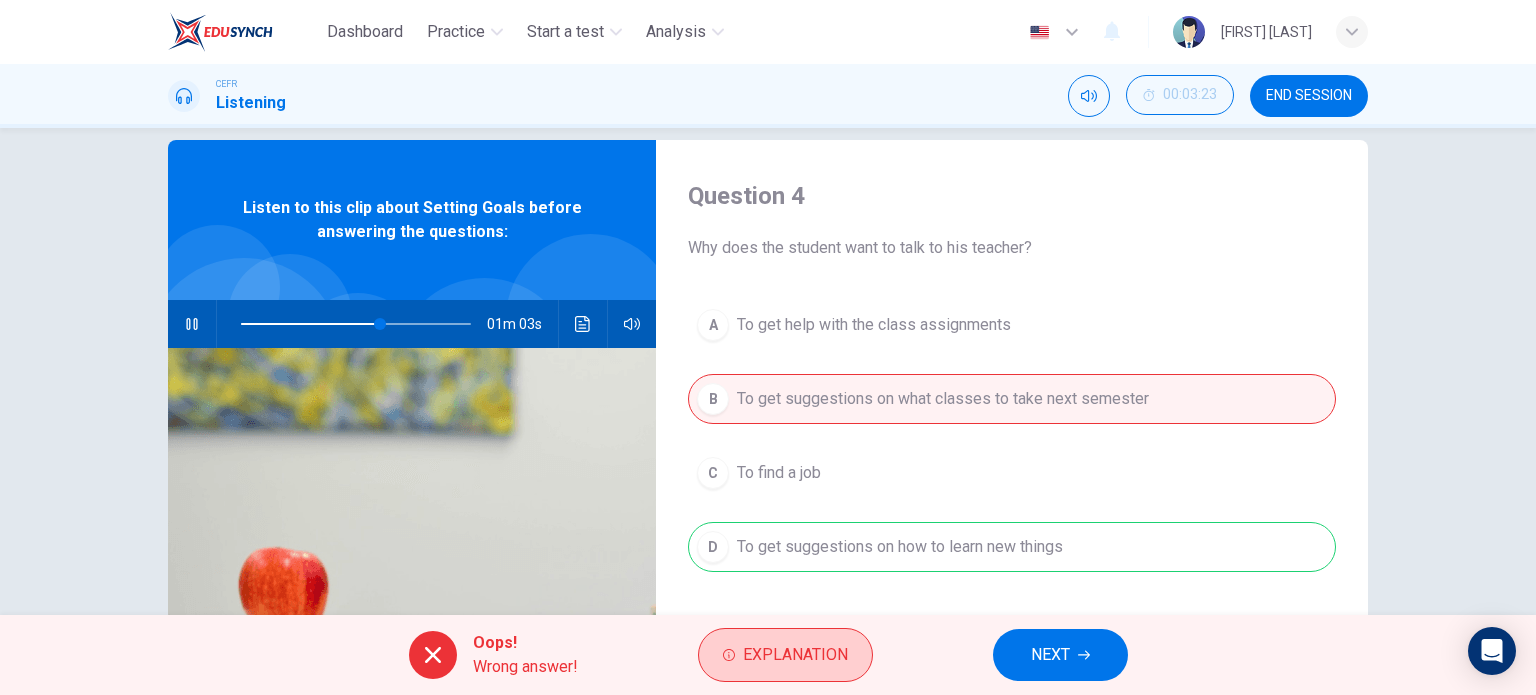 click on "Explanation" at bounding box center (785, 655) 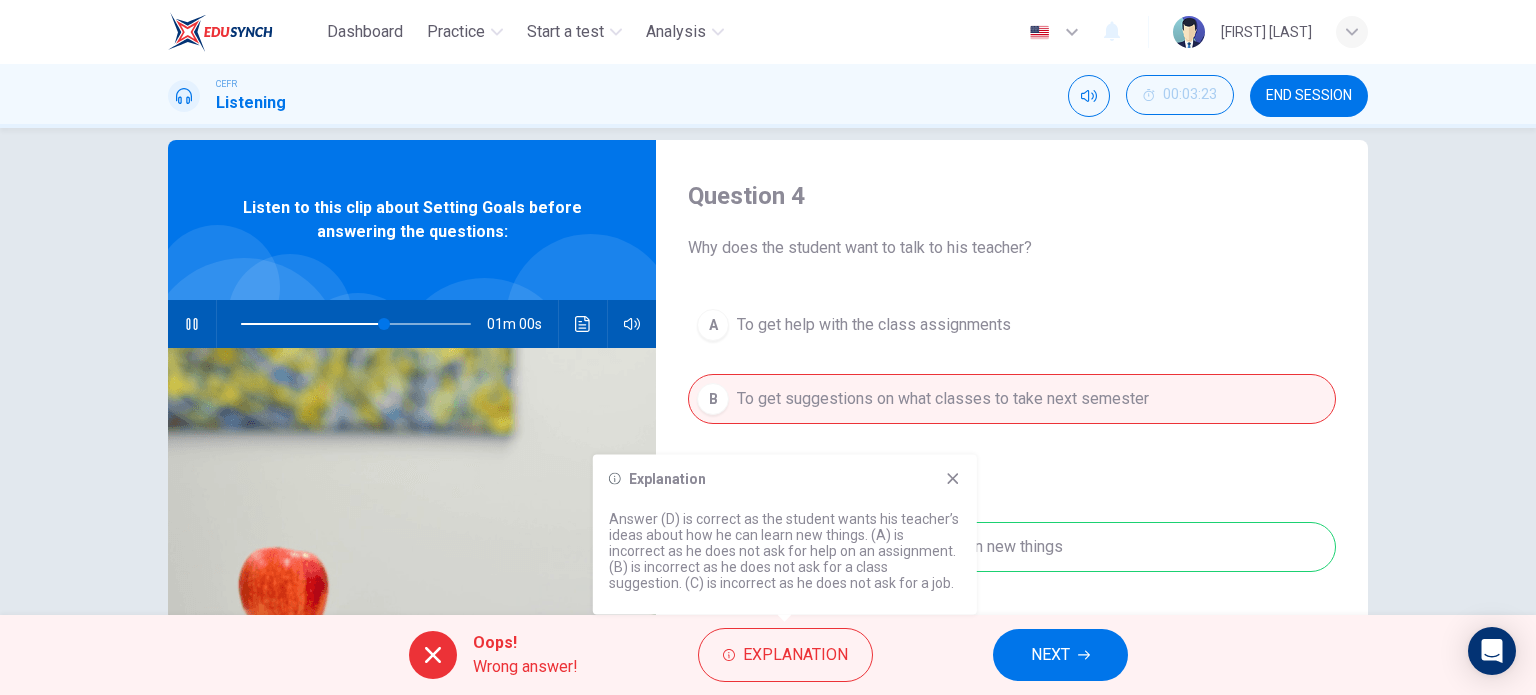 click on "NEXT" at bounding box center (1050, 655) 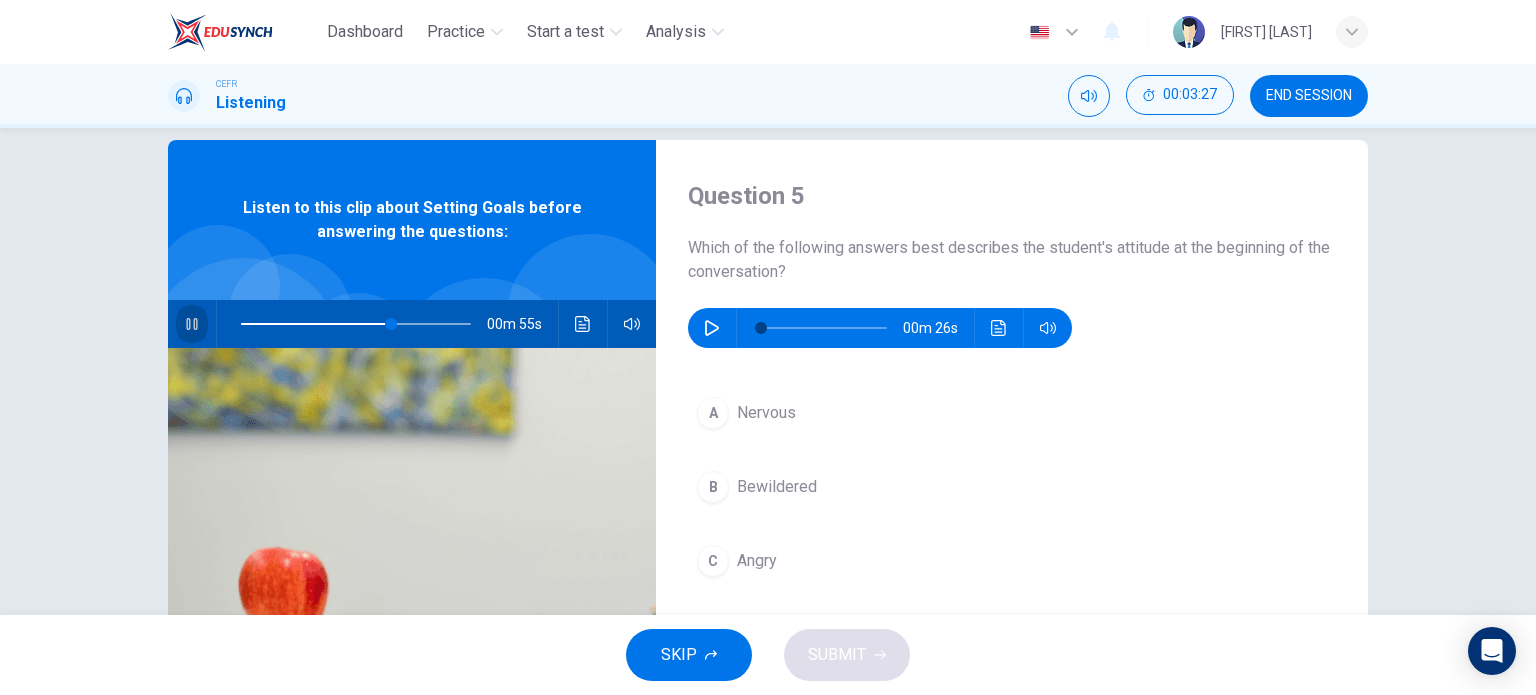 click at bounding box center (192, 324) 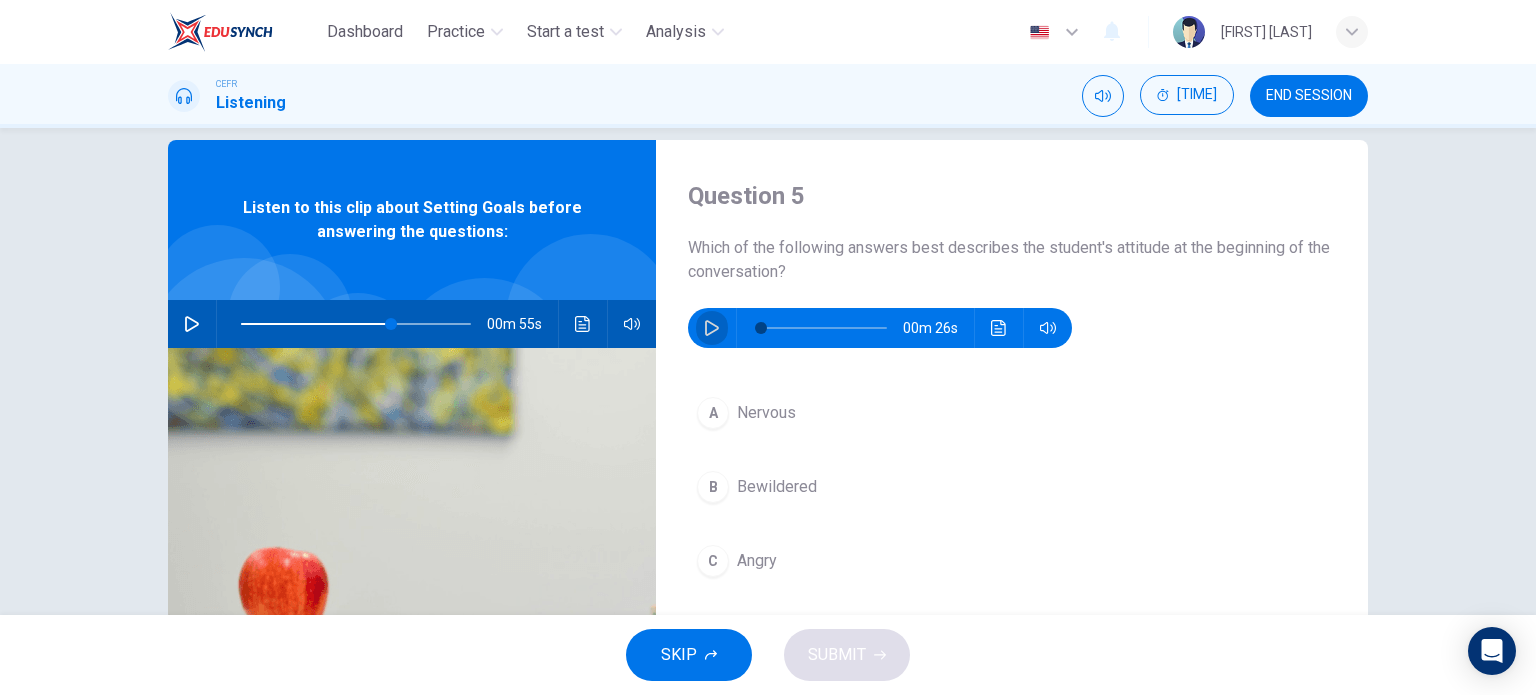 click at bounding box center [712, 328] 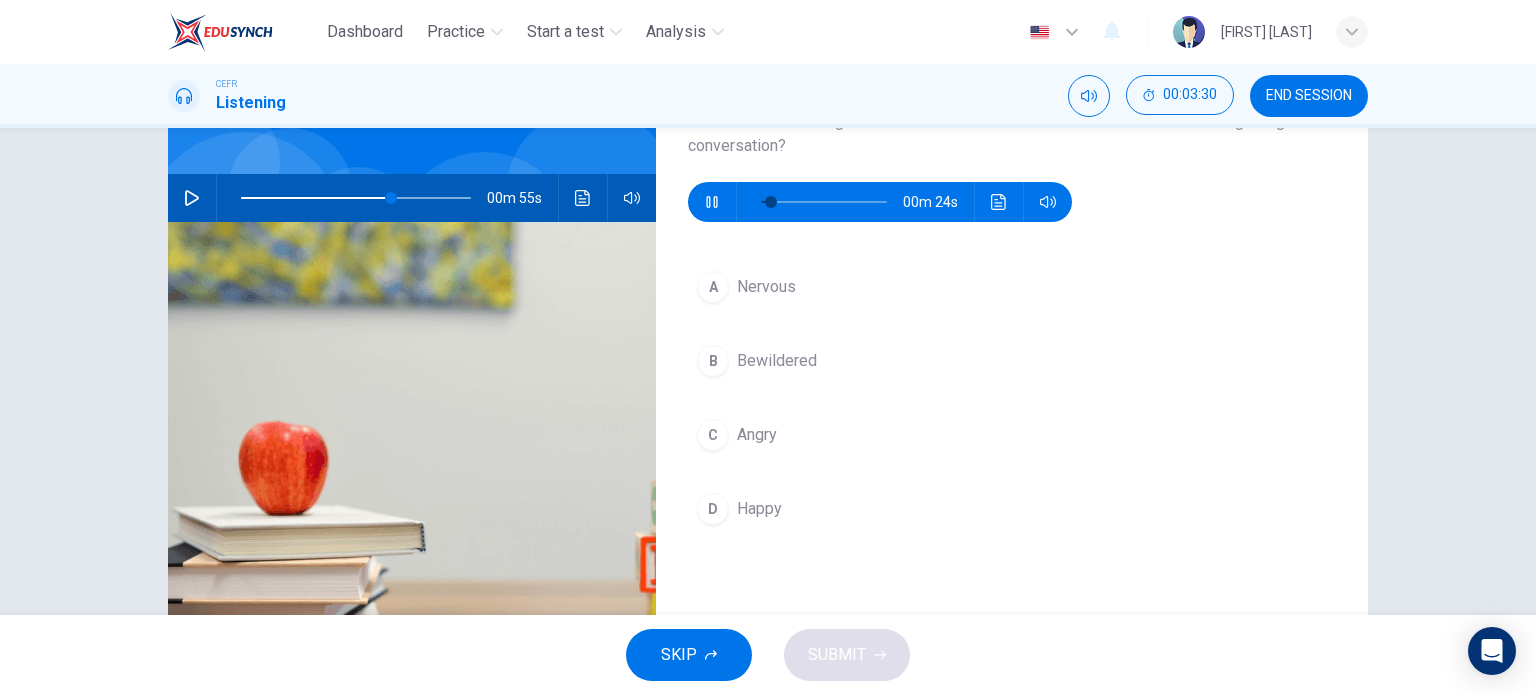 scroll, scrollTop: 128, scrollLeft: 0, axis: vertical 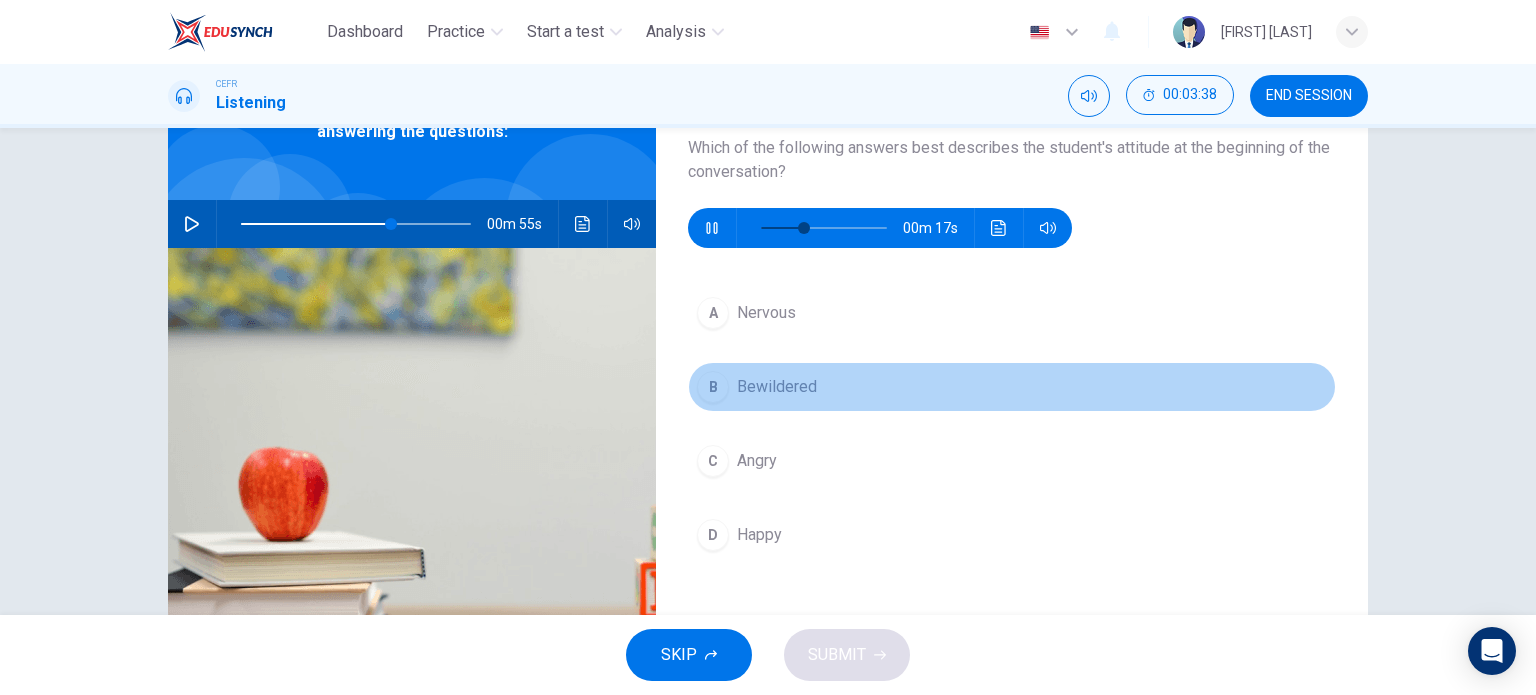 click on "Bewildered" at bounding box center (766, 313) 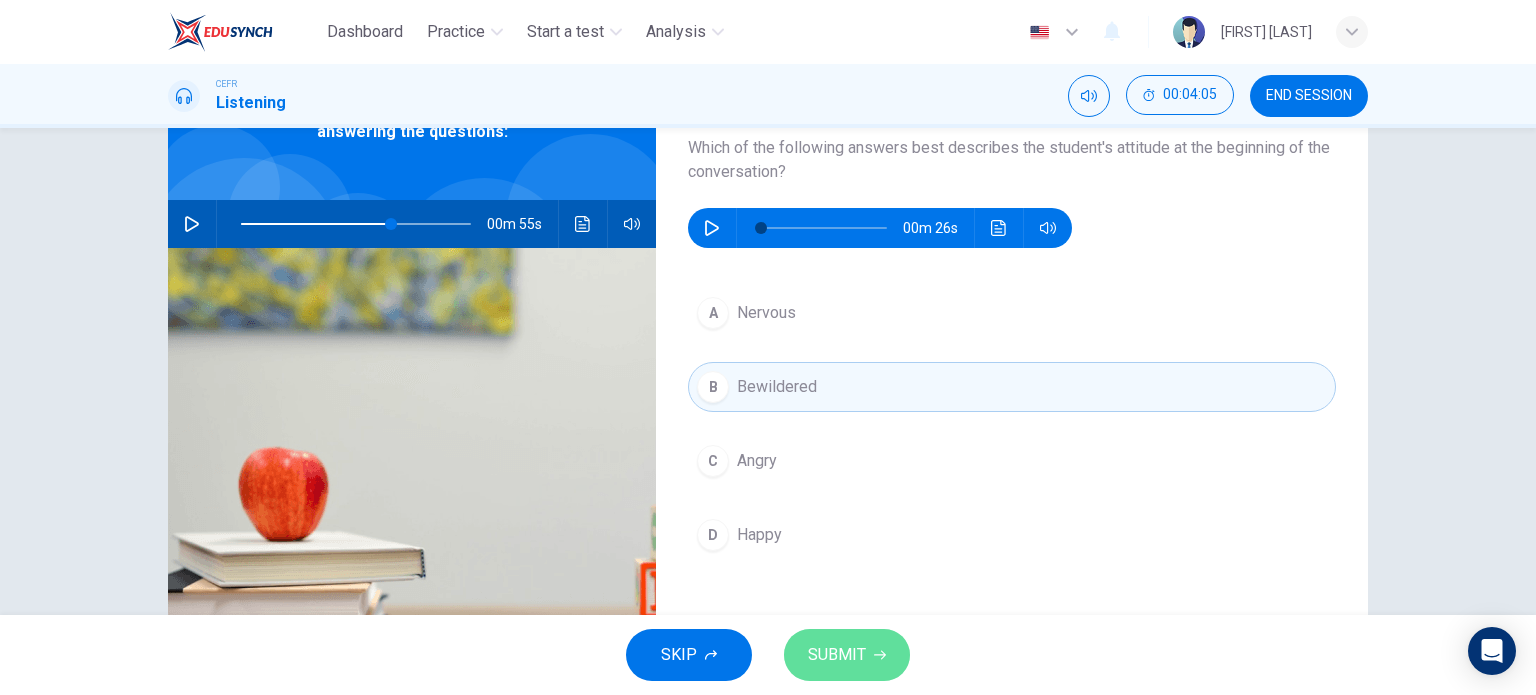click on "SUBMIT" at bounding box center (847, 655) 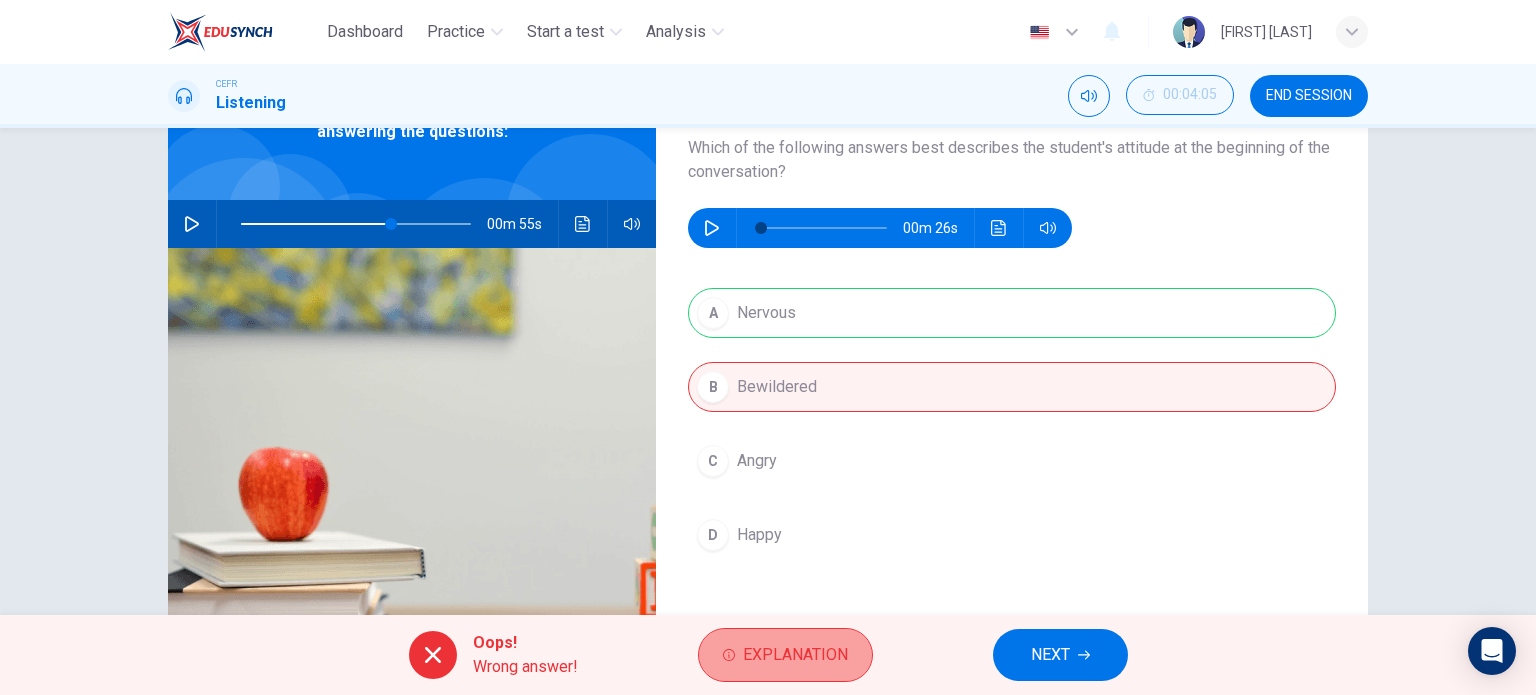 click on "Explanation" at bounding box center (785, 655) 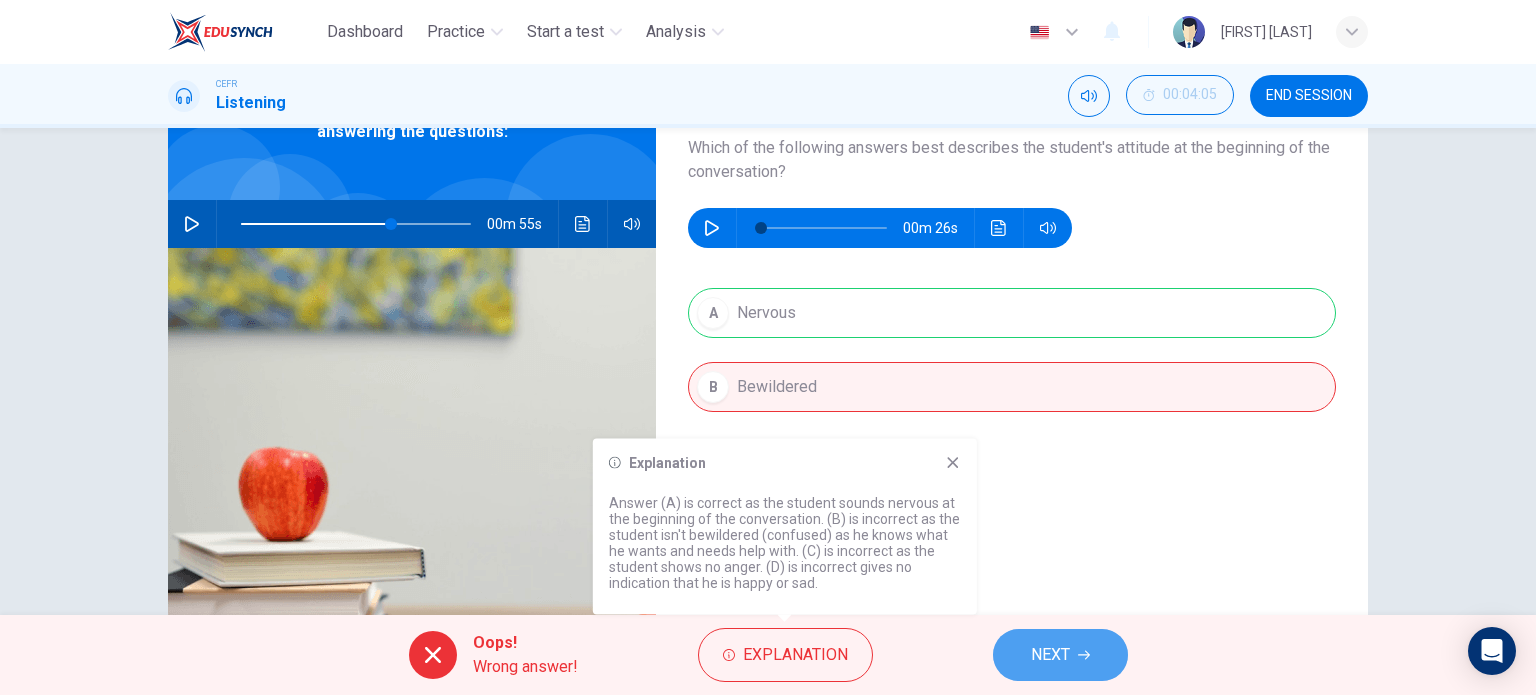 click on "NEXT" at bounding box center (1050, 655) 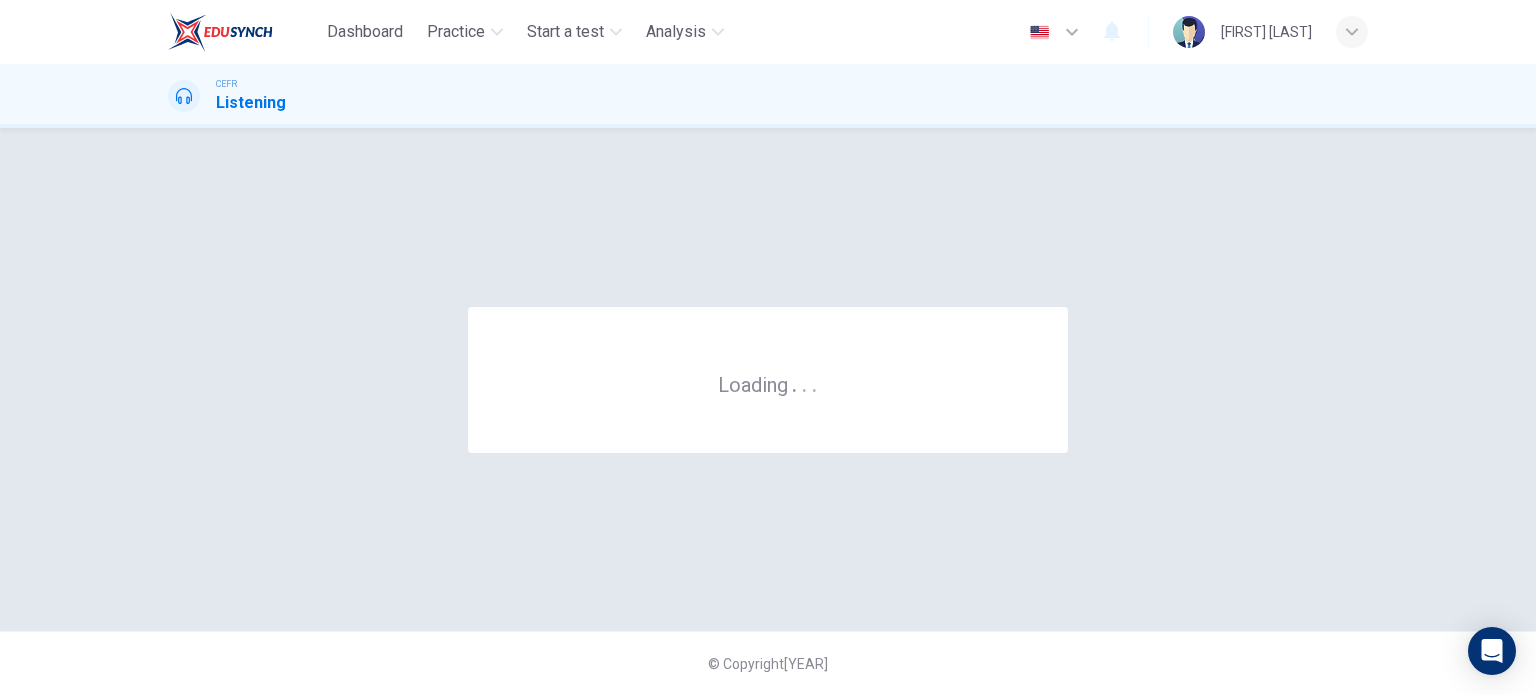 scroll, scrollTop: 0, scrollLeft: 0, axis: both 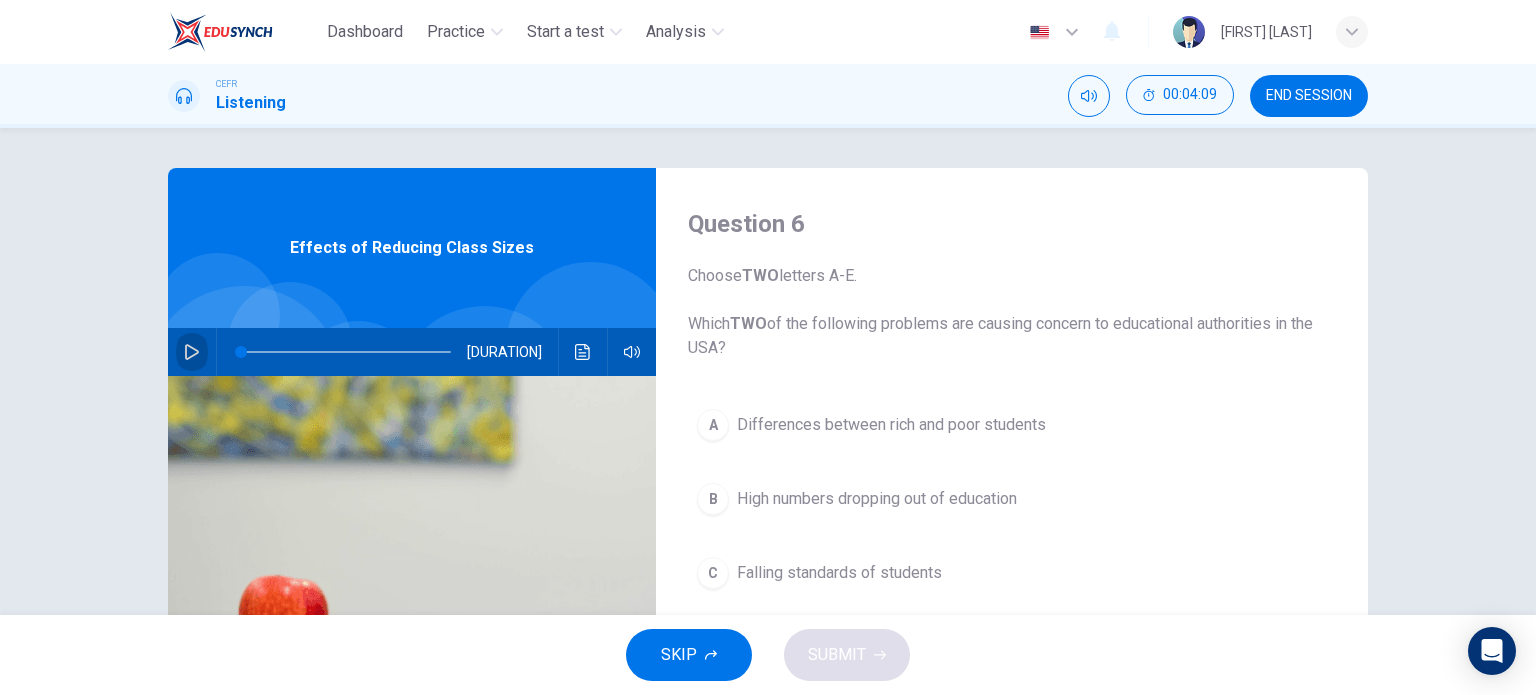 click at bounding box center [192, 352] 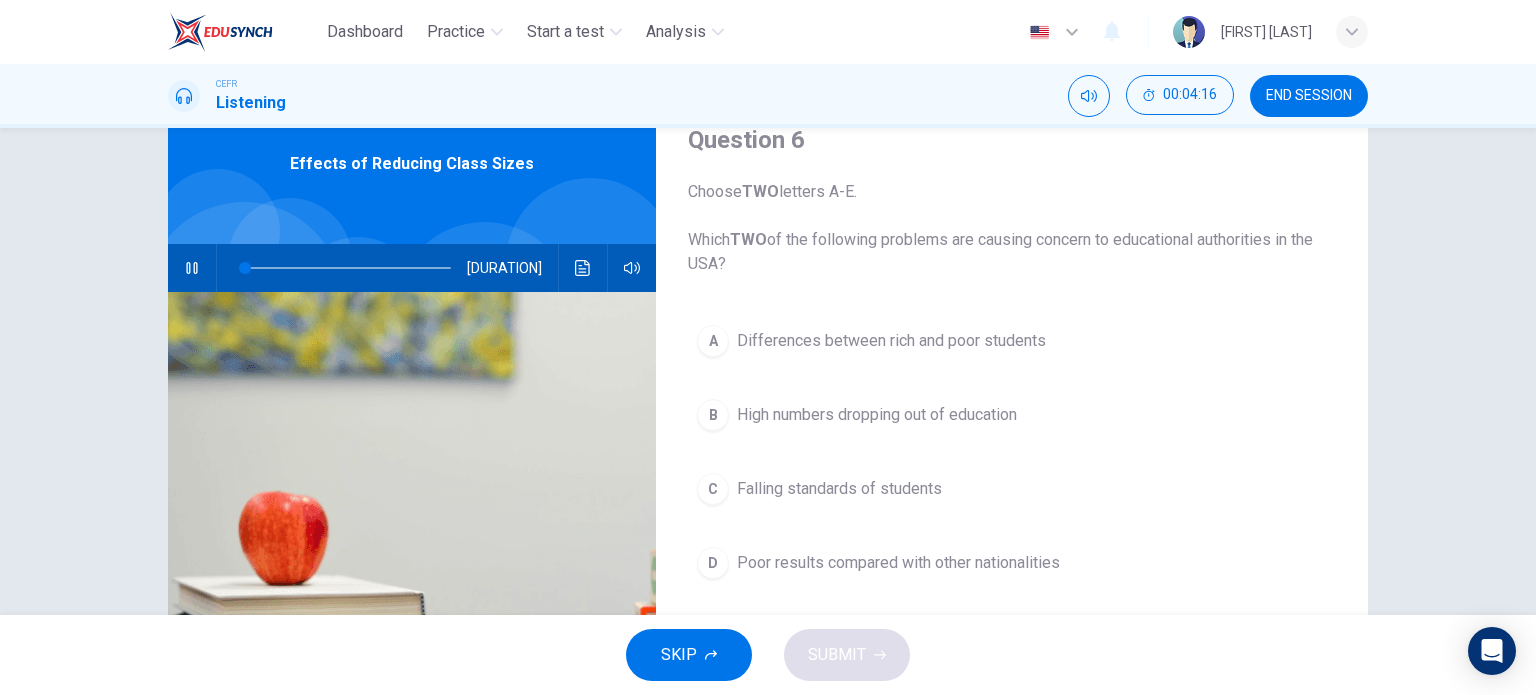 scroll, scrollTop: 84, scrollLeft: 0, axis: vertical 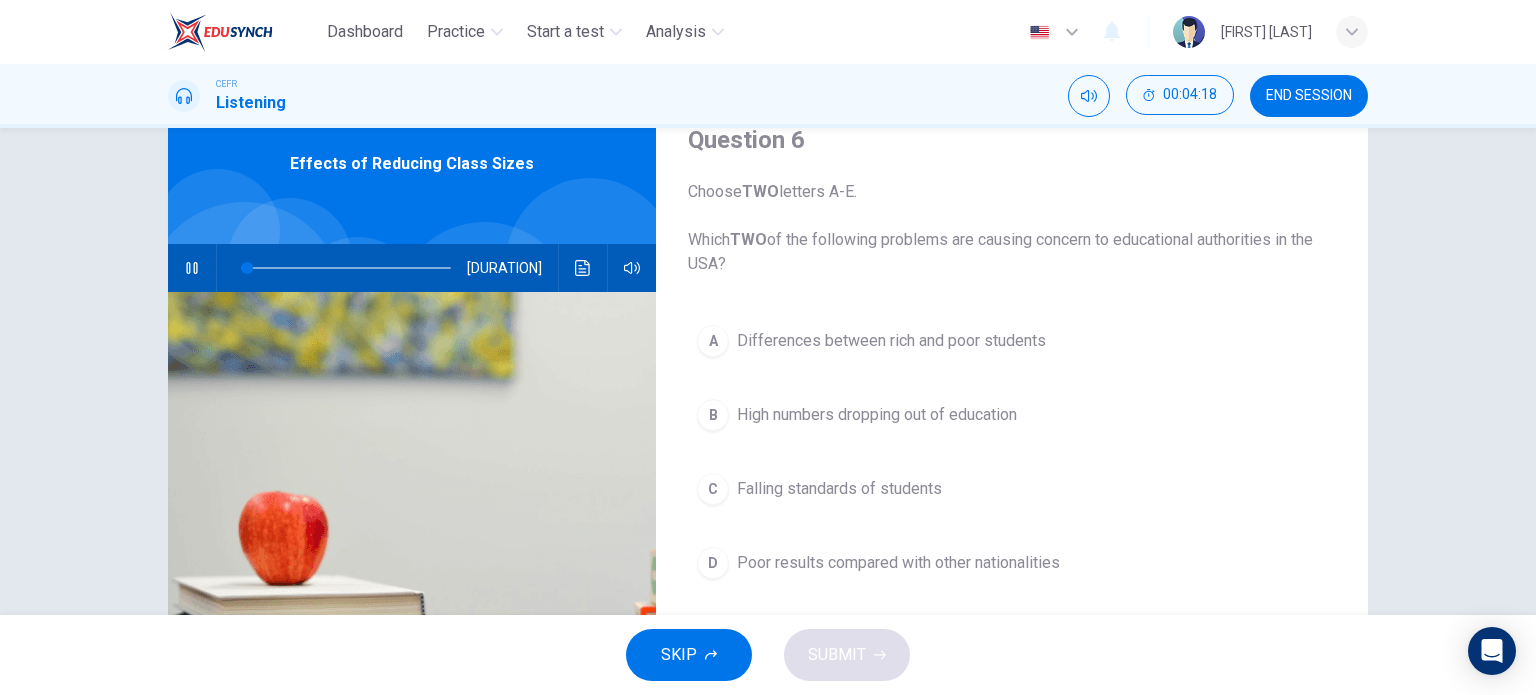 drag, startPoint x: 1169, startPoint y: 236, endPoint x: 1291, endPoint y: 252, distance: 123.04471 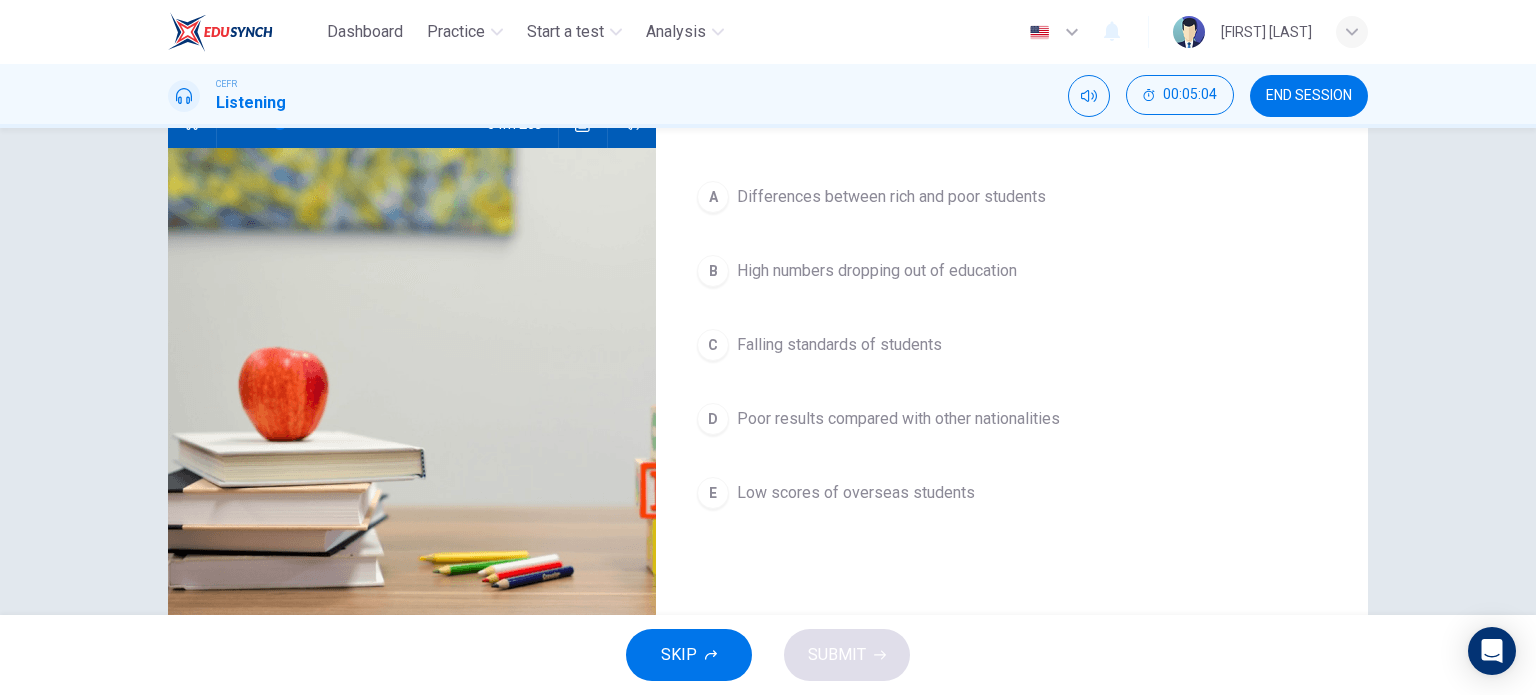 scroll, scrollTop: 228, scrollLeft: 0, axis: vertical 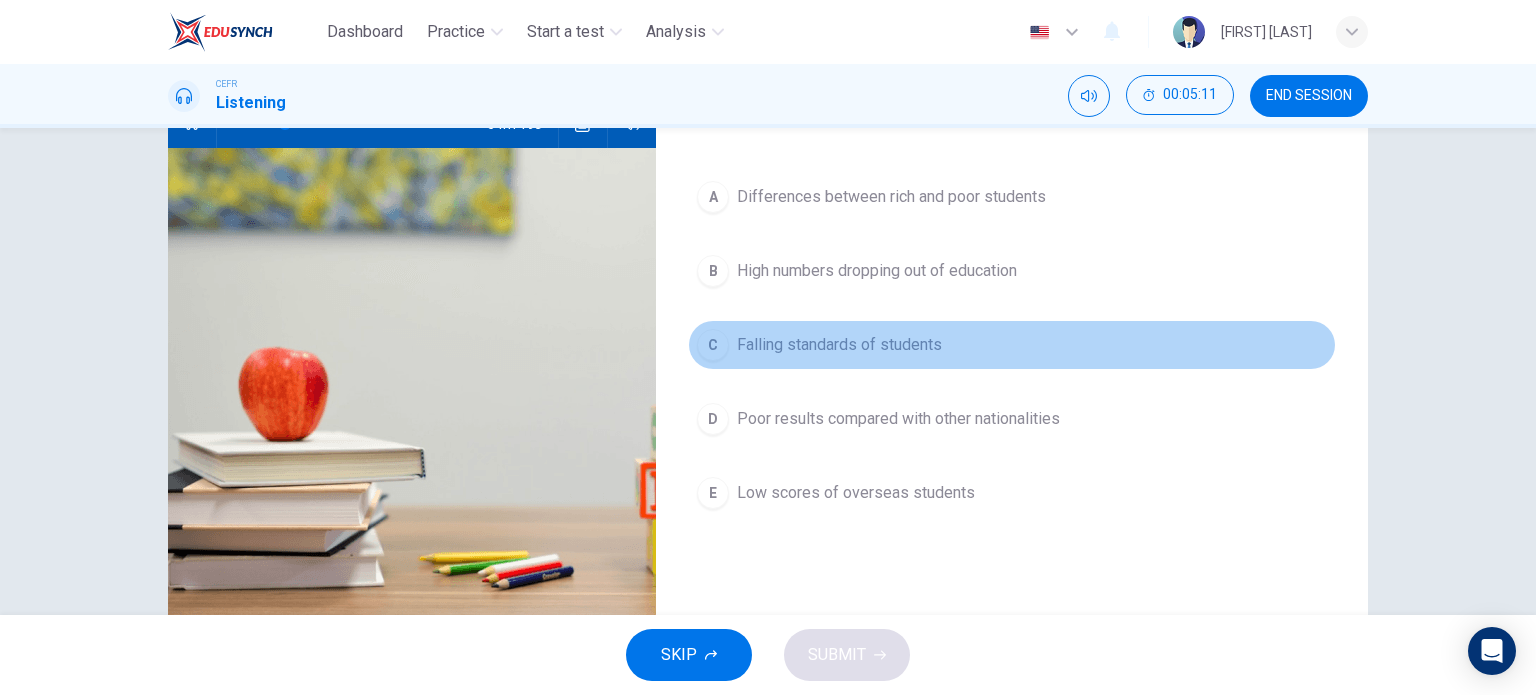 click on "Falling standards of students" at bounding box center (891, 197) 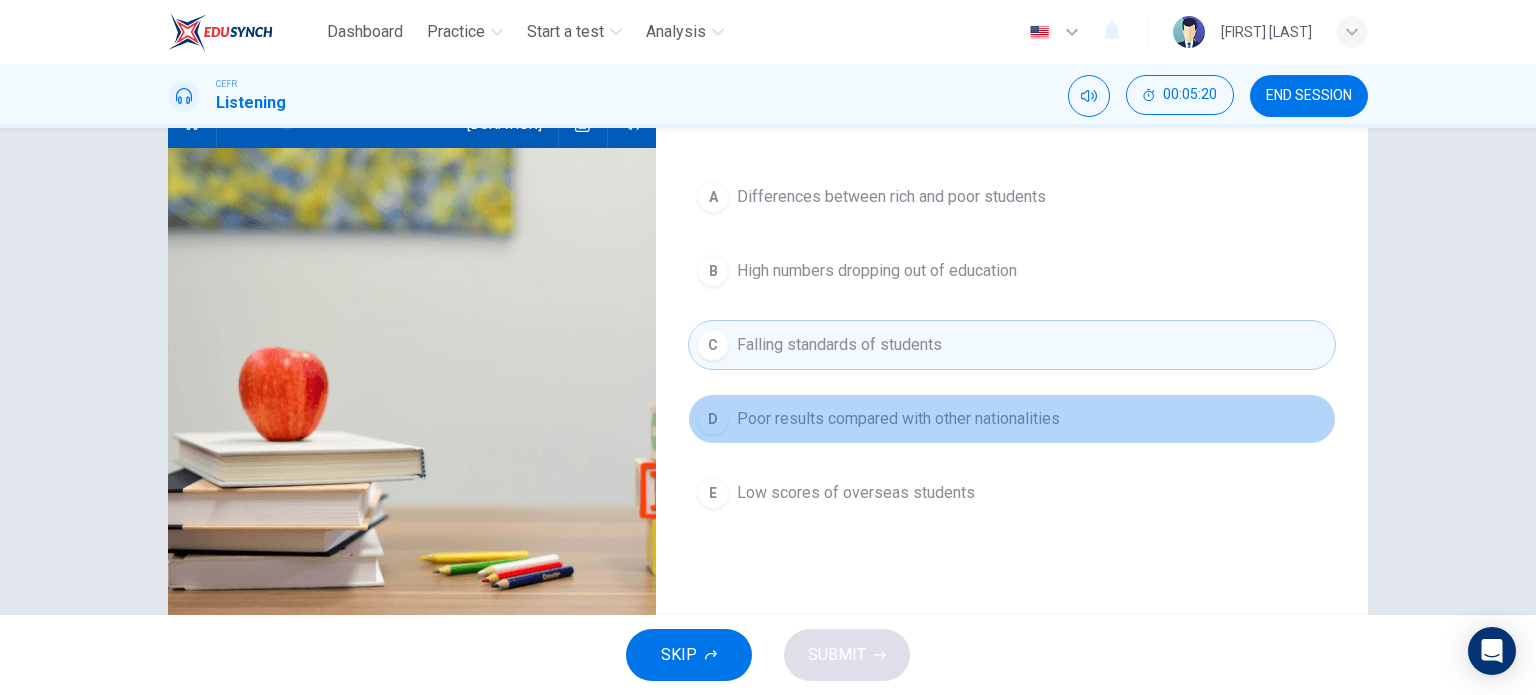 click on "Poor results compared with other nationalities" at bounding box center [891, 197] 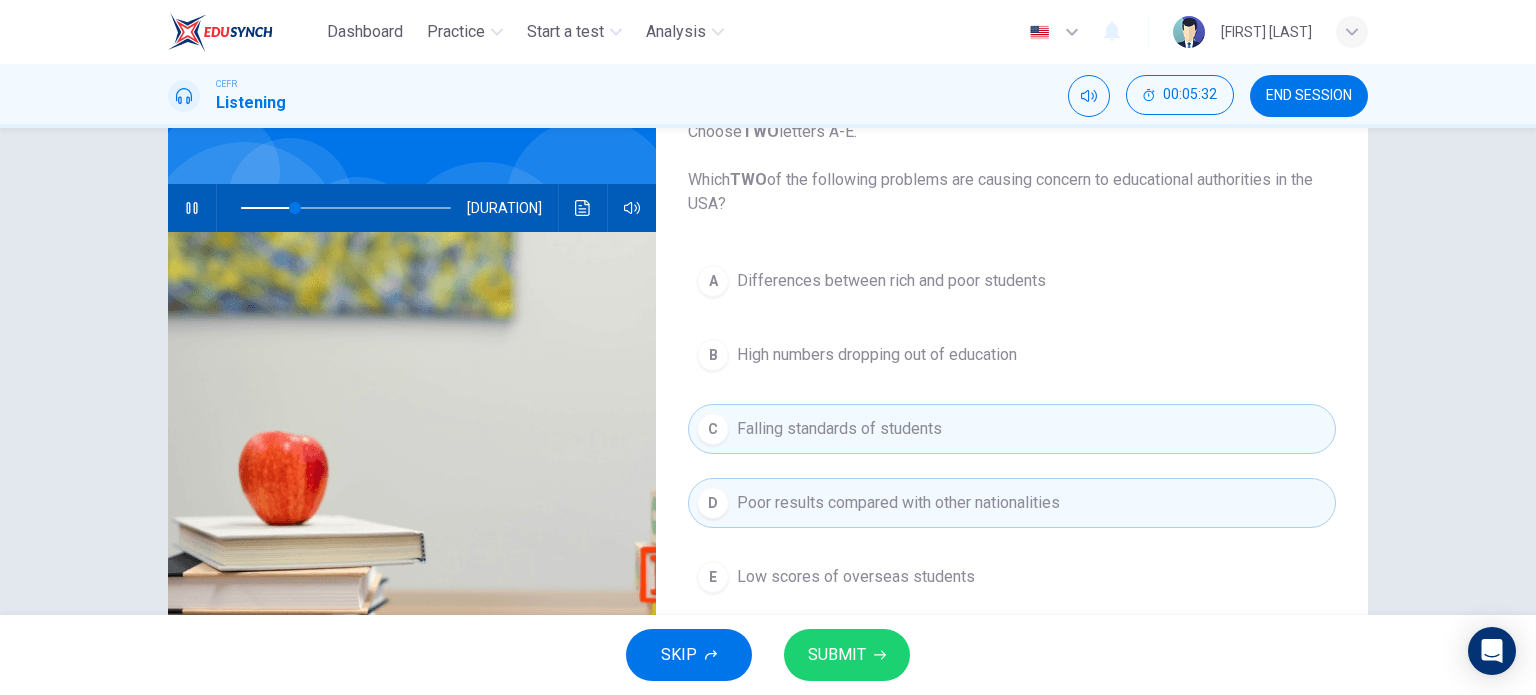 scroll, scrollTop: 143, scrollLeft: 0, axis: vertical 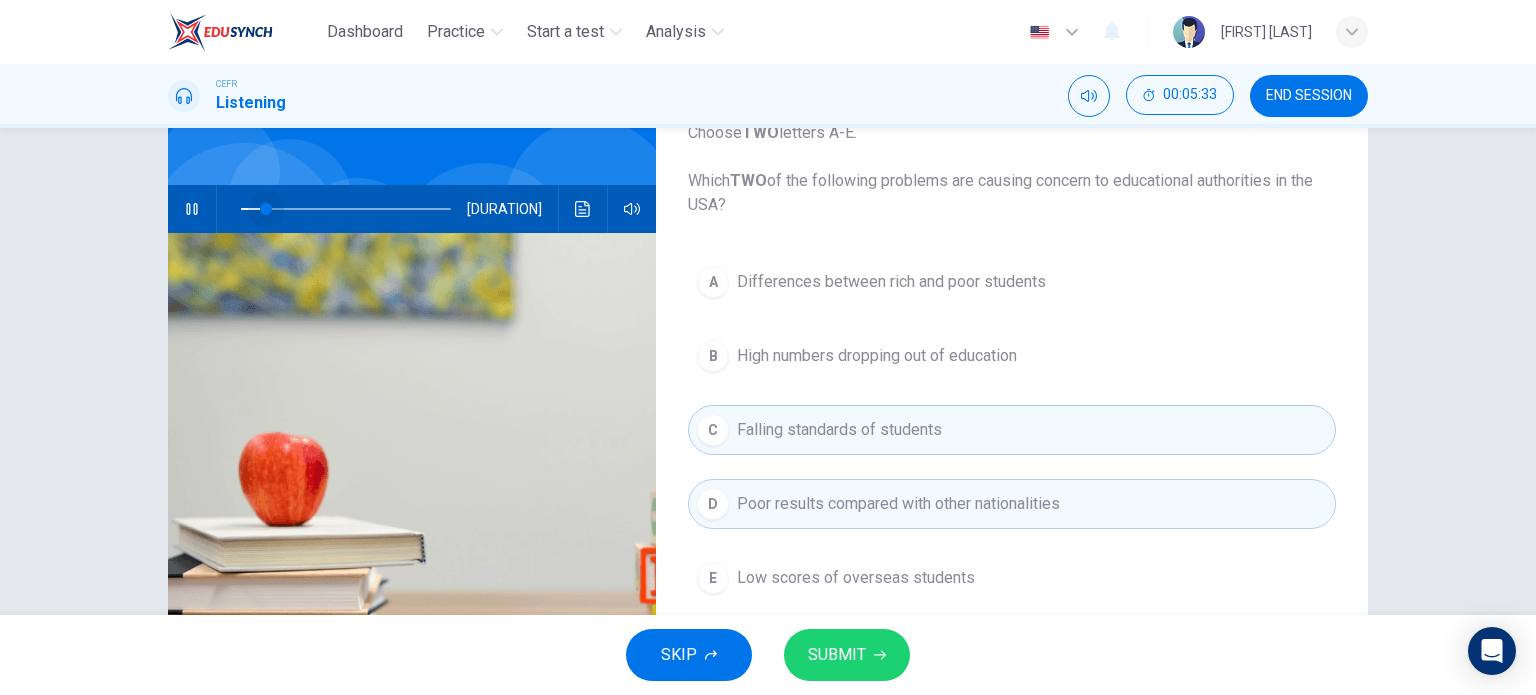 click at bounding box center (346, 209) 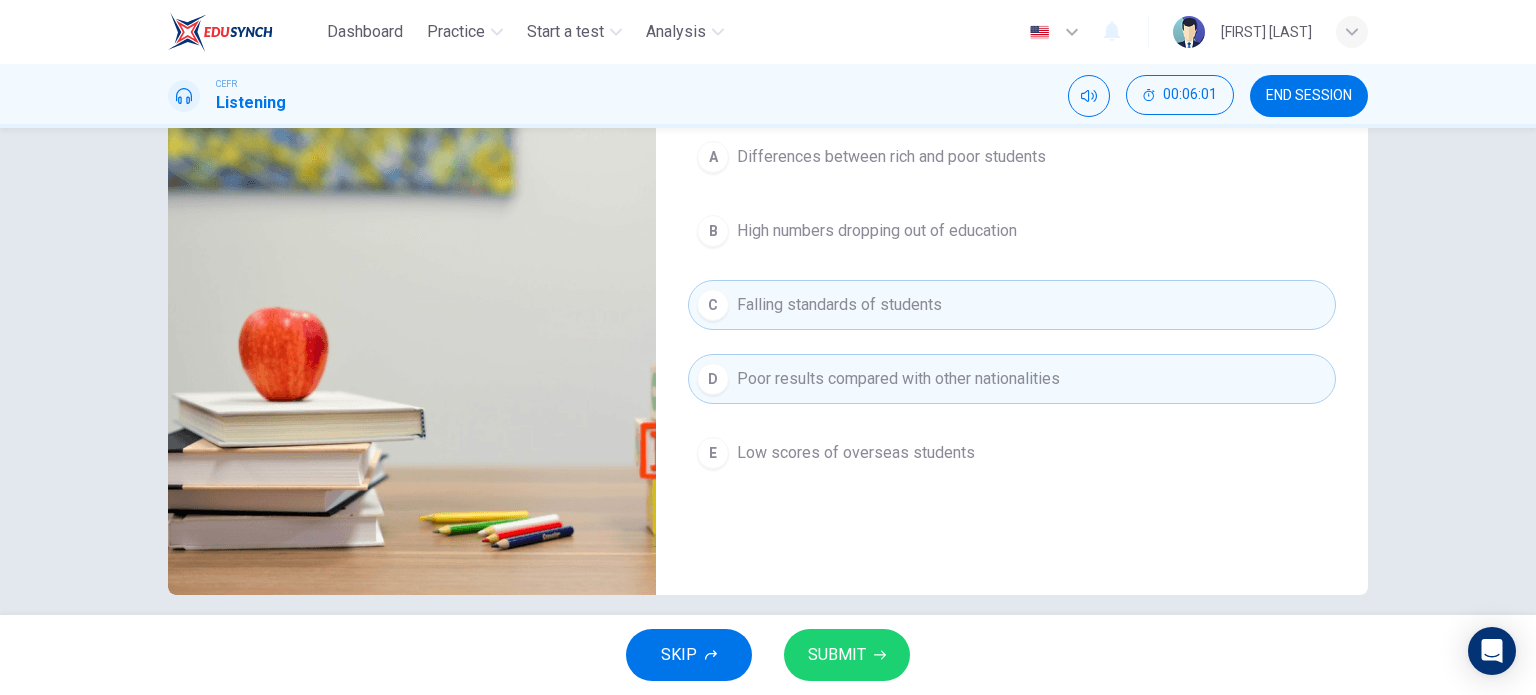 scroll, scrollTop: 262, scrollLeft: 0, axis: vertical 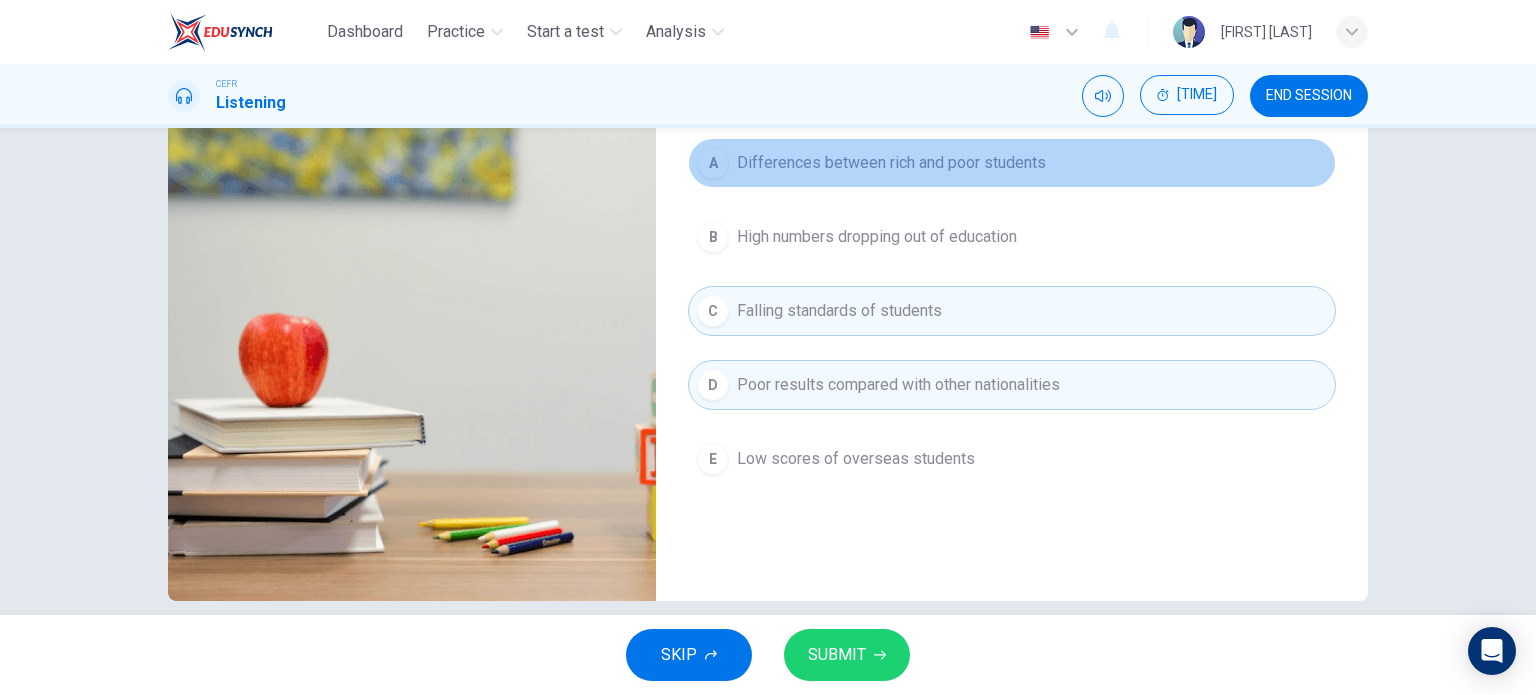 click on "A Differences between rich and [POOR] students" at bounding box center (1012, 163) 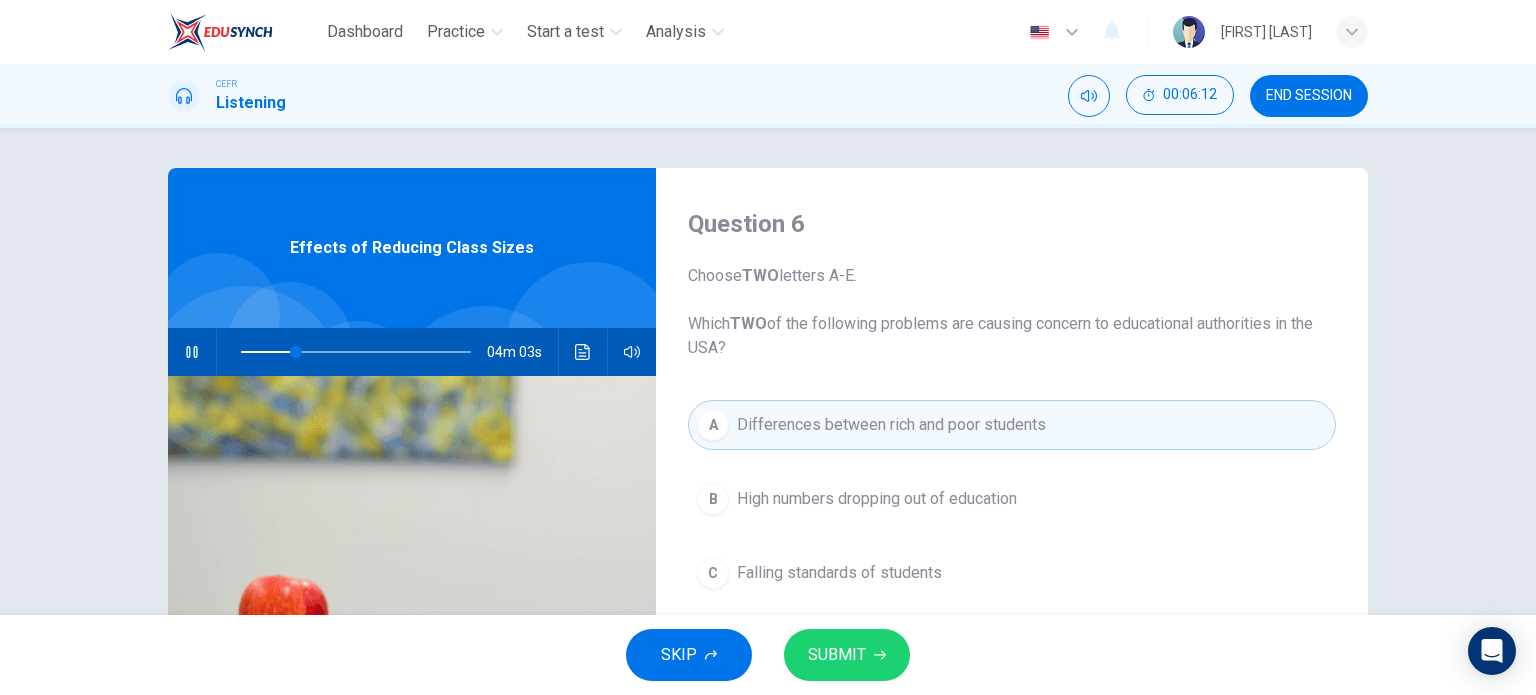 scroll, scrollTop: 288, scrollLeft: 0, axis: vertical 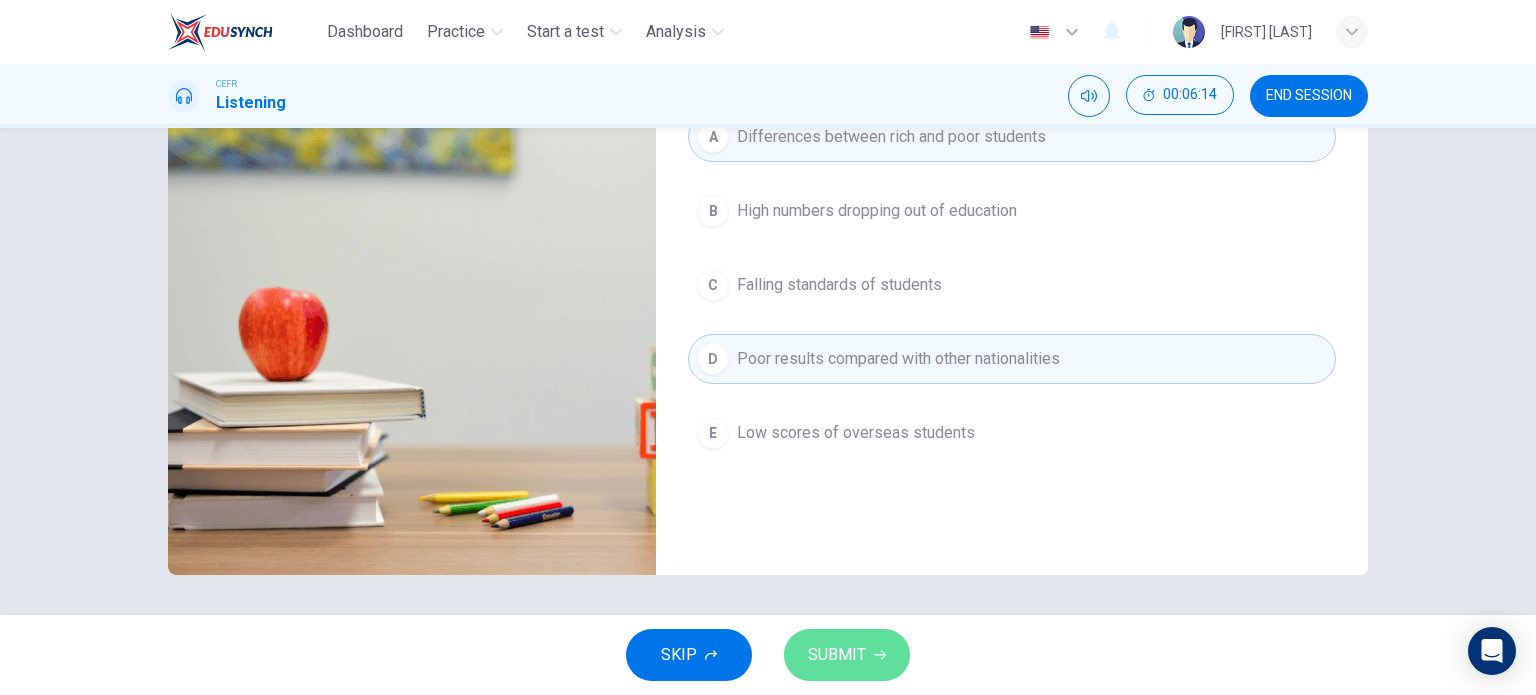 drag, startPoint x: 844, startPoint y: 654, endPoint x: 686, endPoint y: 566, distance: 180.85353 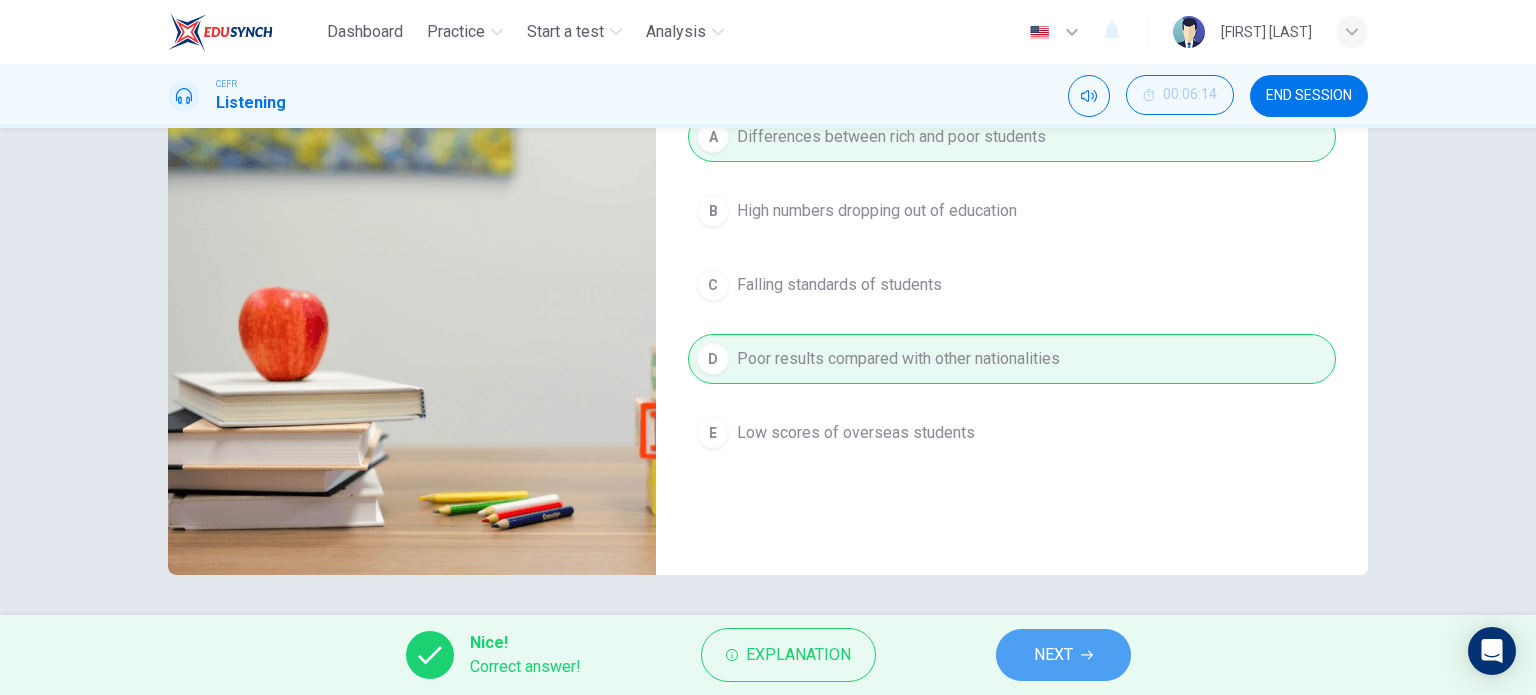 click on "NEXT" at bounding box center [1053, 655] 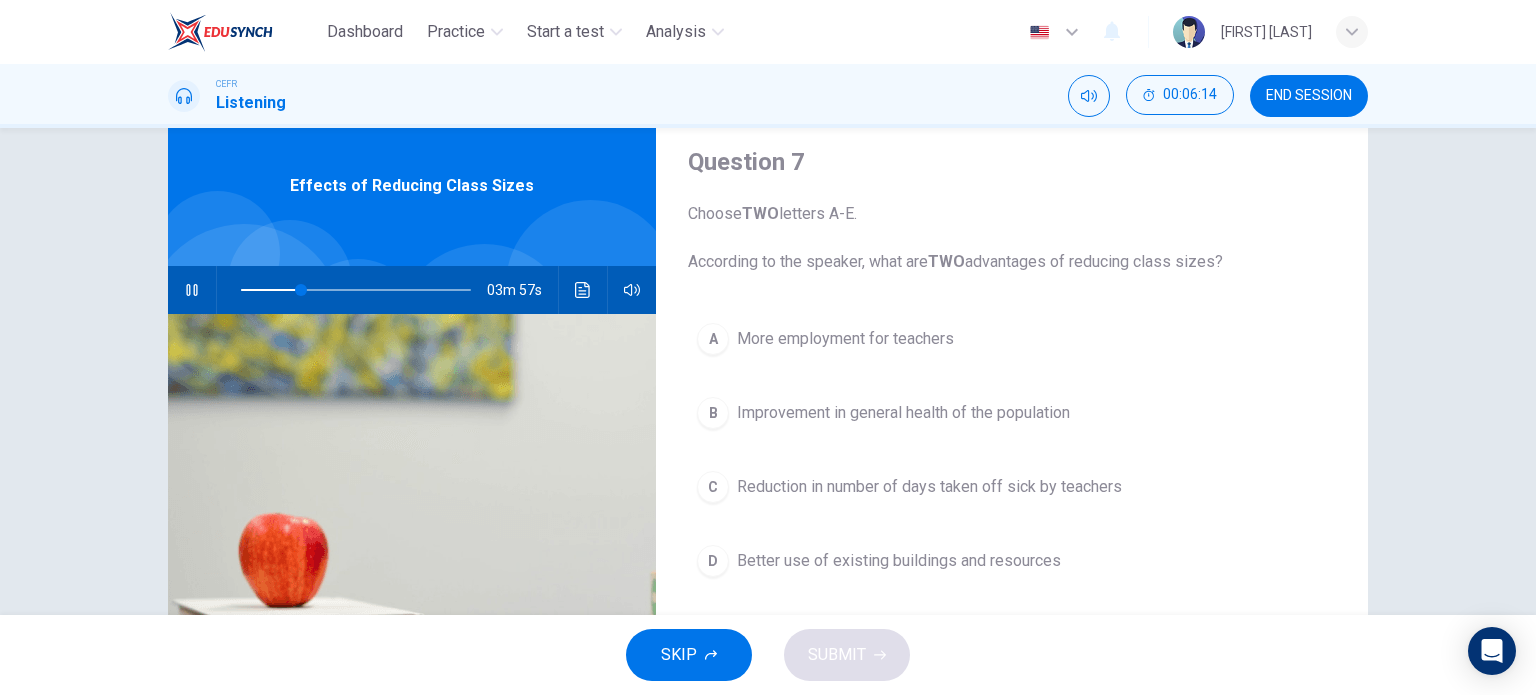 scroll, scrollTop: 60, scrollLeft: 0, axis: vertical 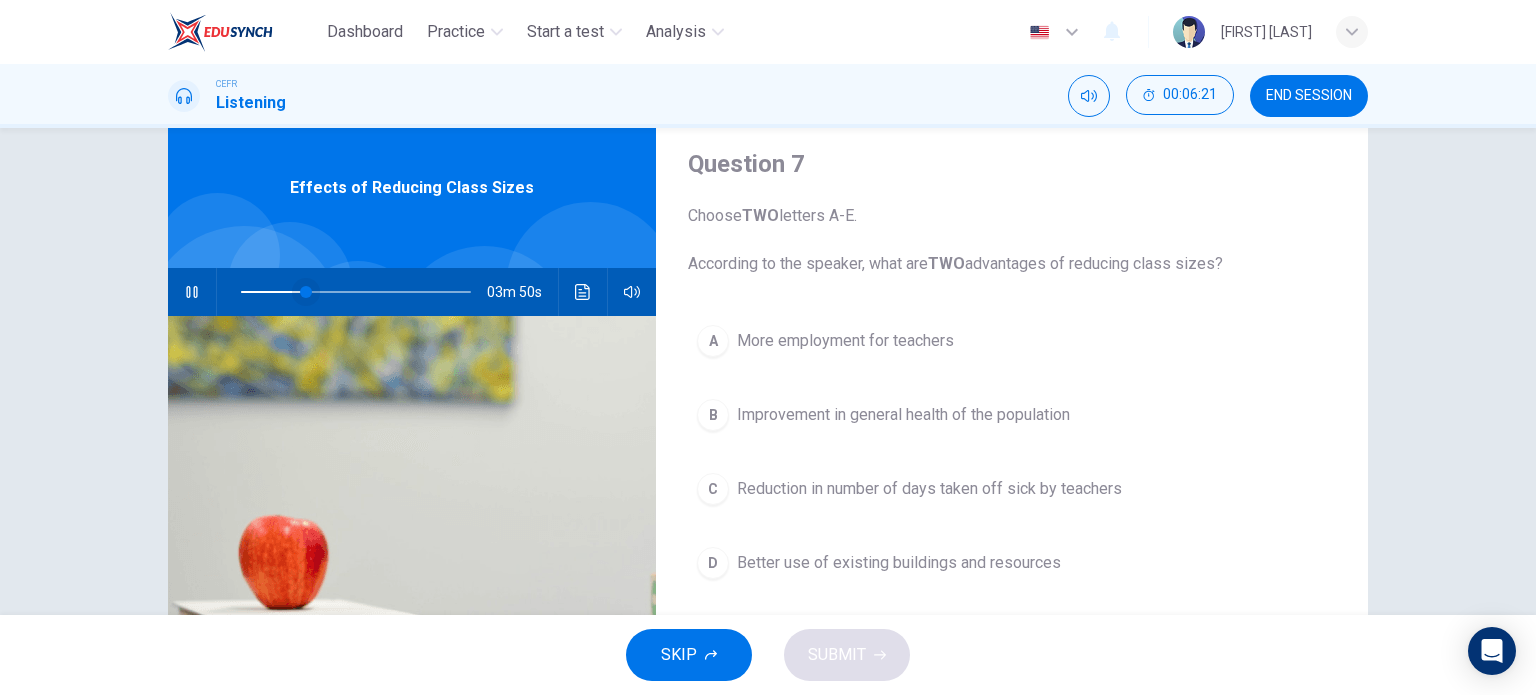 click at bounding box center [306, 292] 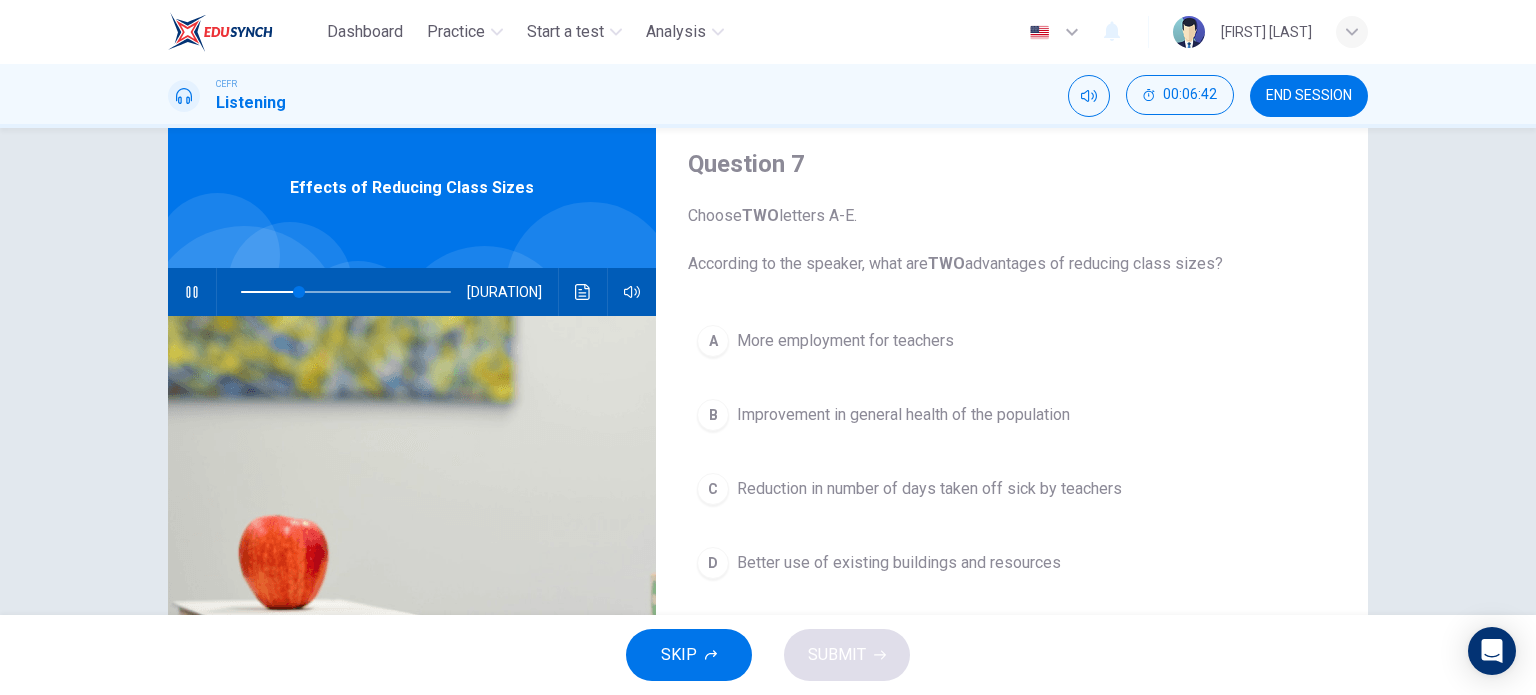 scroll, scrollTop: 128, scrollLeft: 0, axis: vertical 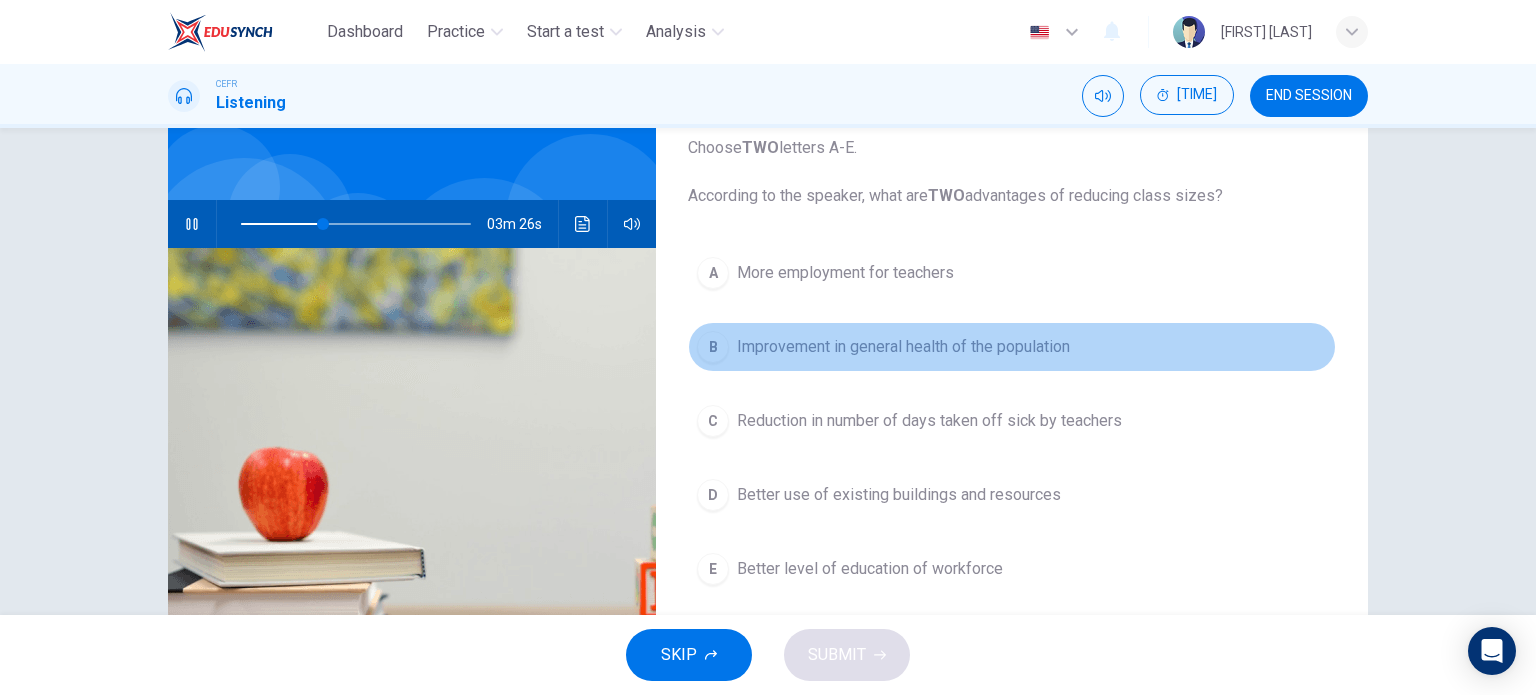 click on "Improvement in general health of the population" at bounding box center (845, 273) 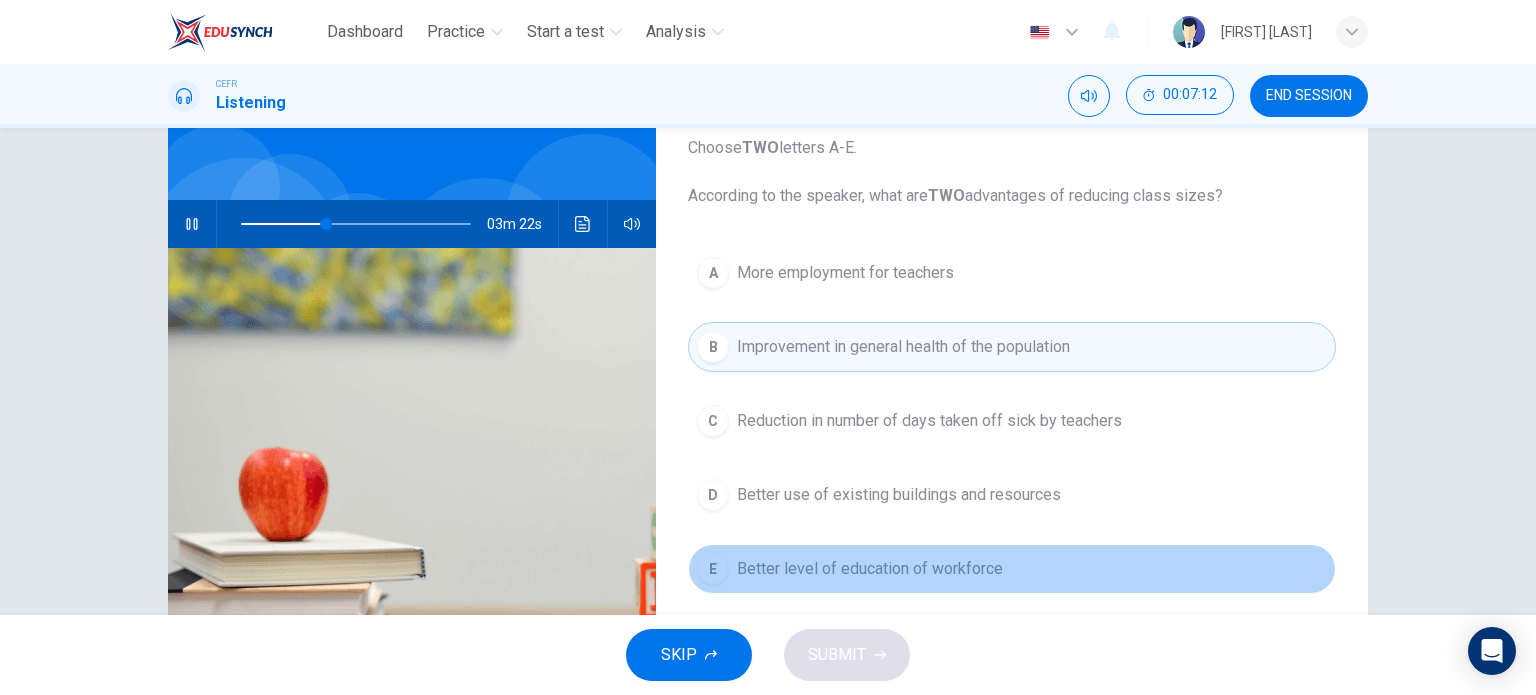 click on "Better level of education of workforce" at bounding box center (845, 273) 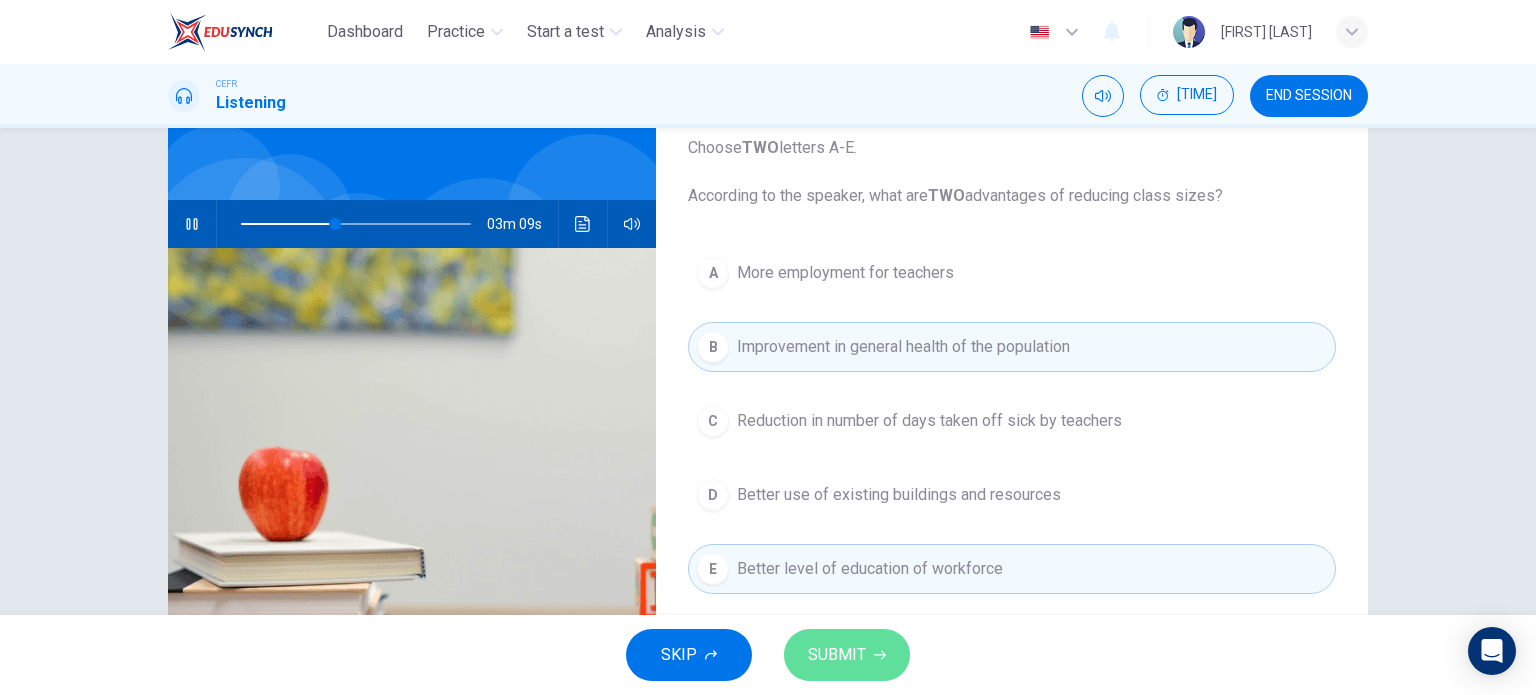click on "SUBMIT" at bounding box center (837, 655) 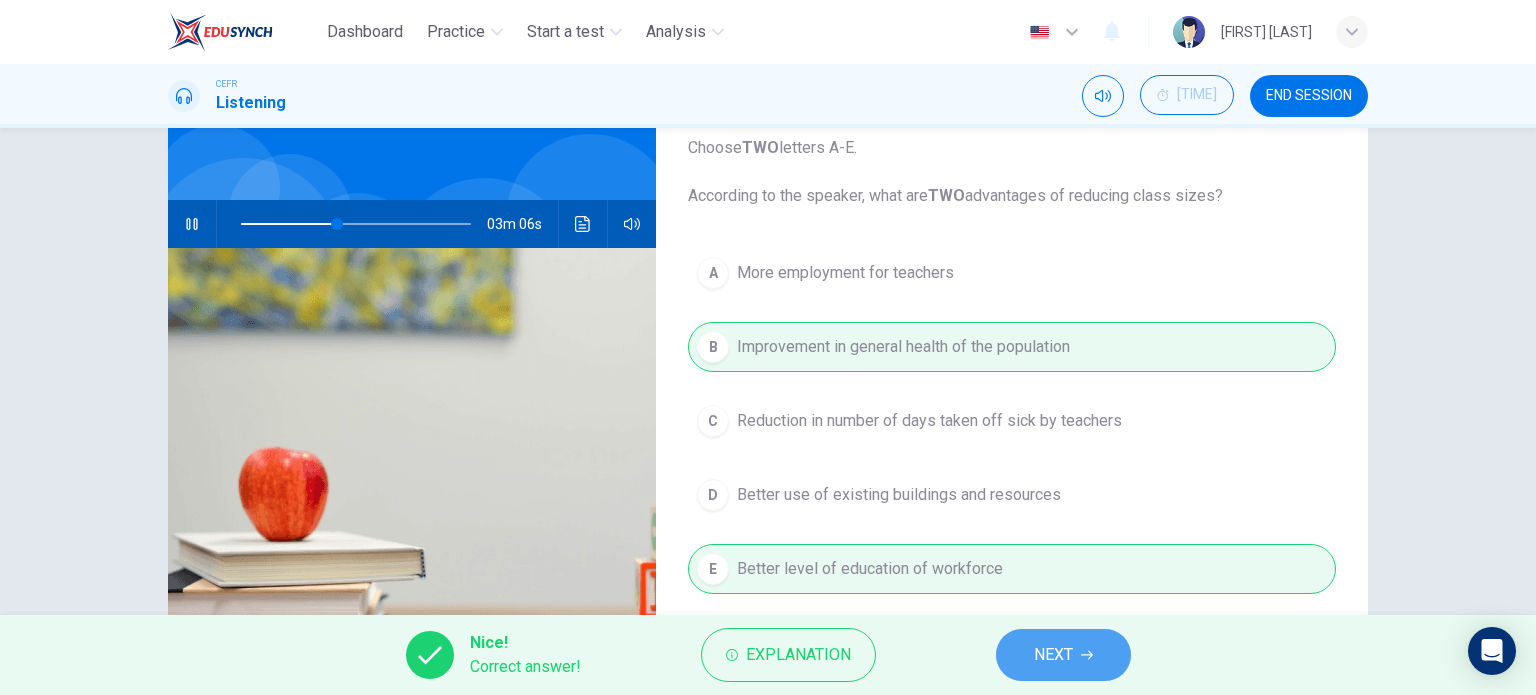 click on "NEXT" at bounding box center (1063, 655) 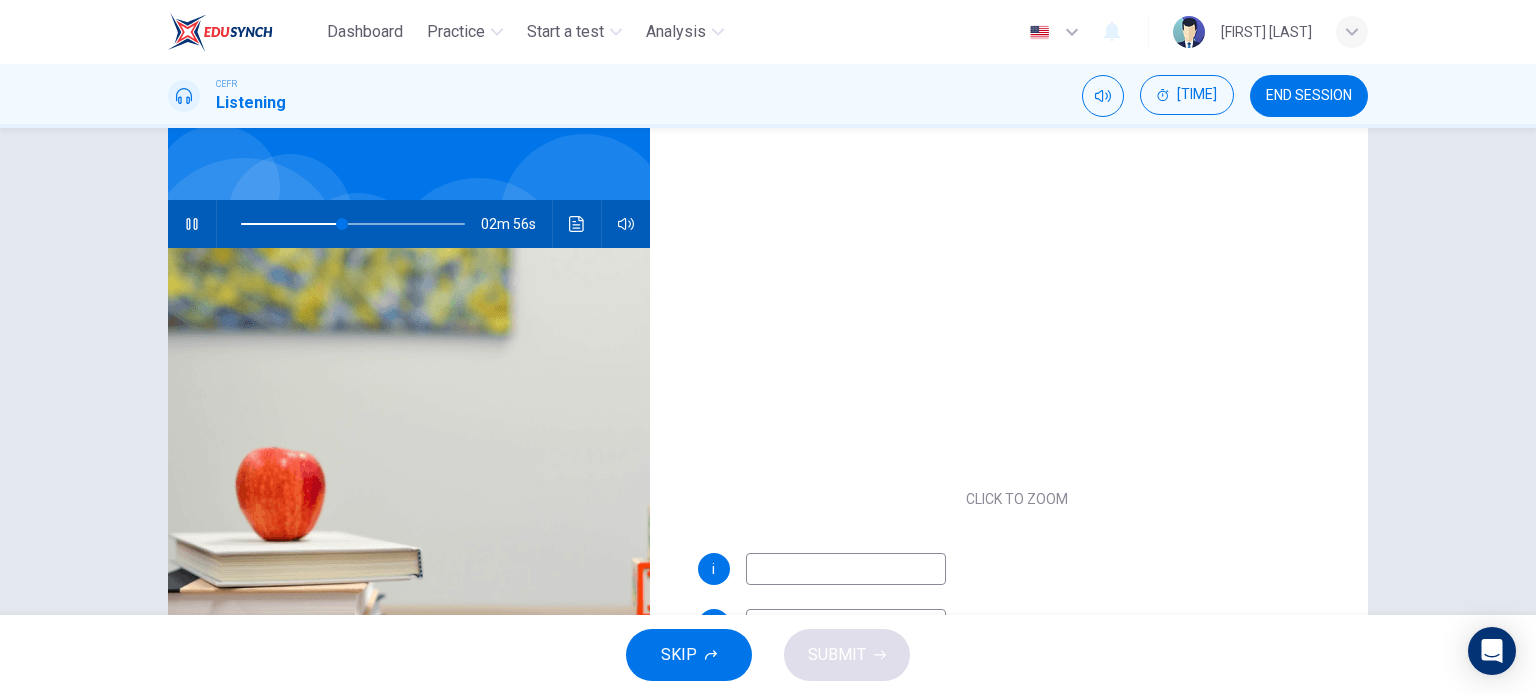 scroll, scrollTop: 120, scrollLeft: 0, axis: vertical 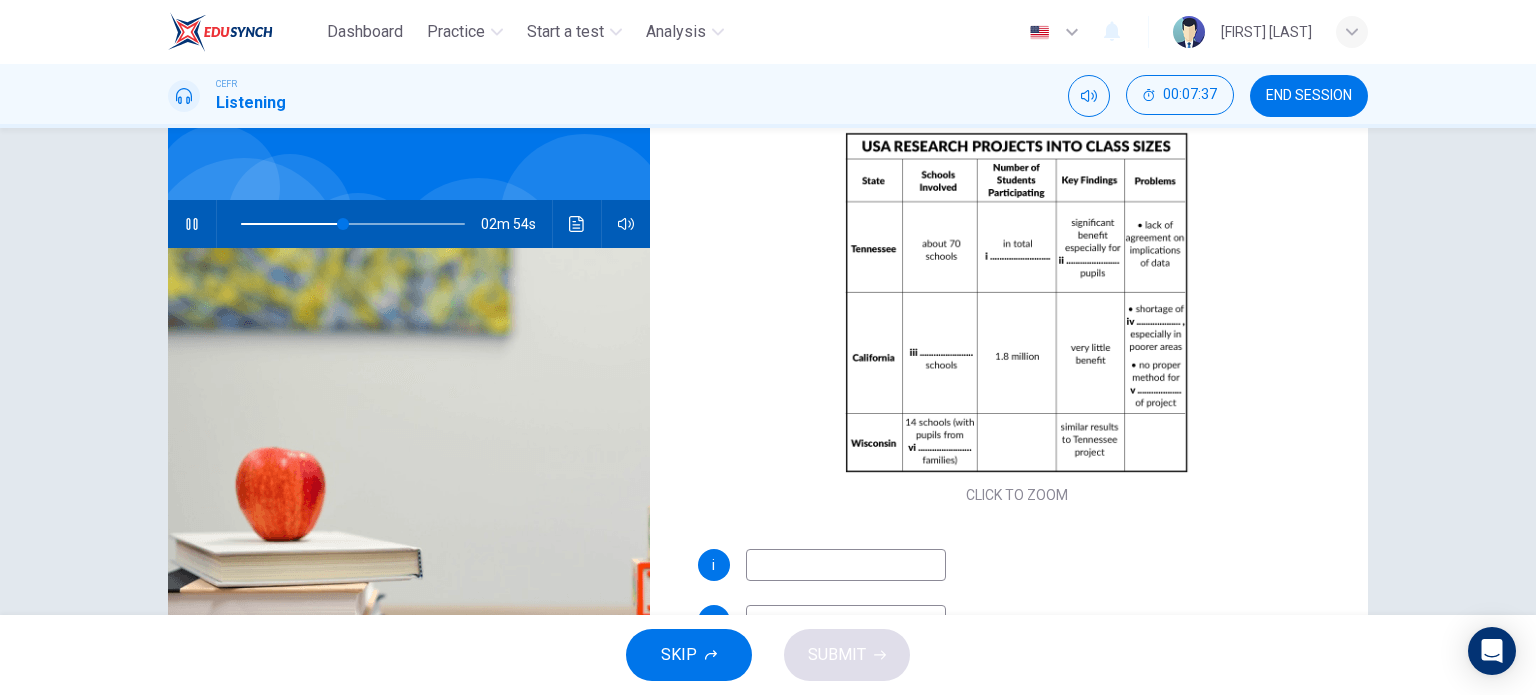 click at bounding box center [846, 565] 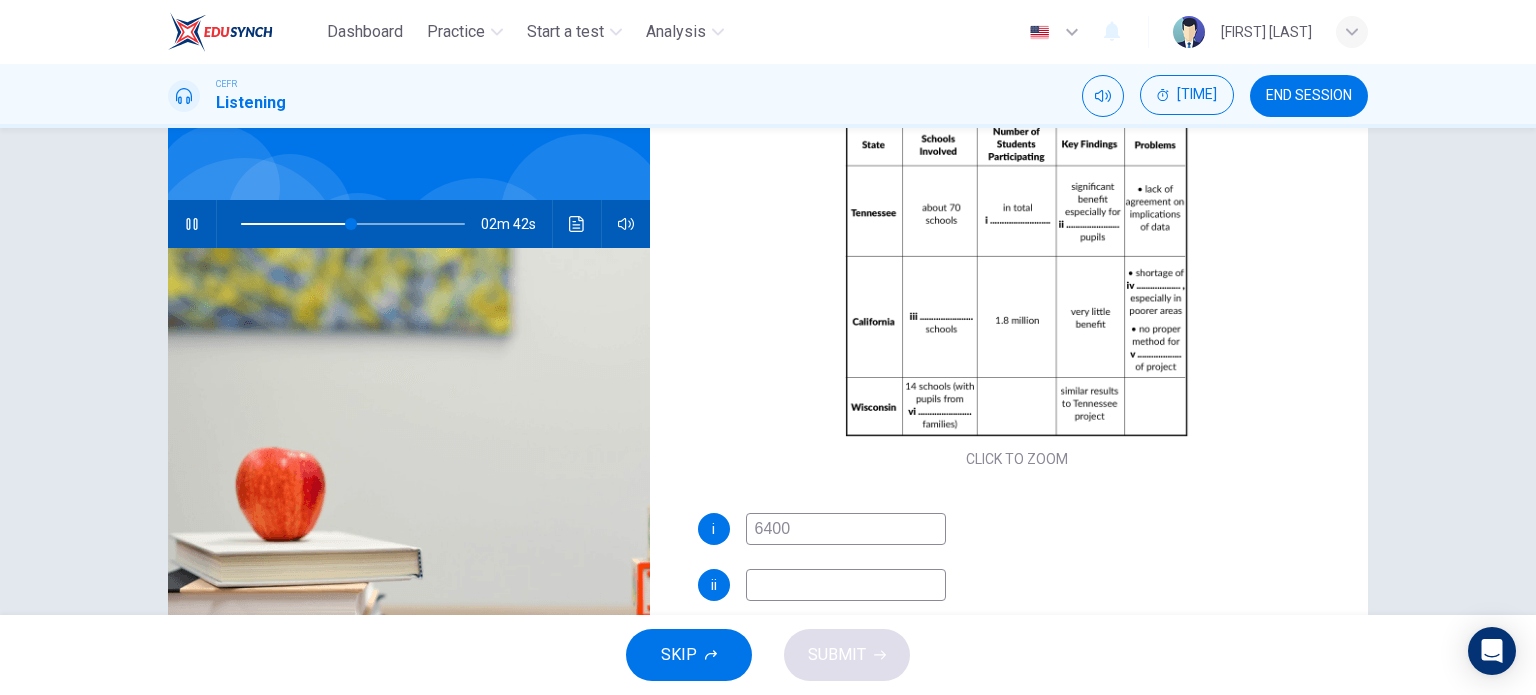scroll, scrollTop: 167, scrollLeft: 0, axis: vertical 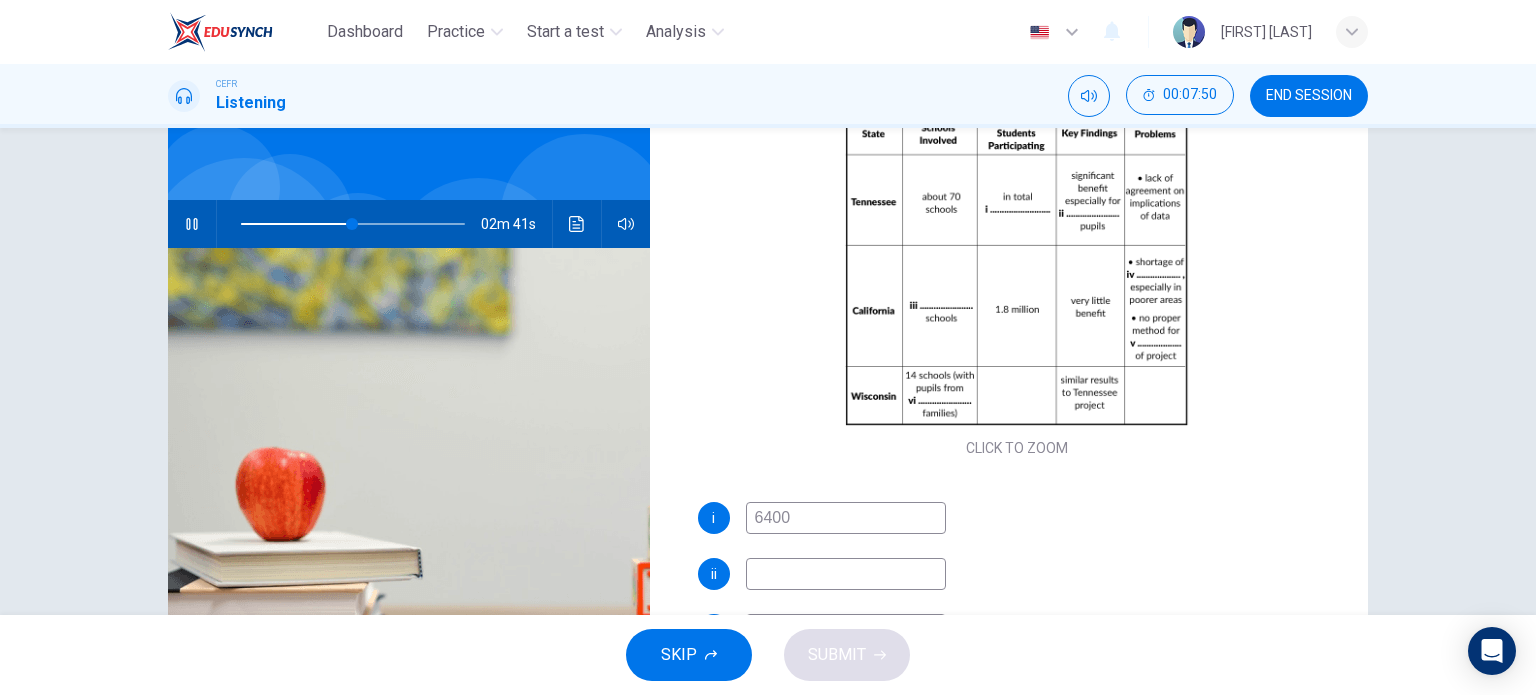 type on "6400" 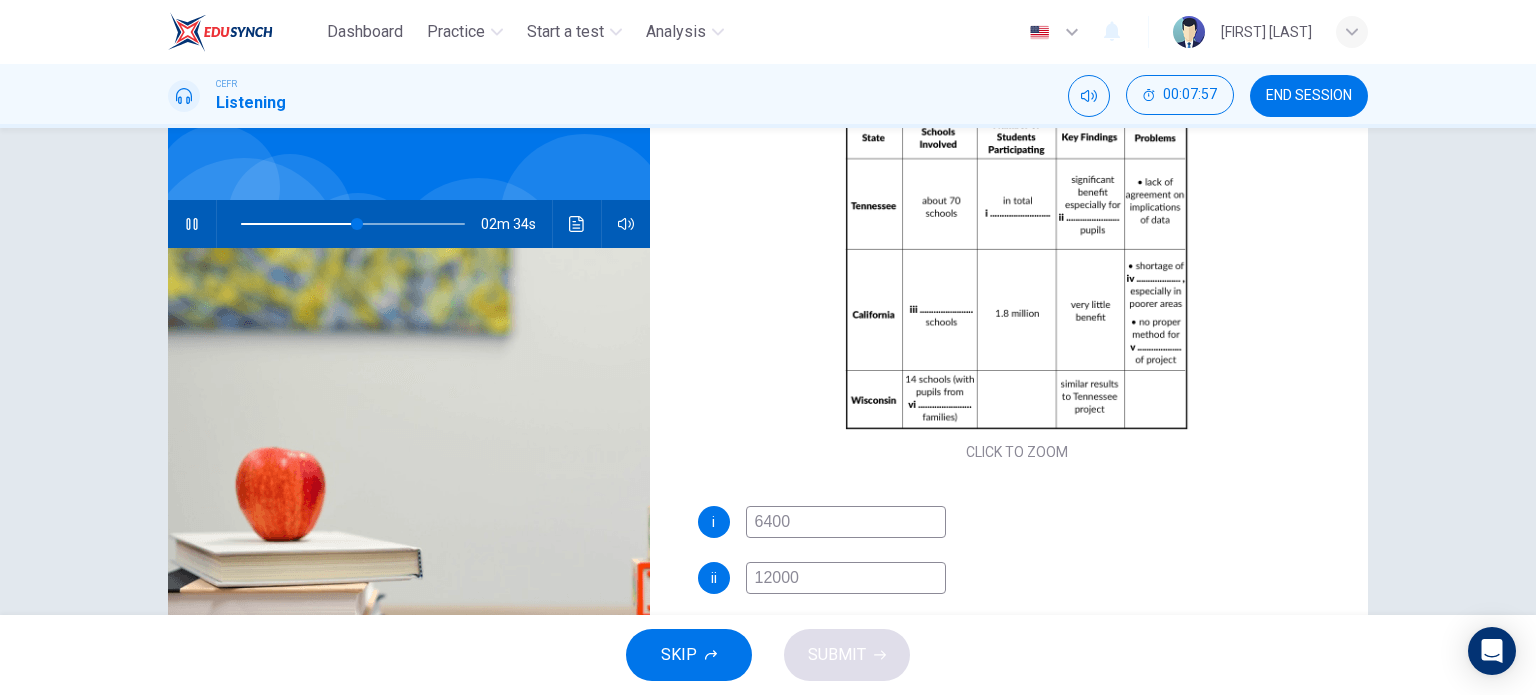 scroll, scrollTop: 164, scrollLeft: 0, axis: vertical 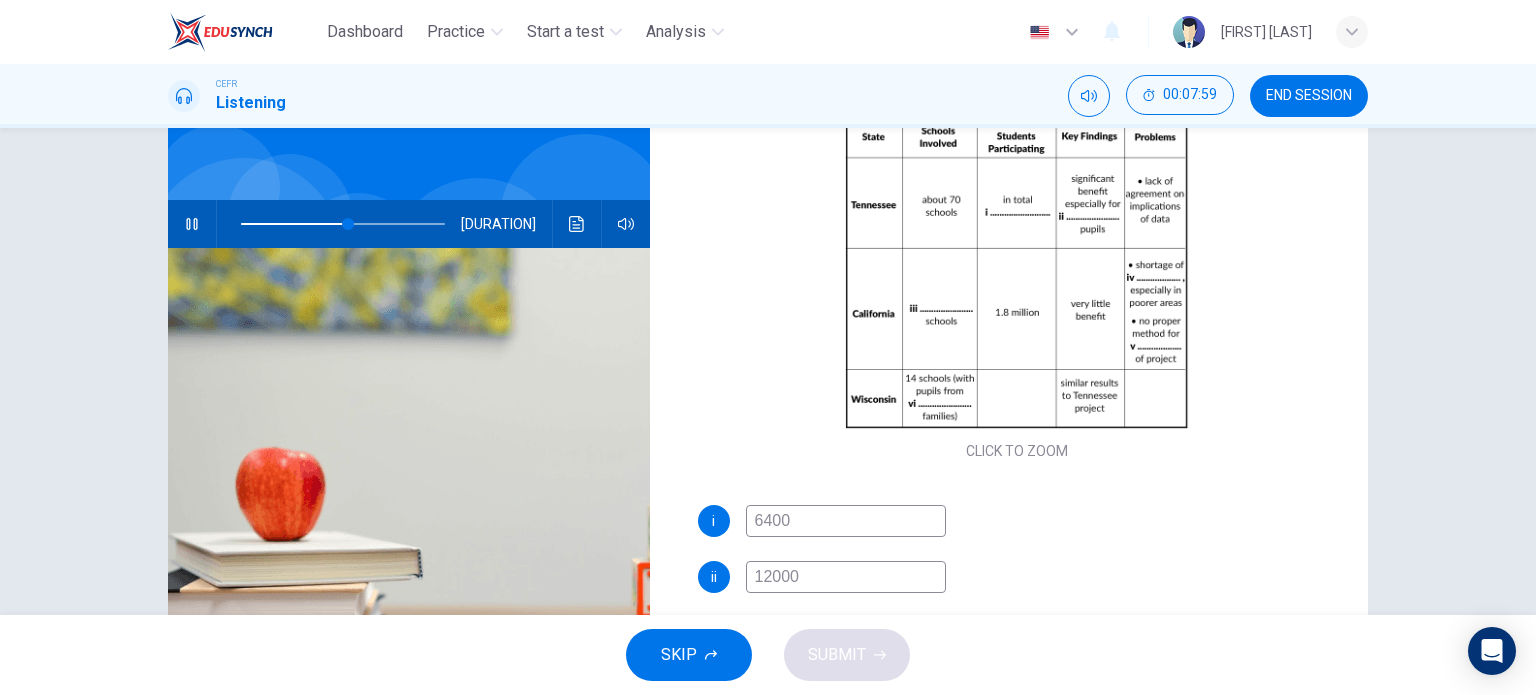 drag, startPoint x: 832, startPoint y: 567, endPoint x: 731, endPoint y: 557, distance: 101.49384 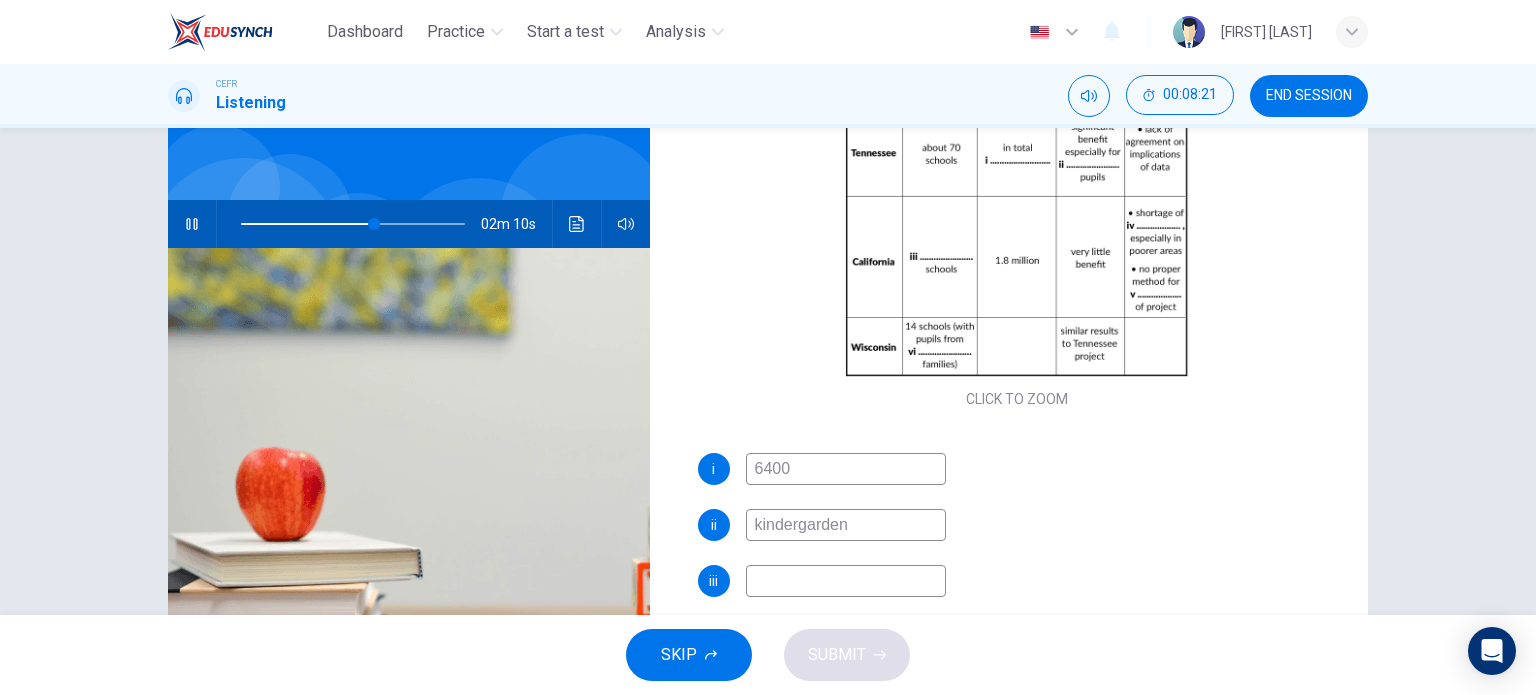 scroll, scrollTop: 216, scrollLeft: 0, axis: vertical 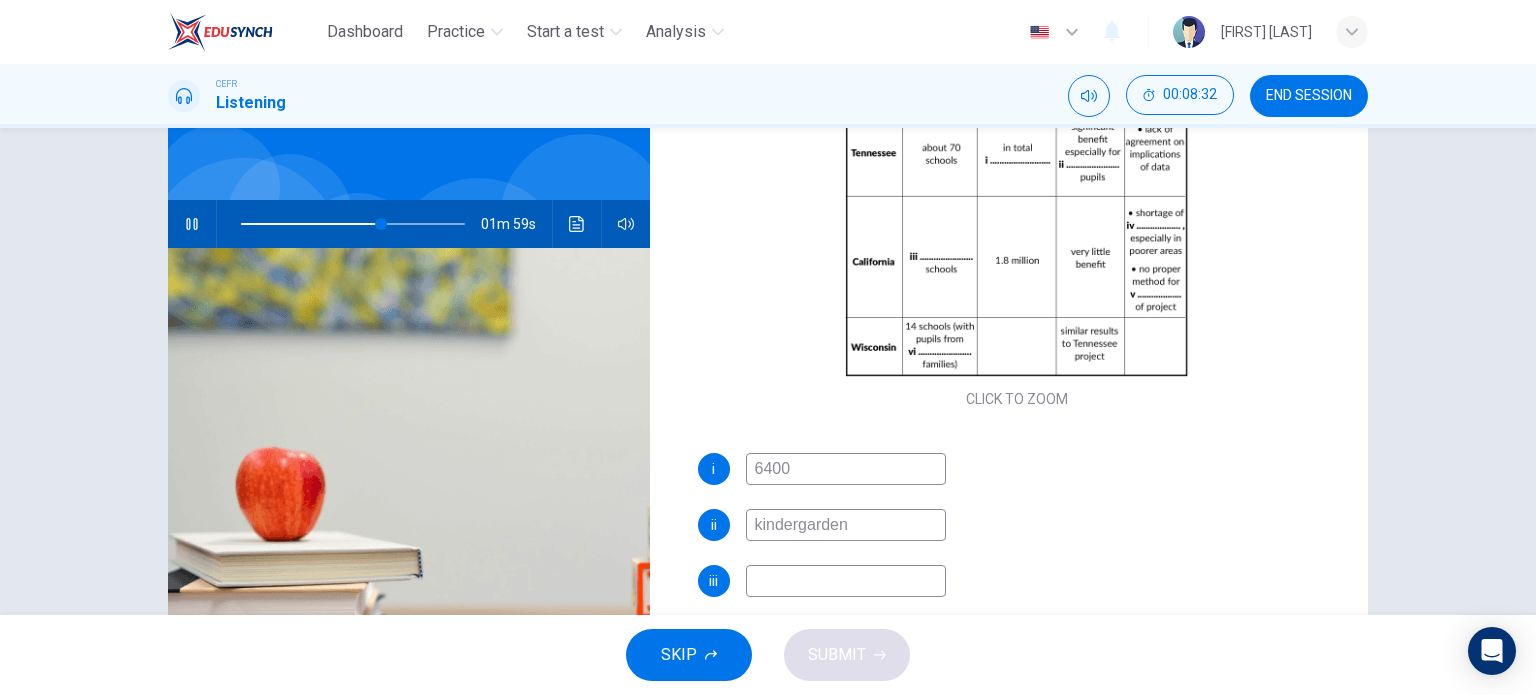 drag, startPoint x: 900, startPoint y: 533, endPoint x: 745, endPoint y: 523, distance: 155.32225 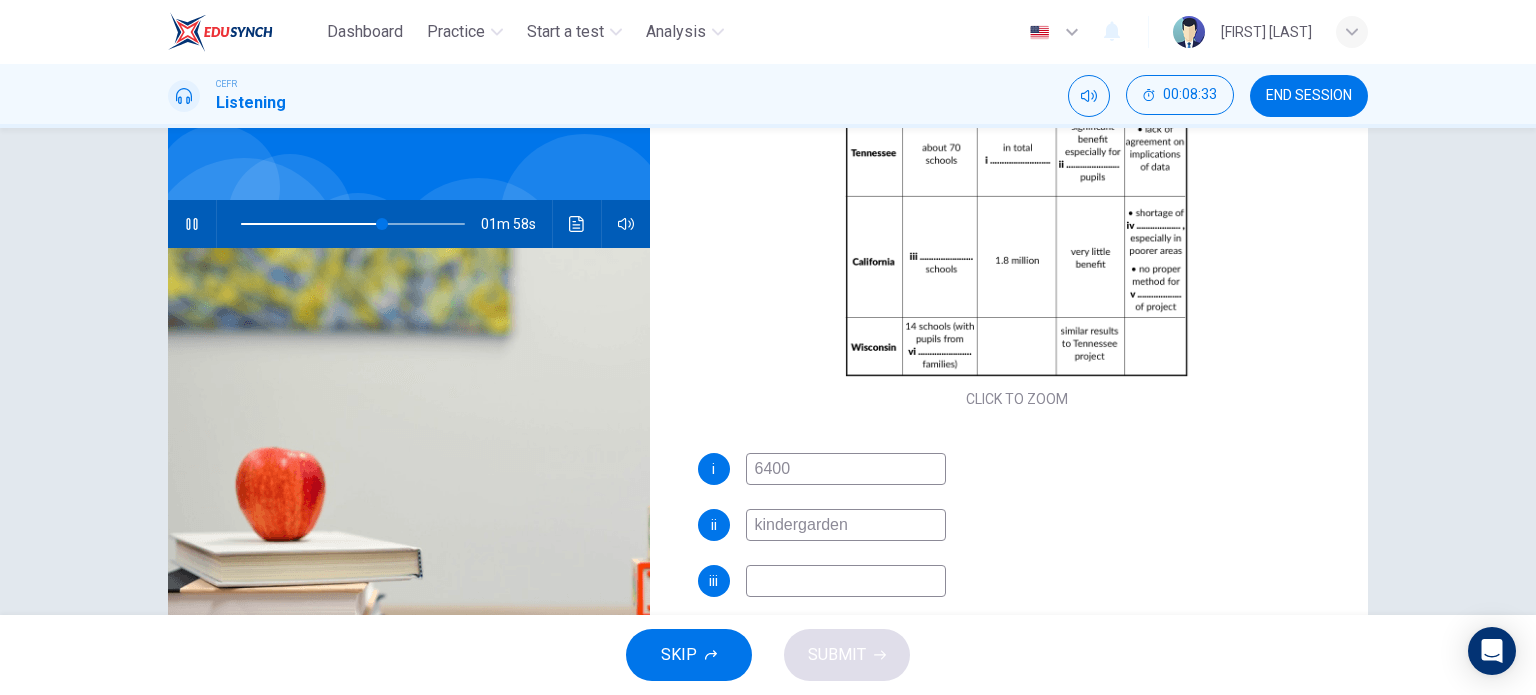 click on "kindergarden" at bounding box center [846, 469] 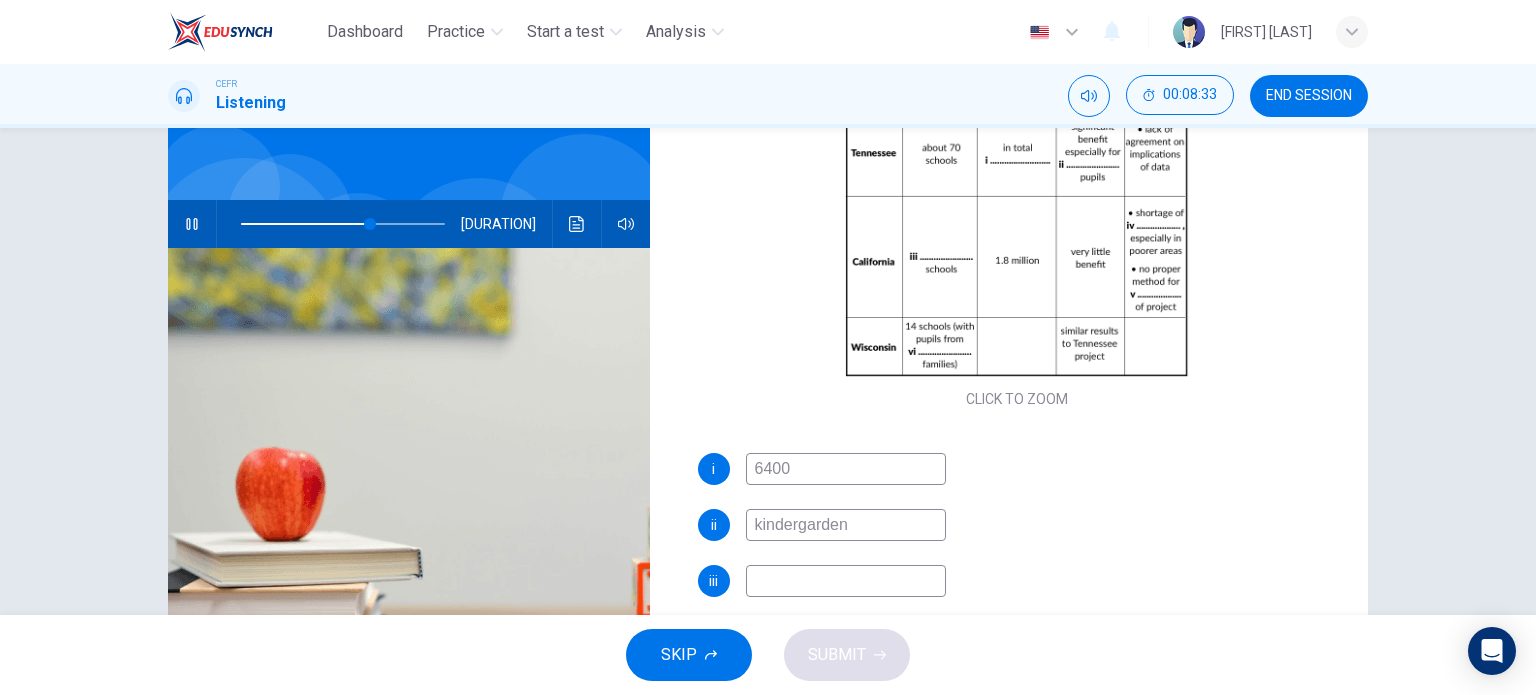 click on "kindergarden" at bounding box center (846, 469) 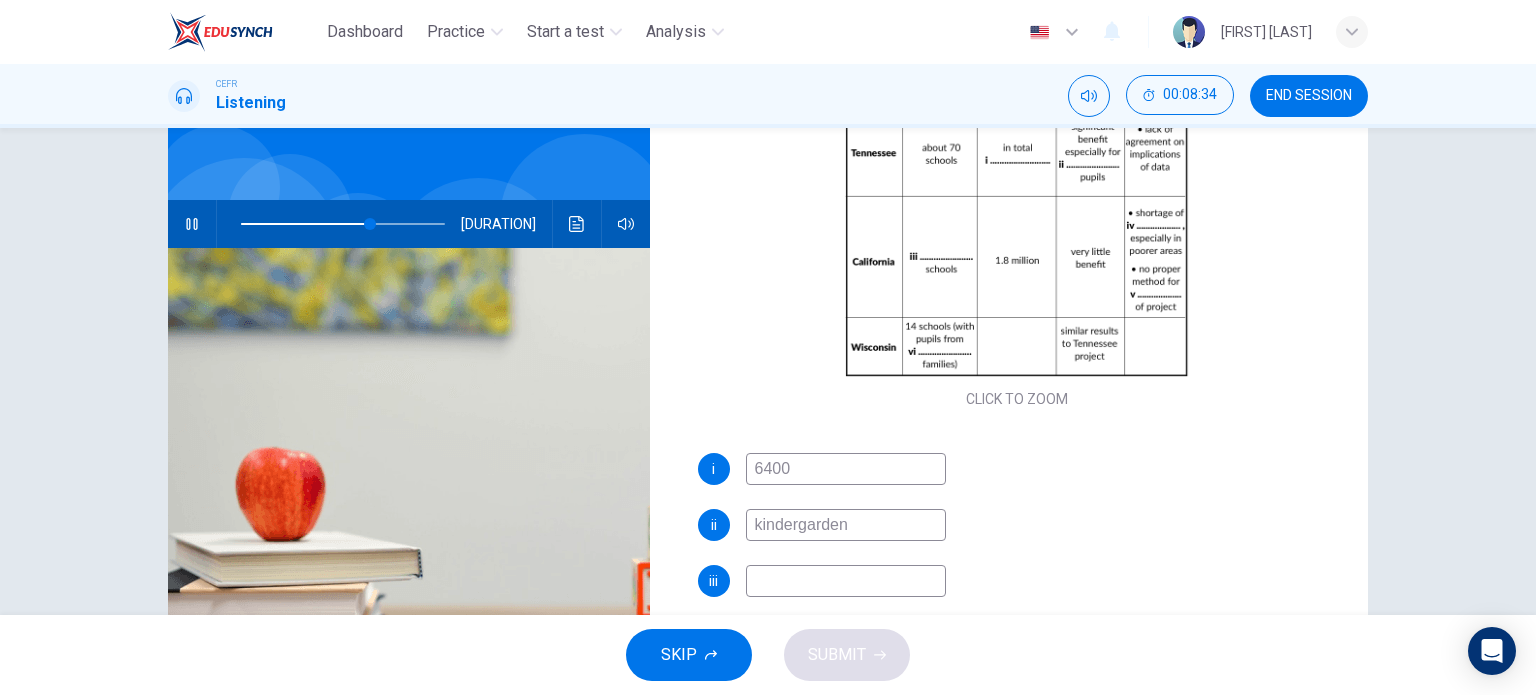 click on "kindergarden" at bounding box center (846, 469) 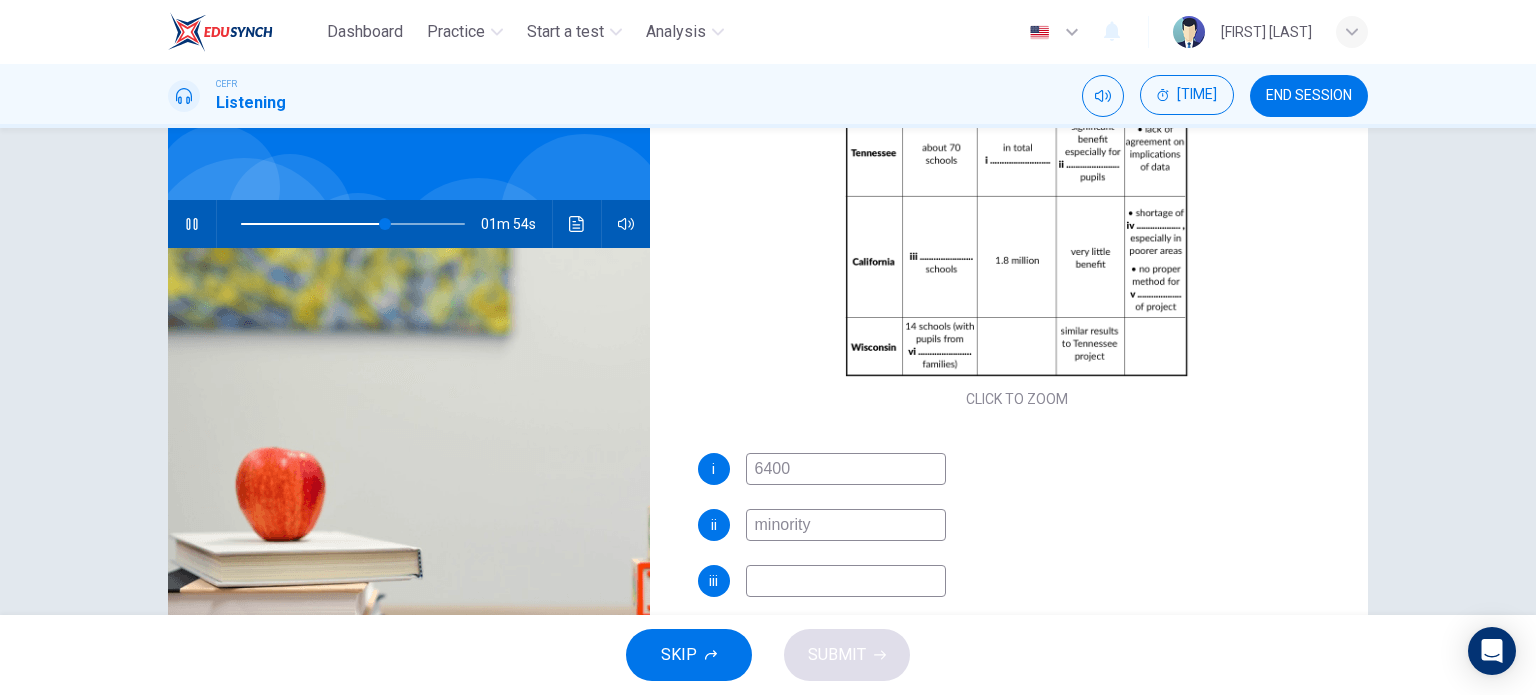 type on "minority" 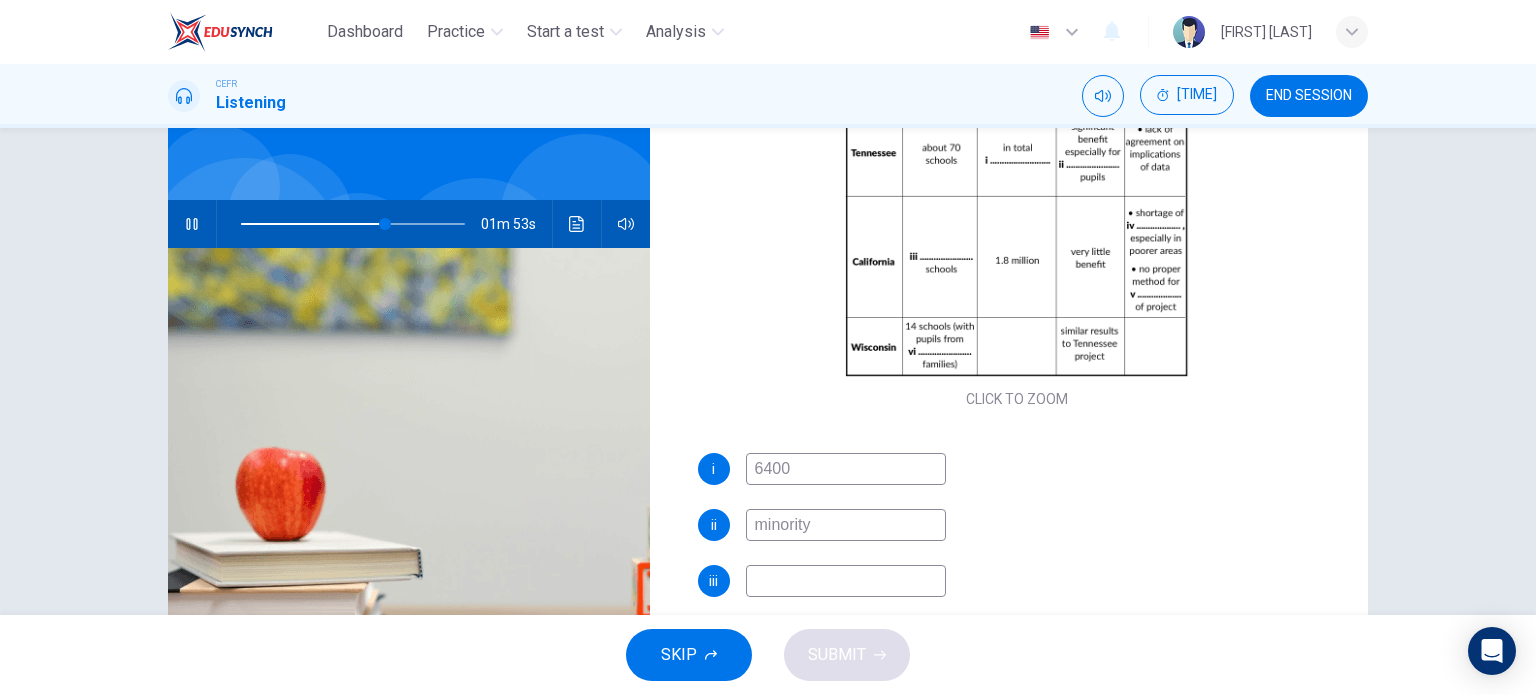 click at bounding box center [846, 469] 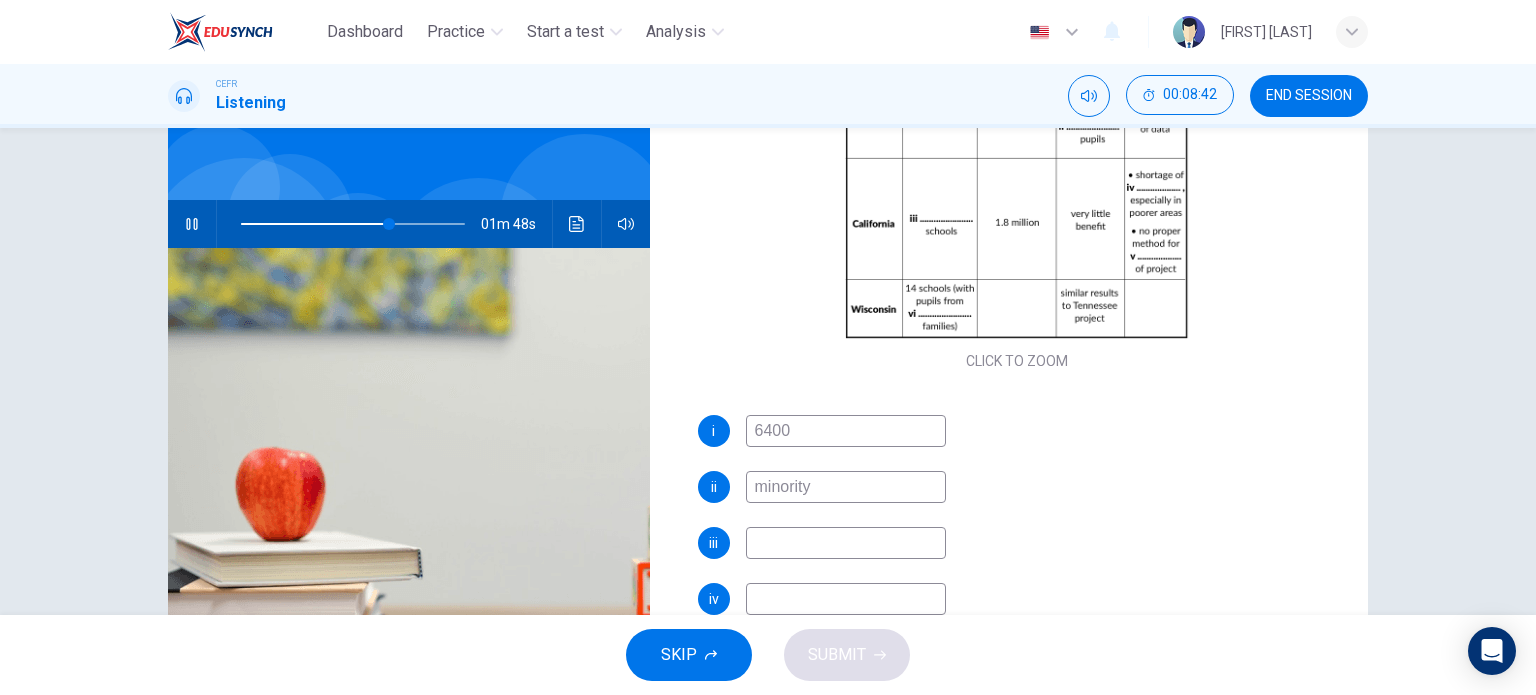 scroll, scrollTop: 252, scrollLeft: 0, axis: vertical 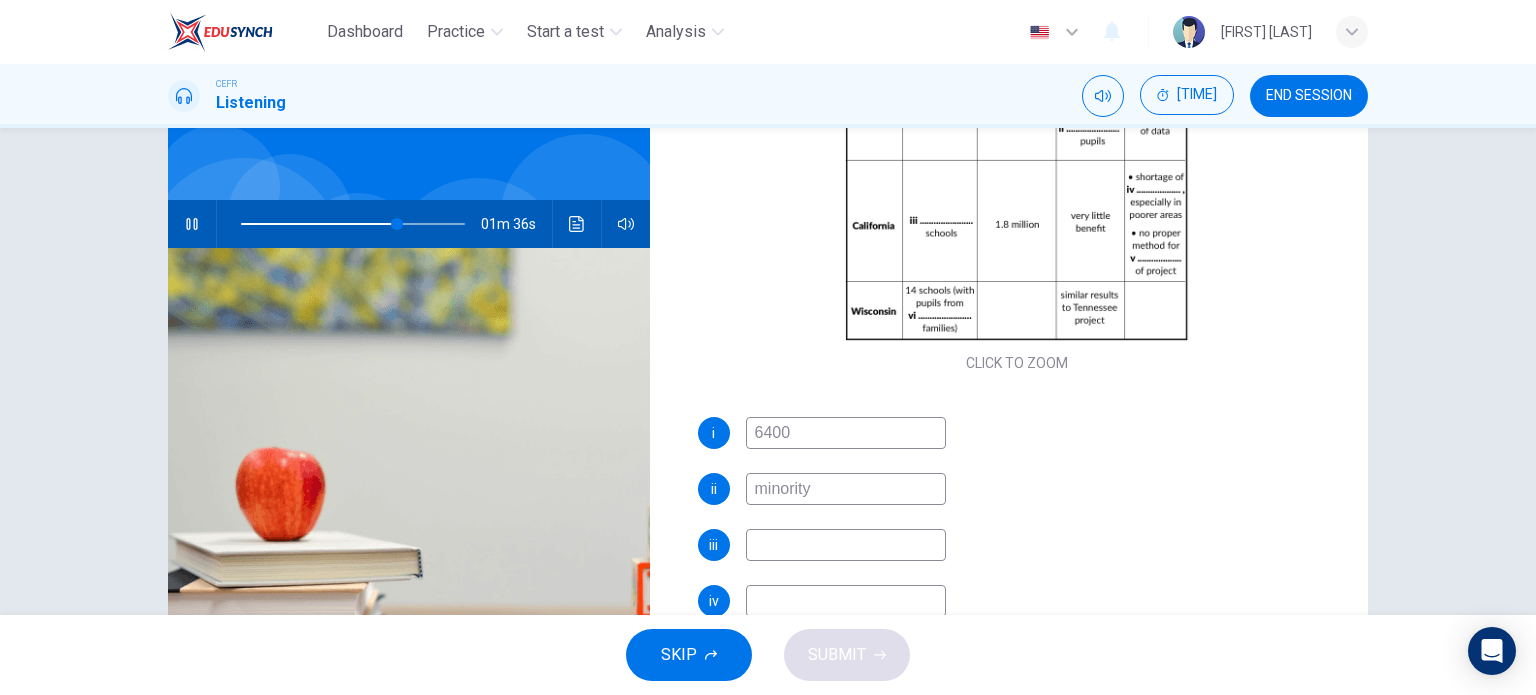 click on "i 6400 ii minority iii iv v vi" at bounding box center [1017, 593] 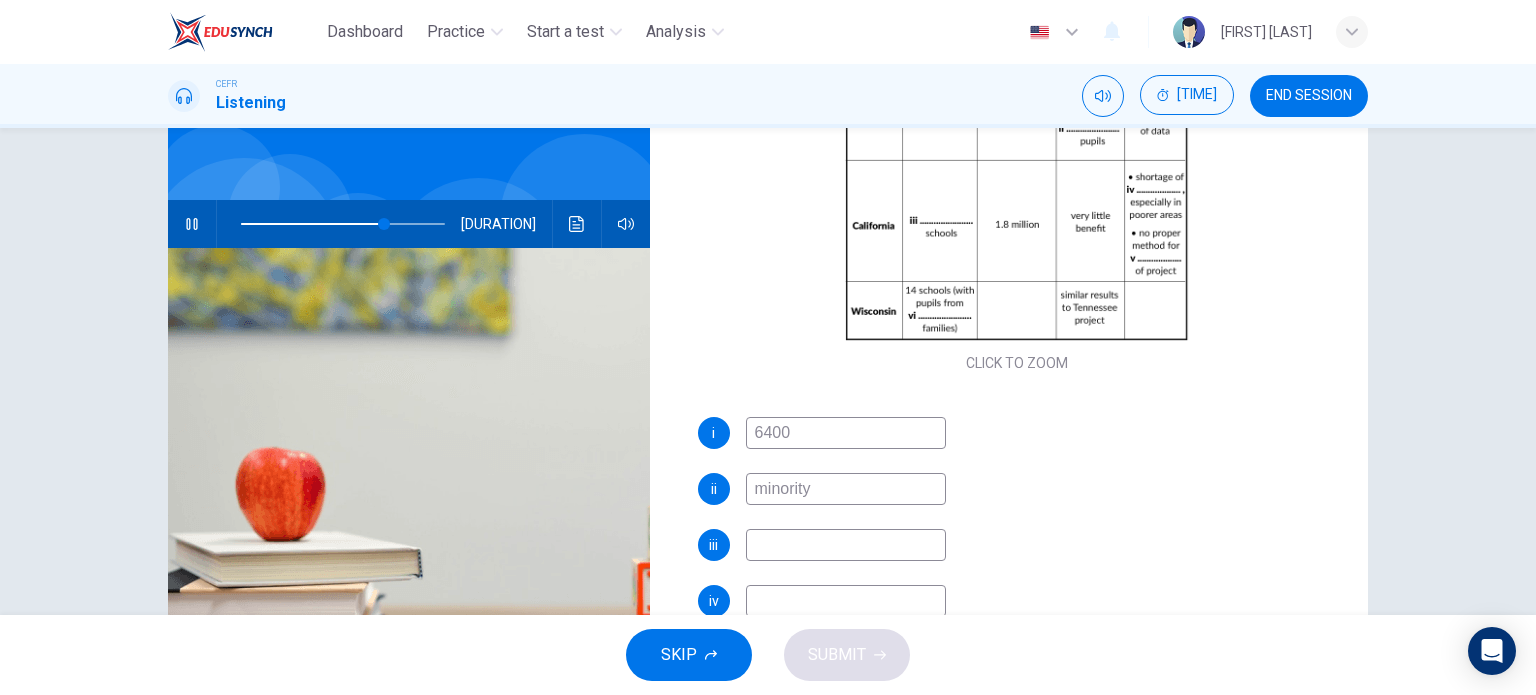 click at bounding box center (846, 433) 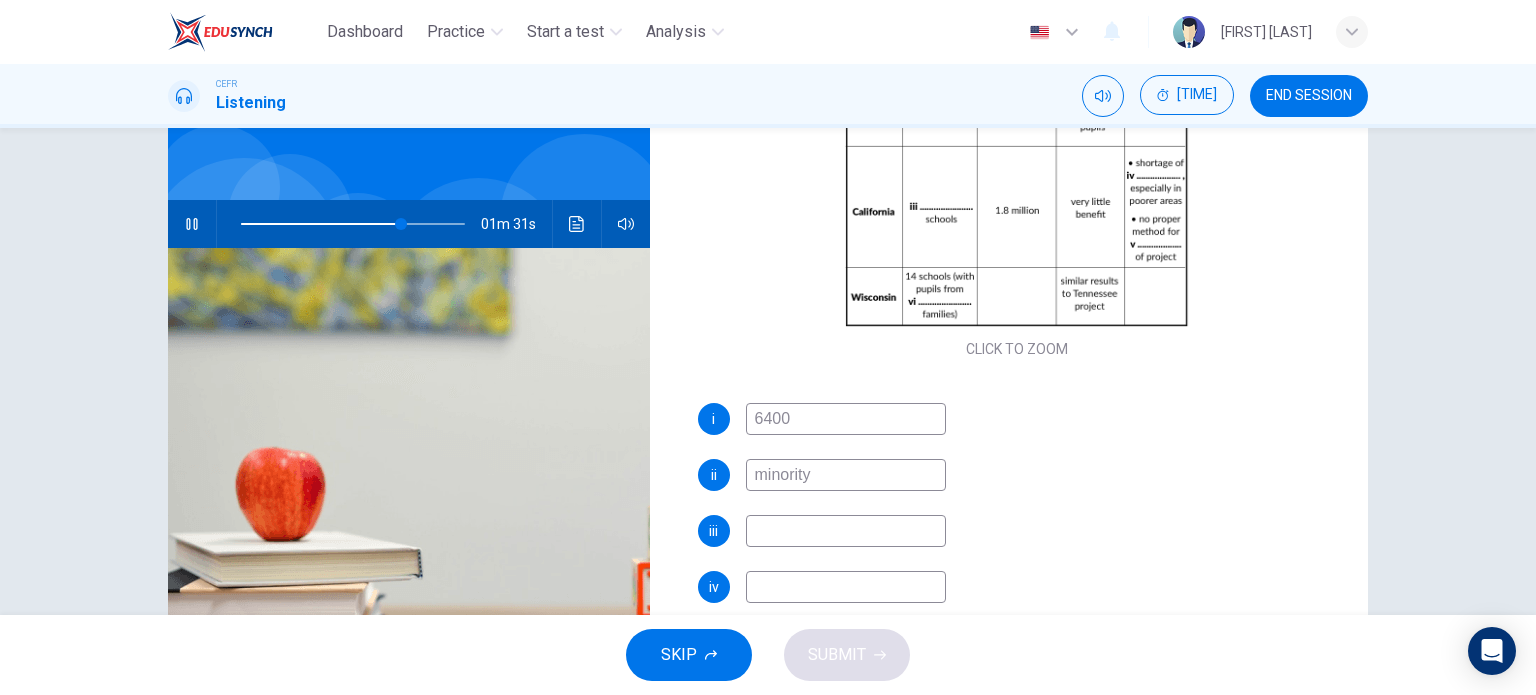 scroll, scrollTop: 285, scrollLeft: 0, axis: vertical 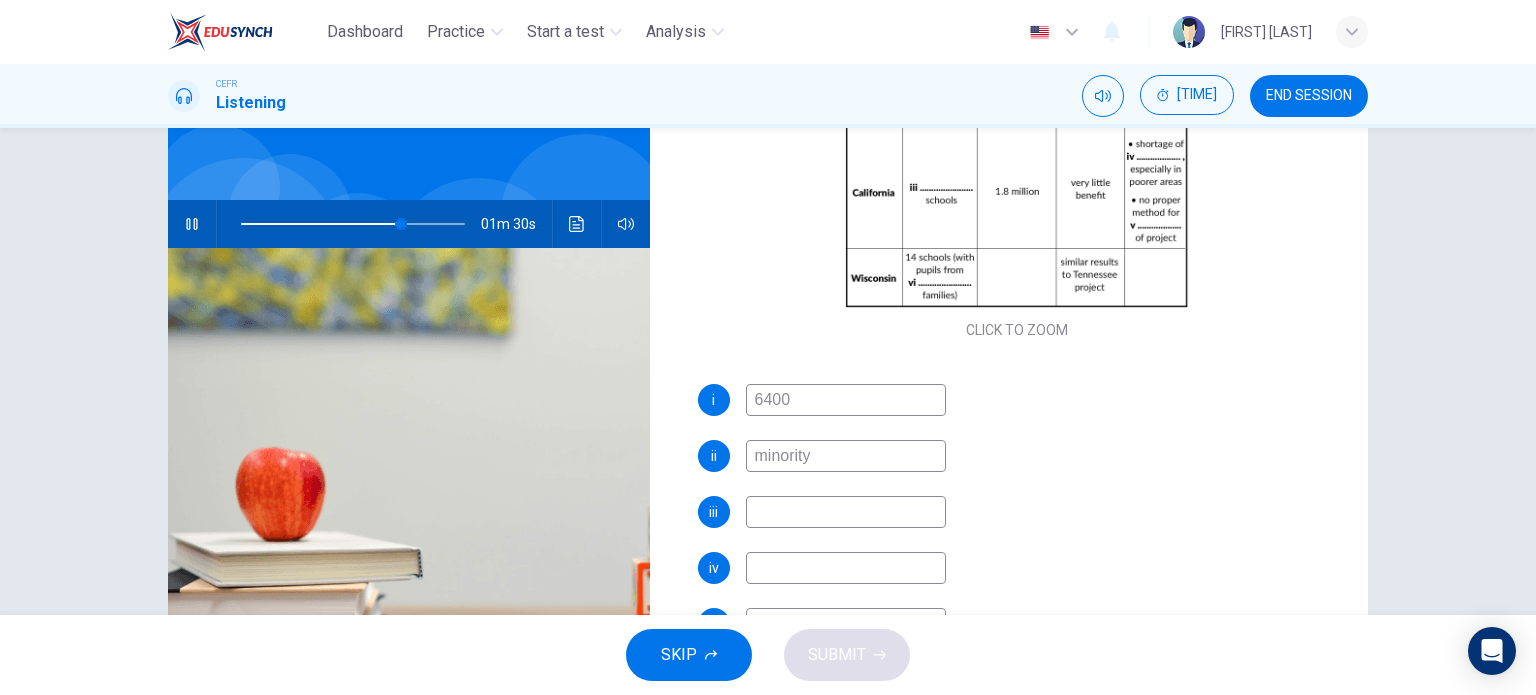 click at bounding box center (846, 400) 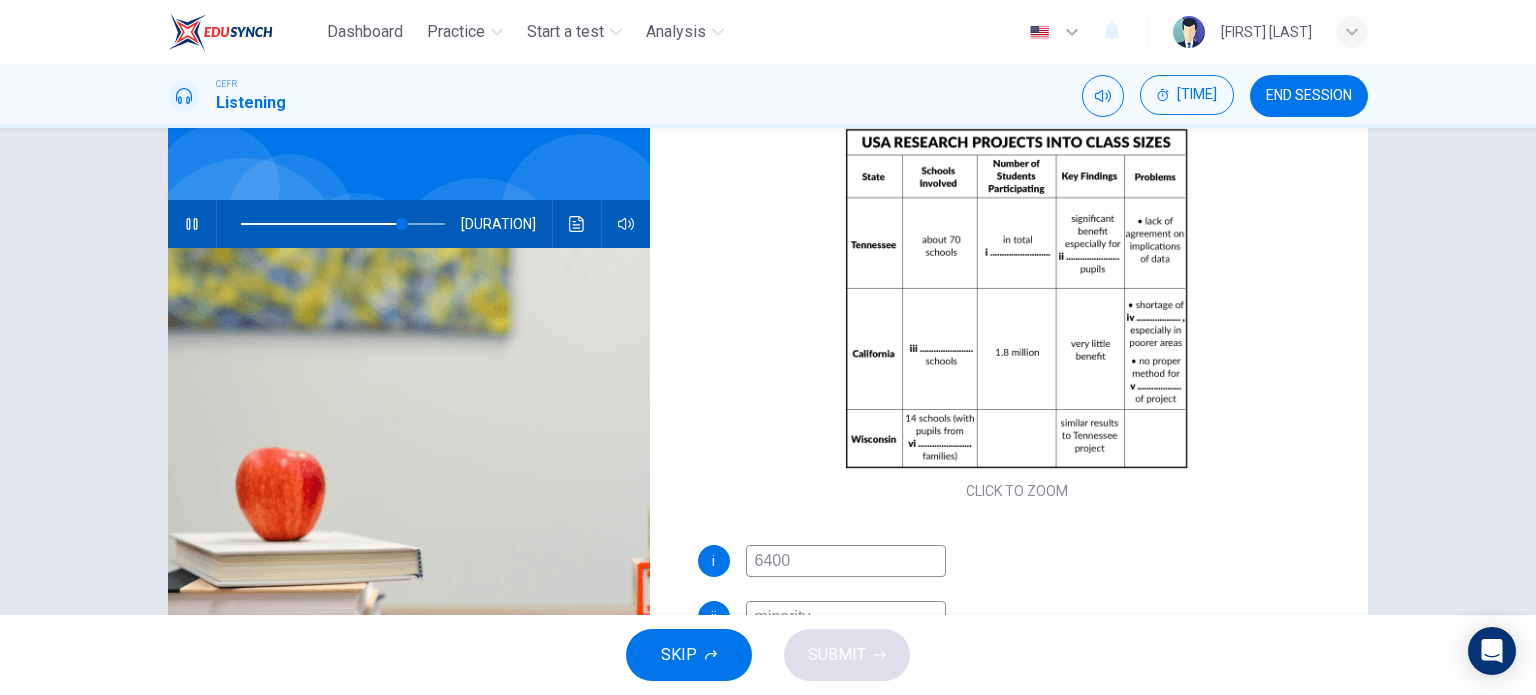 scroll, scrollTop: 125, scrollLeft: 0, axis: vertical 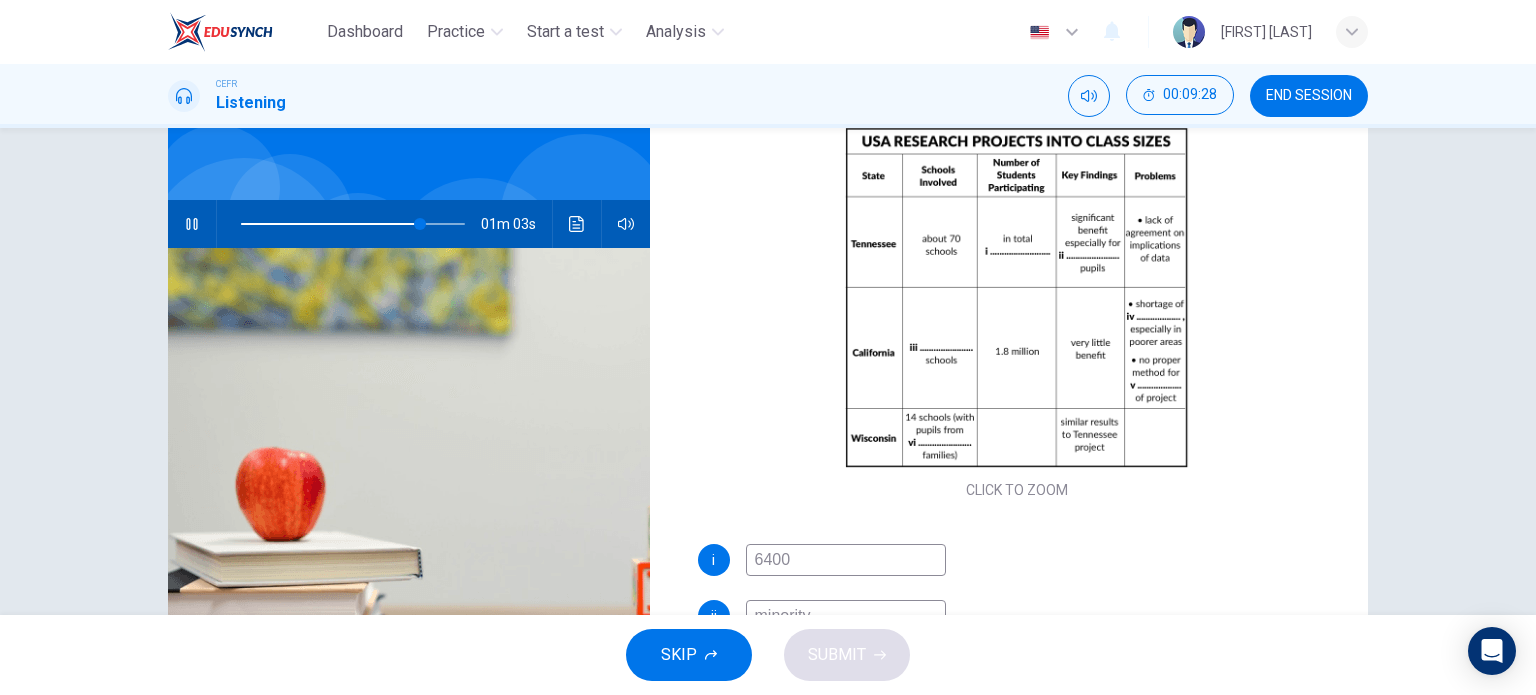 type on "all" 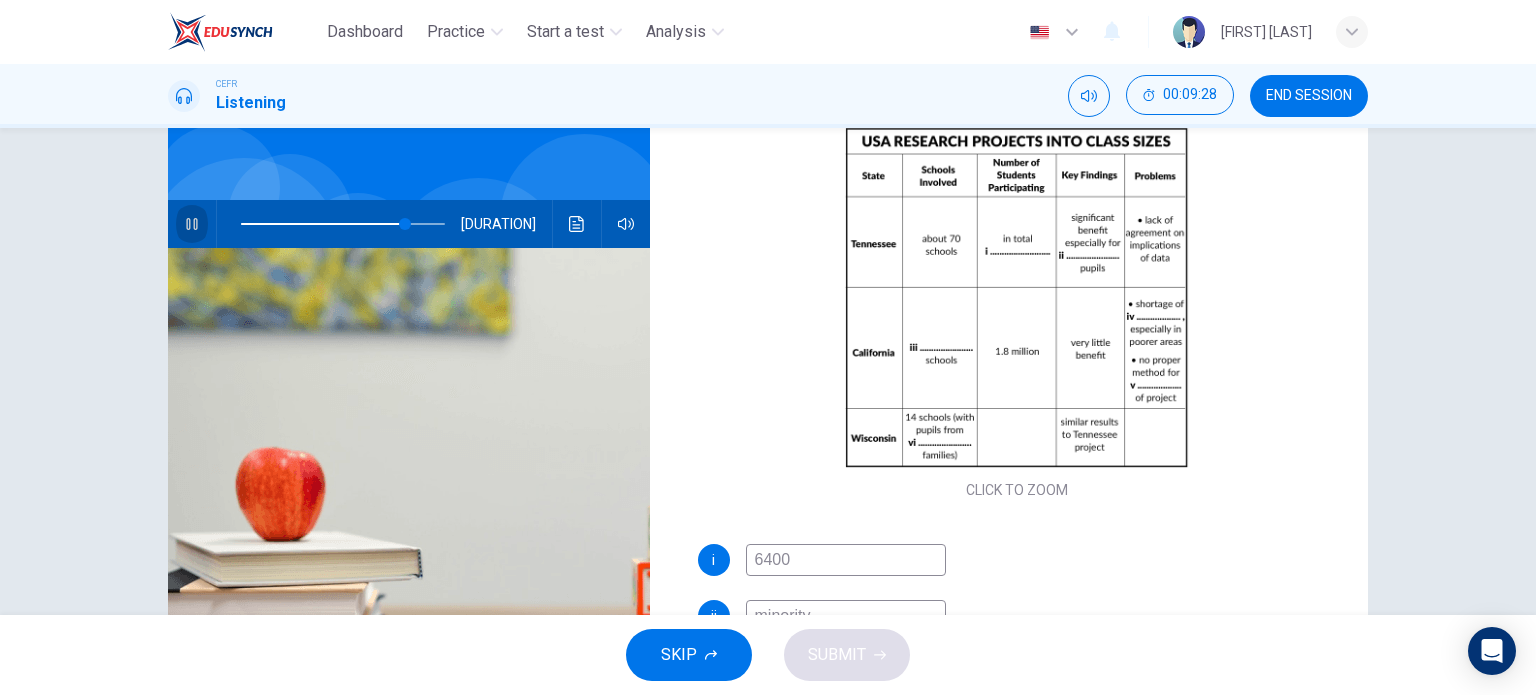 click at bounding box center [192, 224] 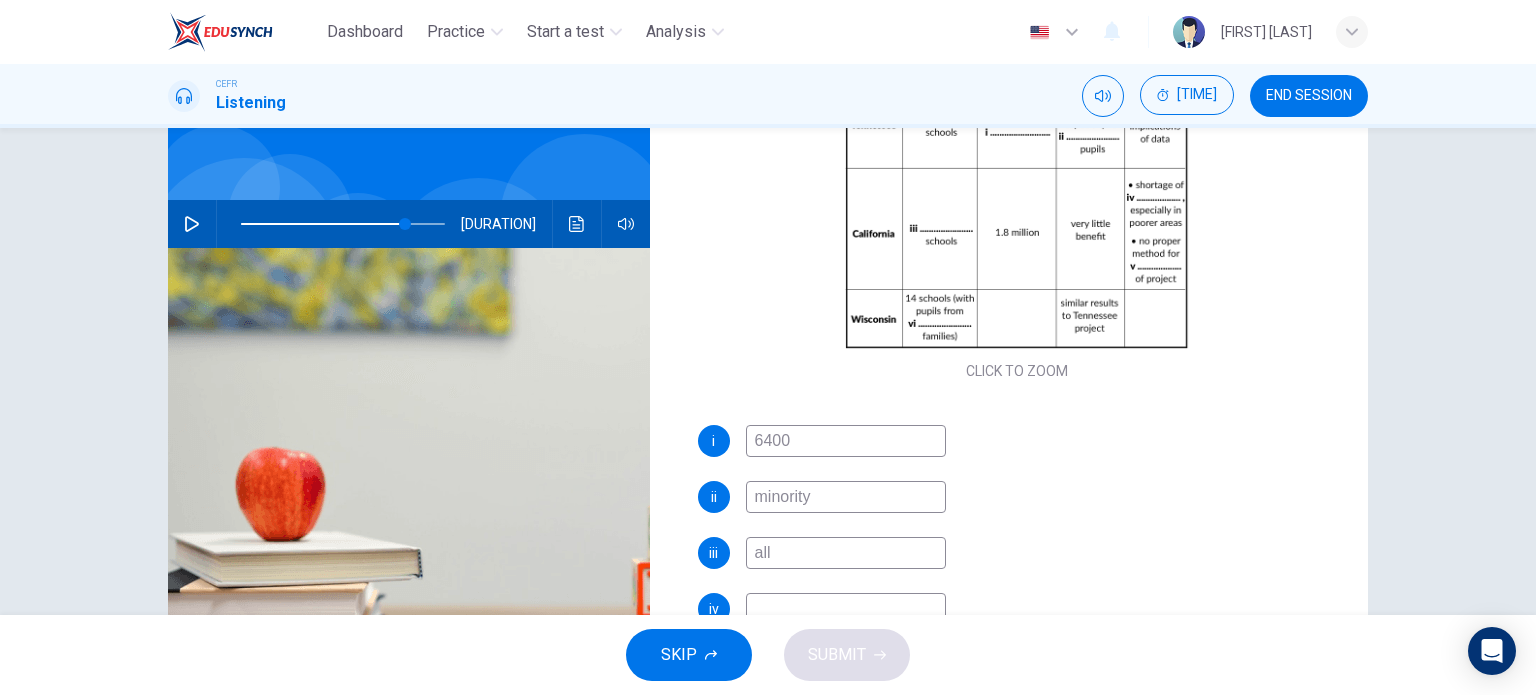 scroll, scrollTop: 285, scrollLeft: 0, axis: vertical 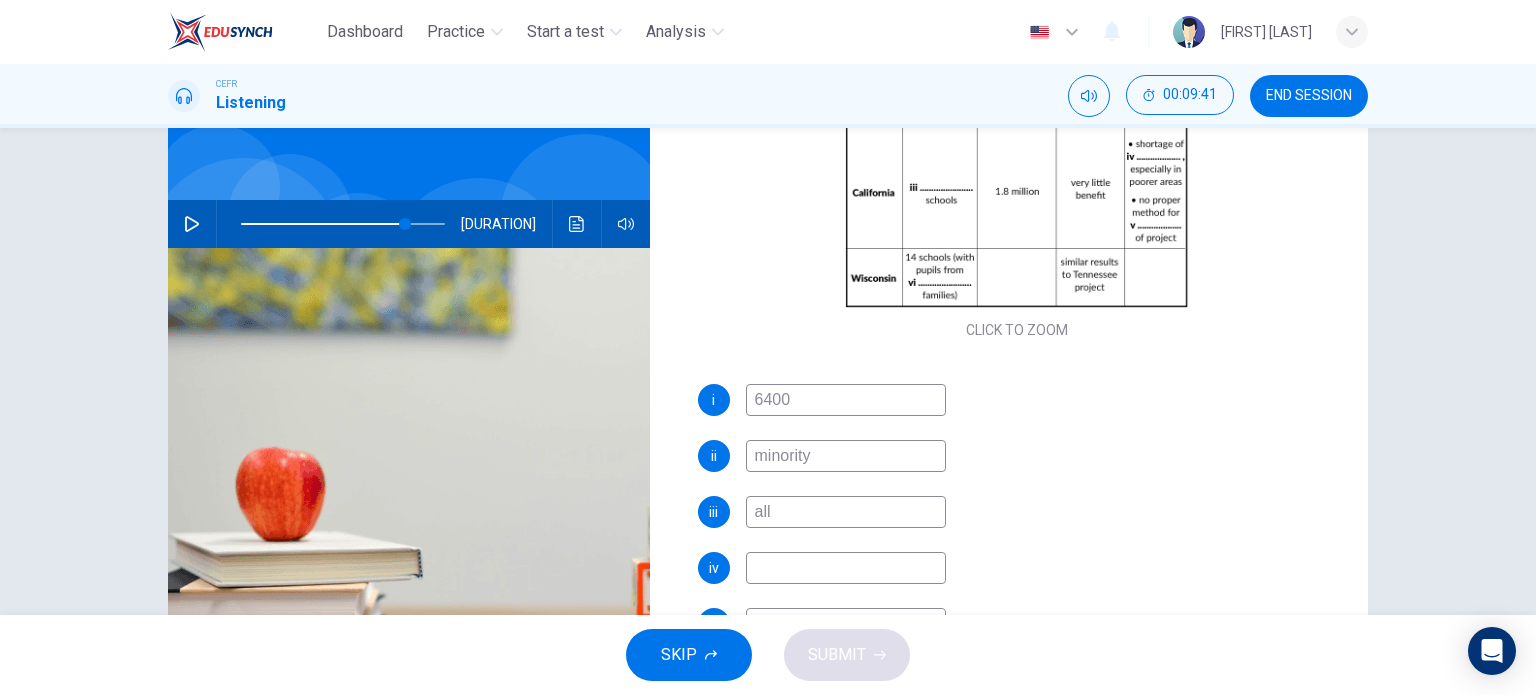 click at bounding box center [846, 400] 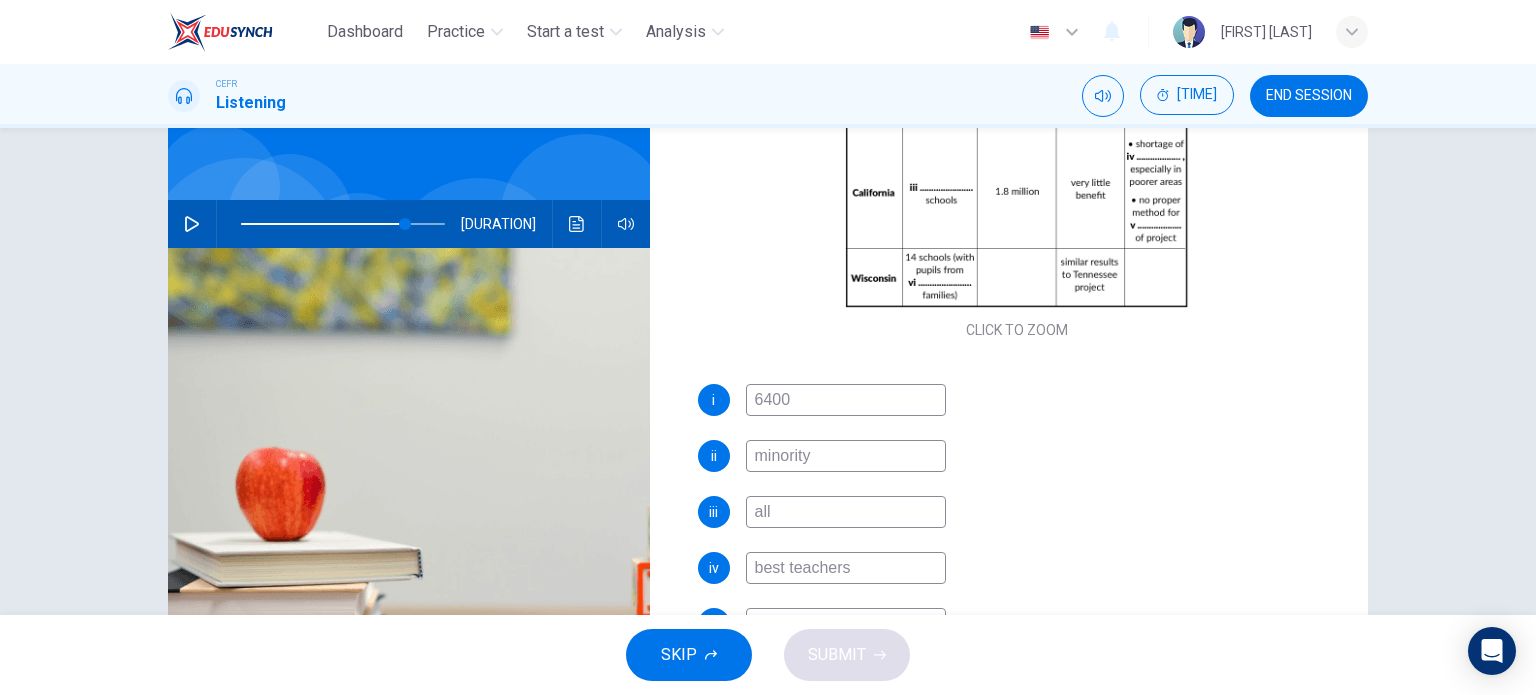 type on "best teachers" 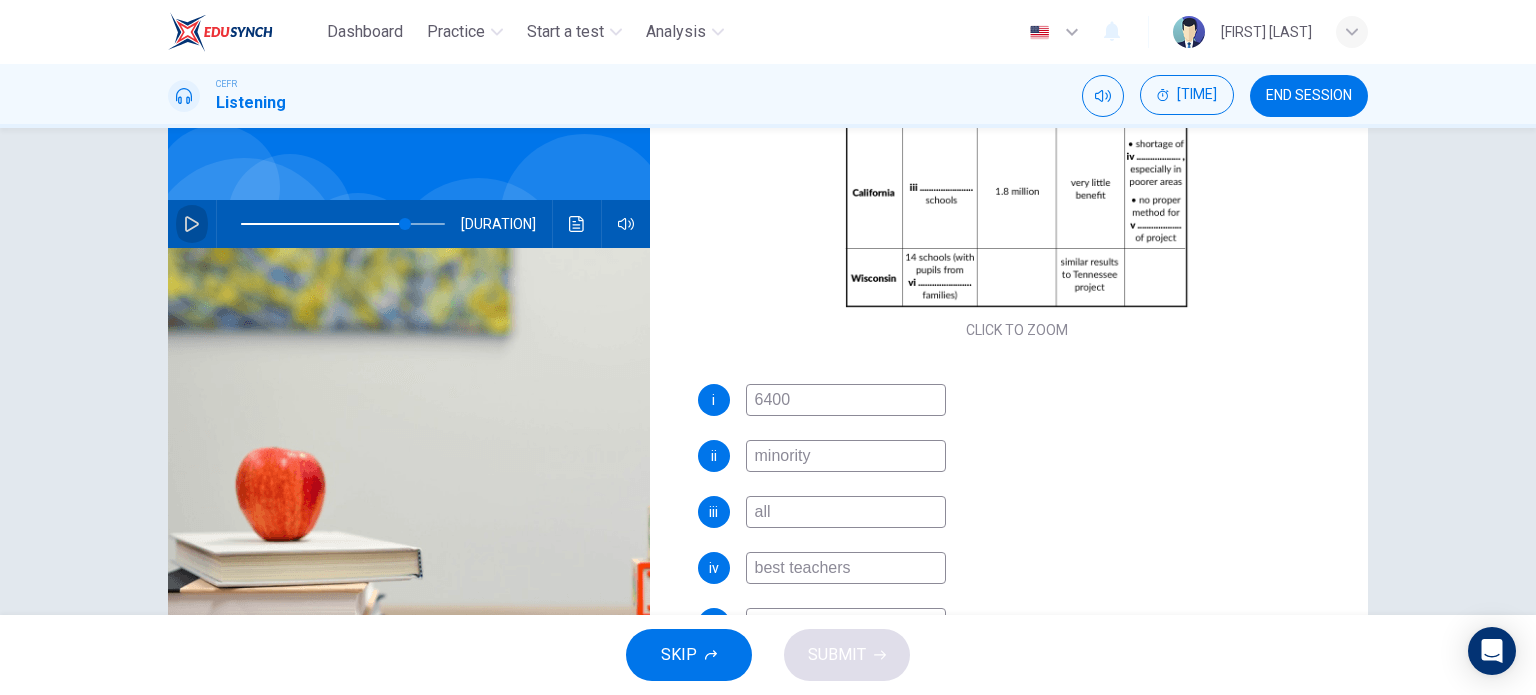 click at bounding box center (192, 224) 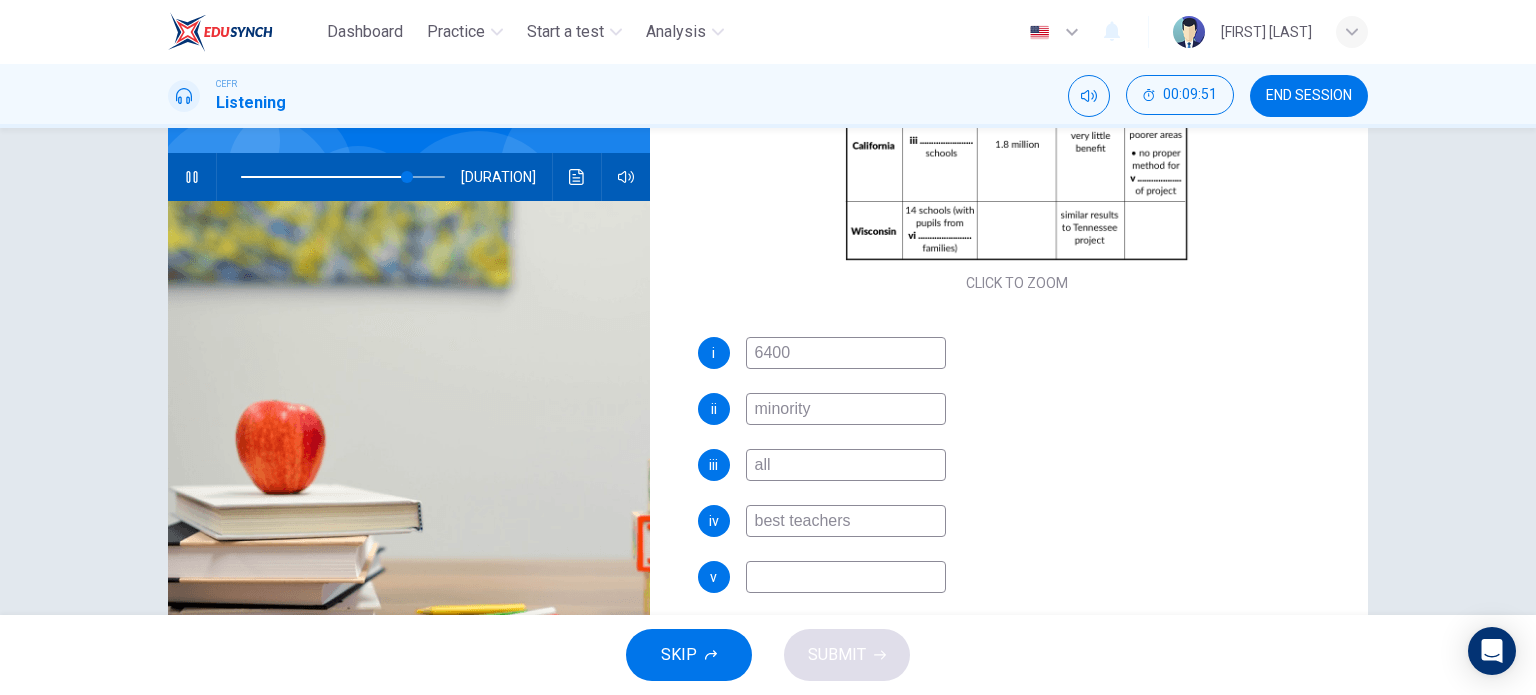 scroll, scrollTop: 176, scrollLeft: 0, axis: vertical 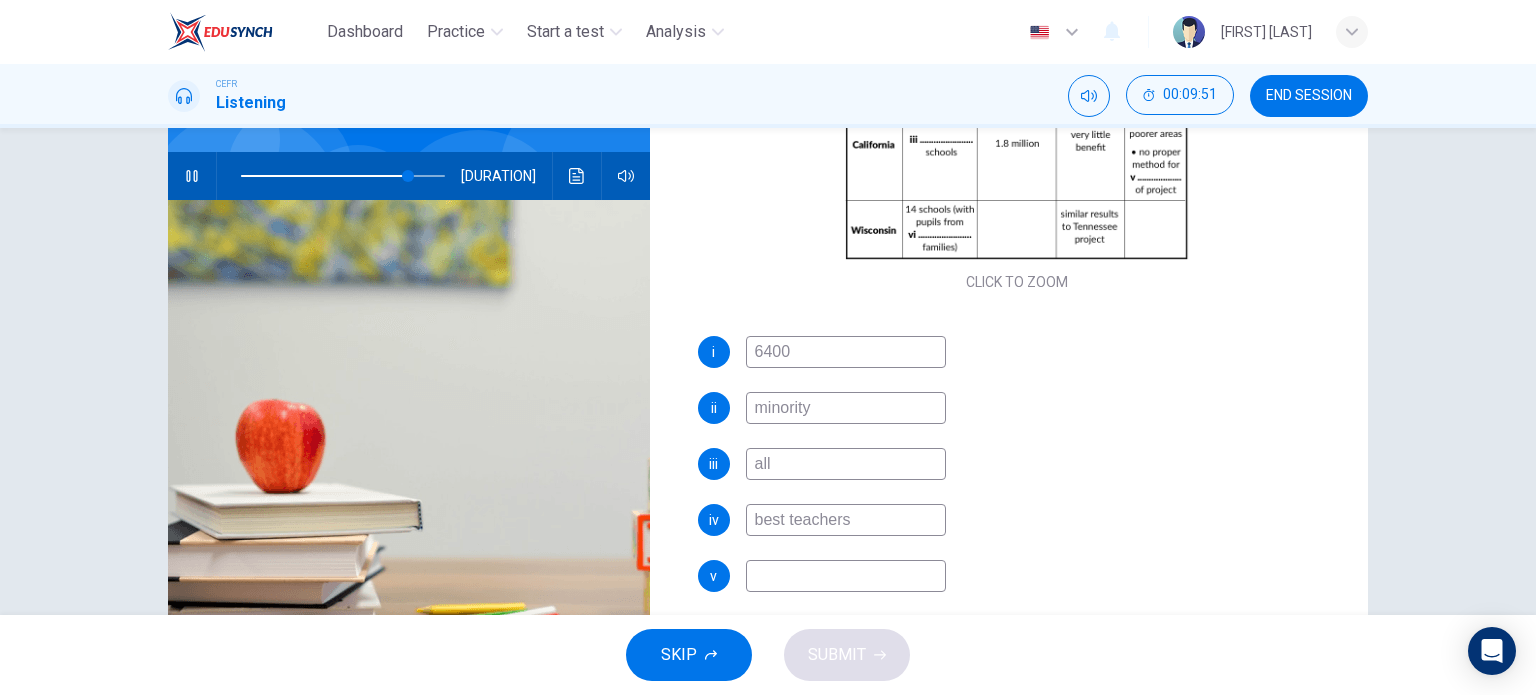 click at bounding box center [846, 352] 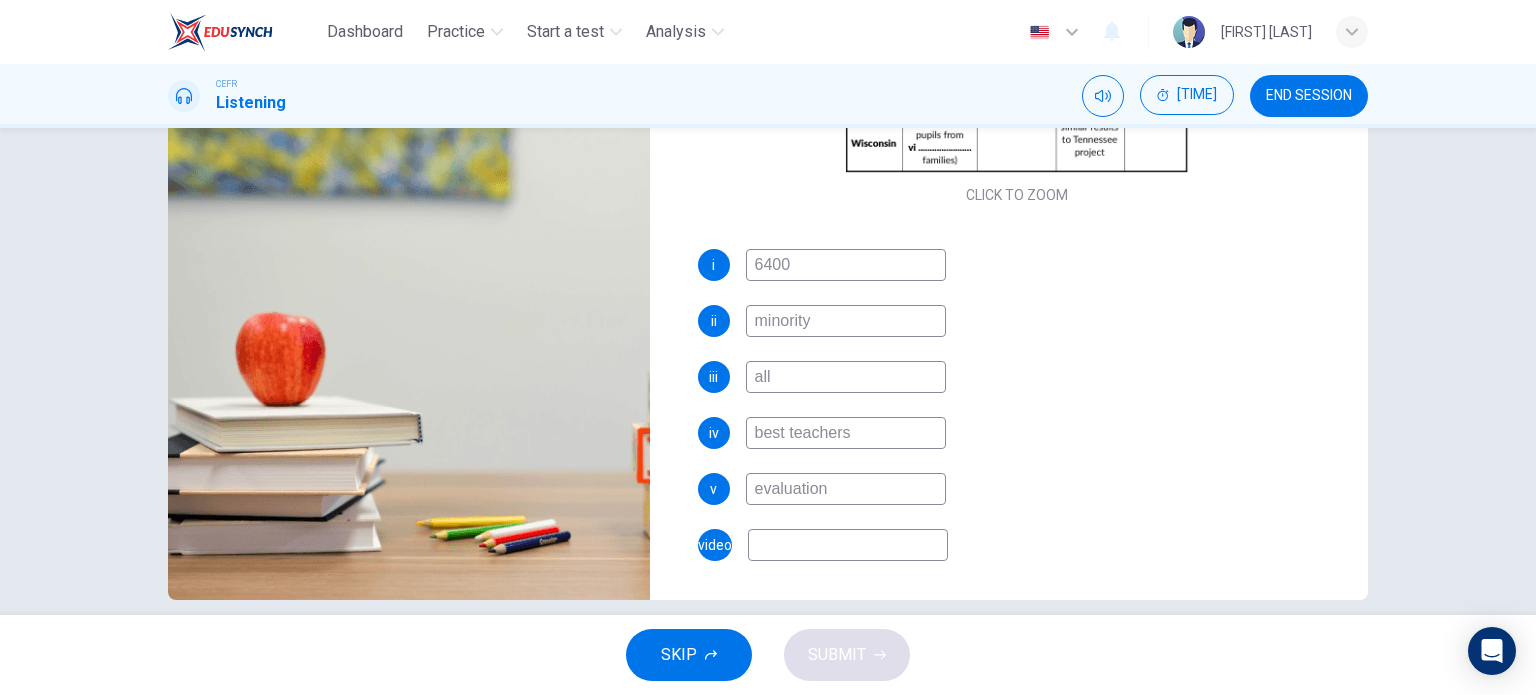 scroll, scrollTop: 272, scrollLeft: 0, axis: vertical 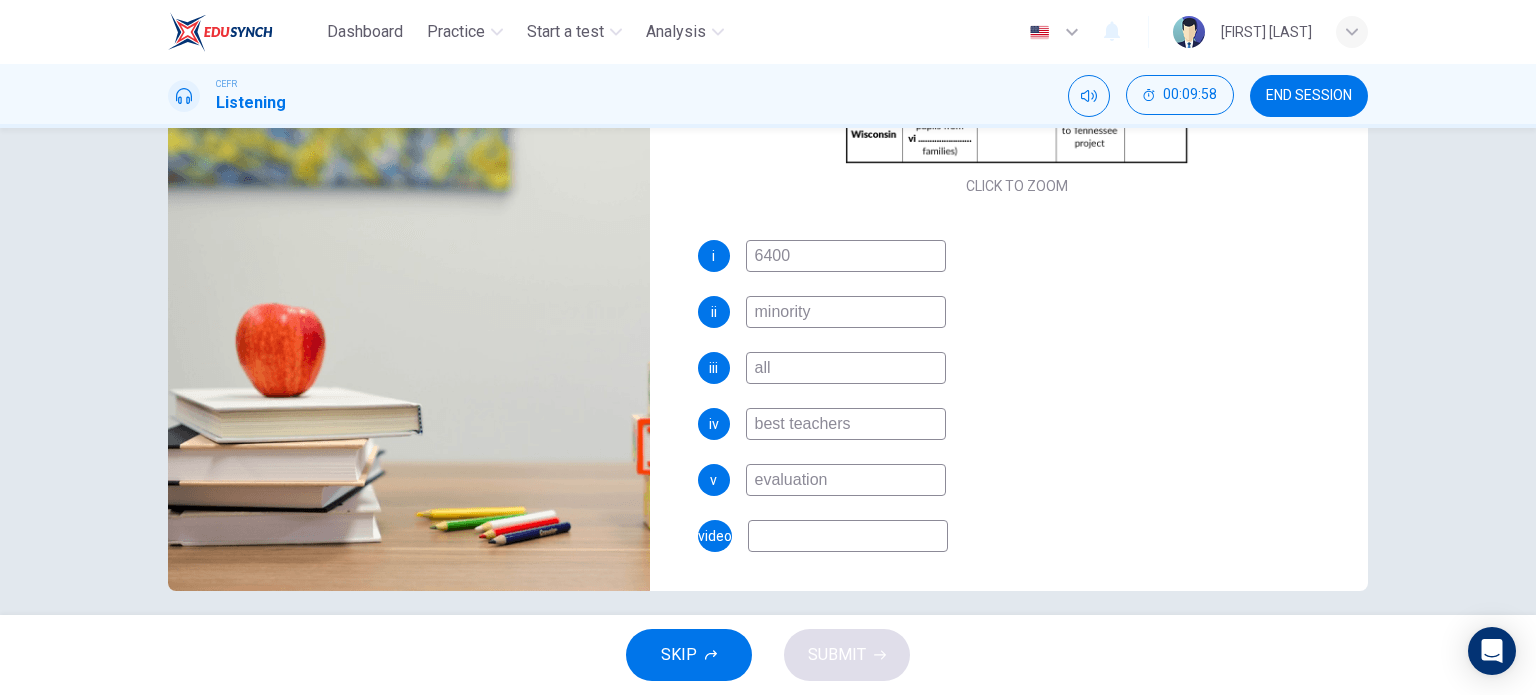 type on "evaluation" 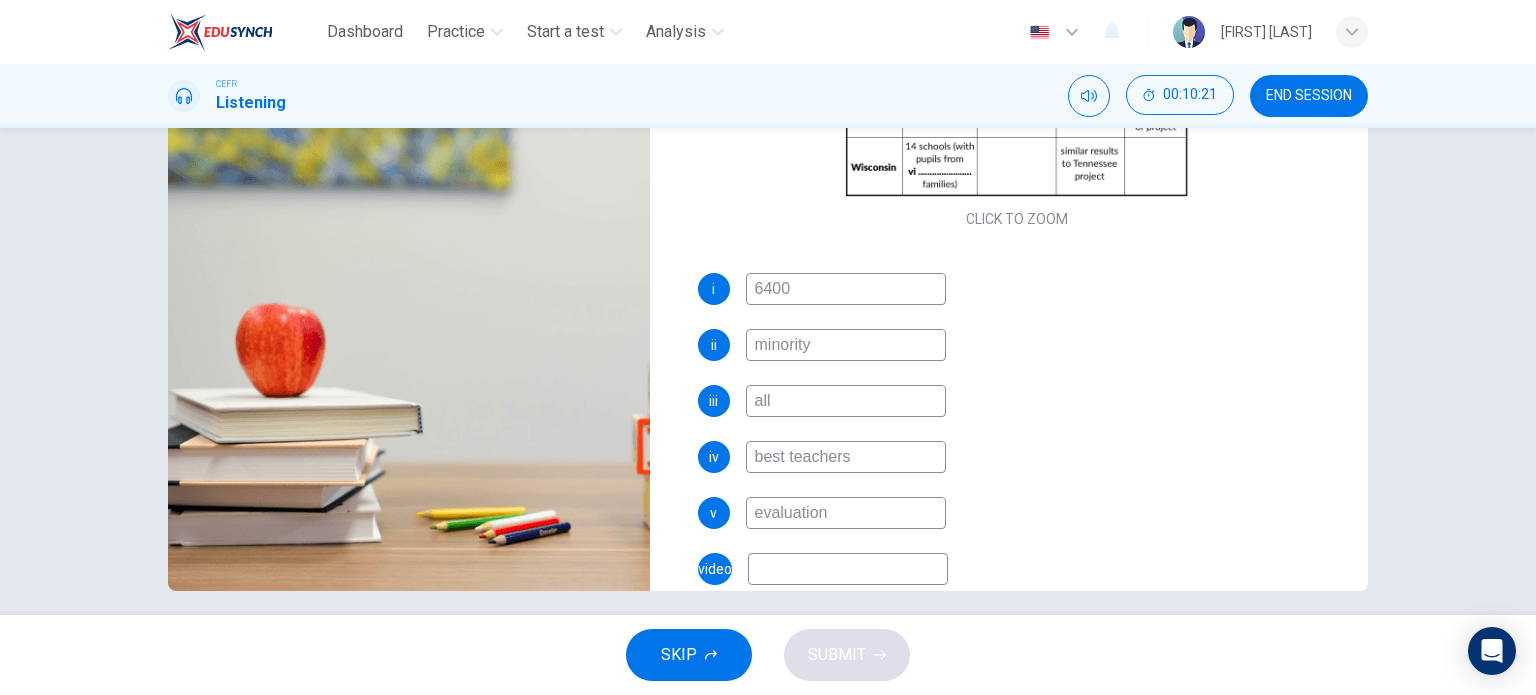 scroll, scrollTop: 281, scrollLeft: 0, axis: vertical 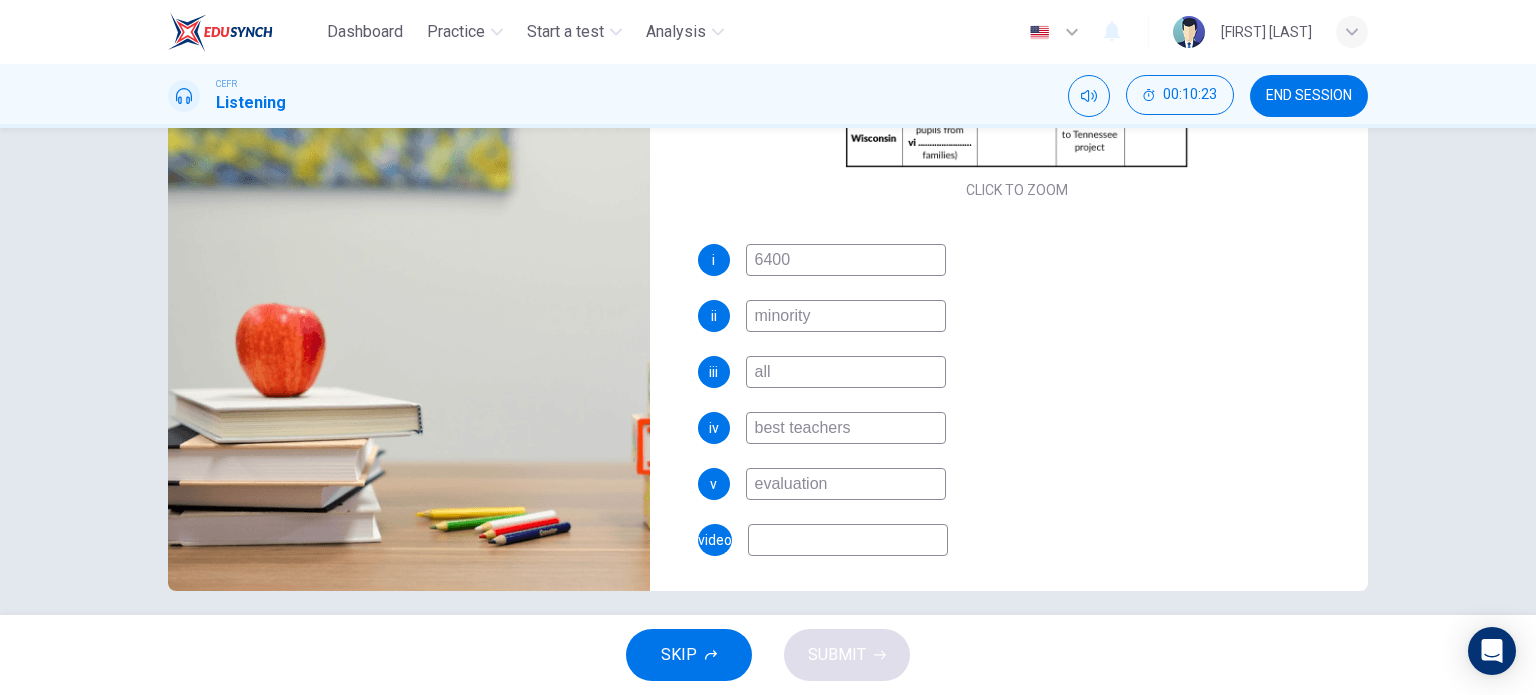 click at bounding box center (846, 260) 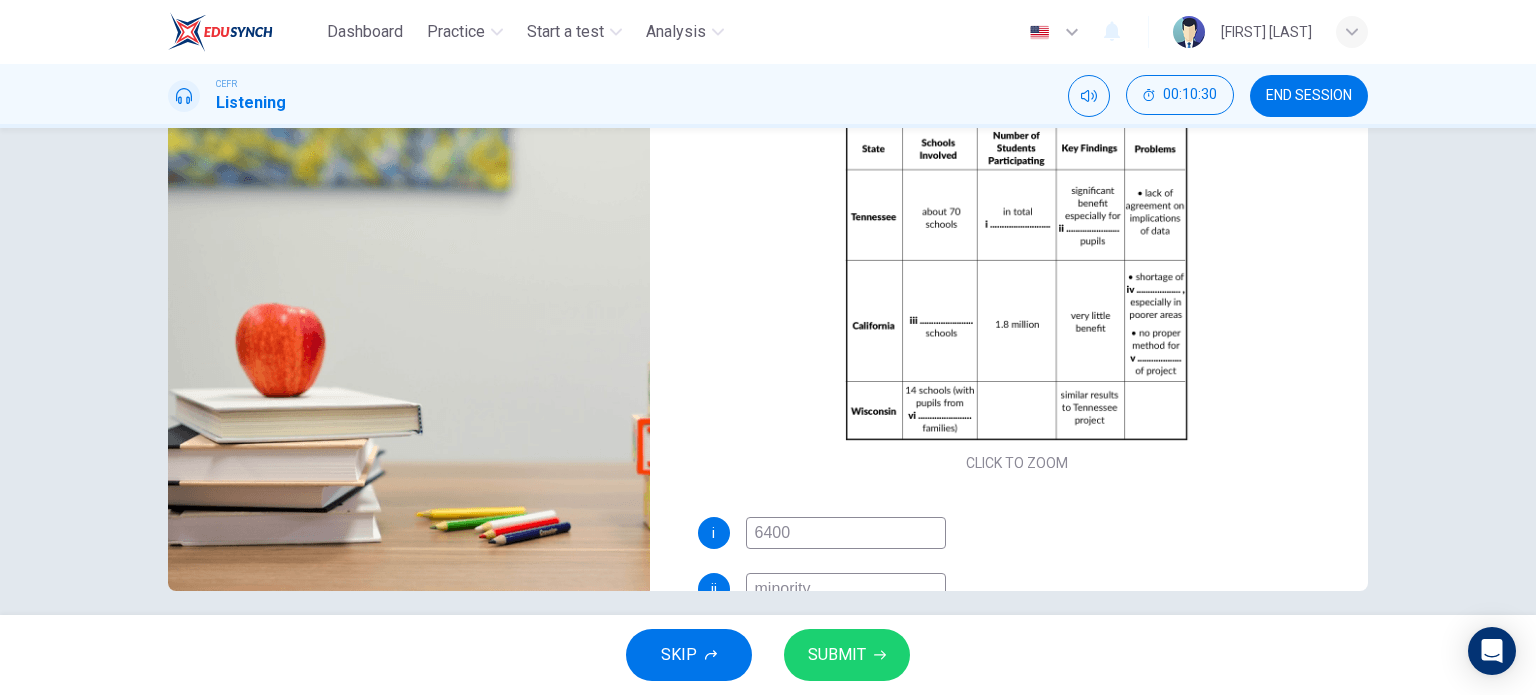 scroll, scrollTop: 4, scrollLeft: 0, axis: vertical 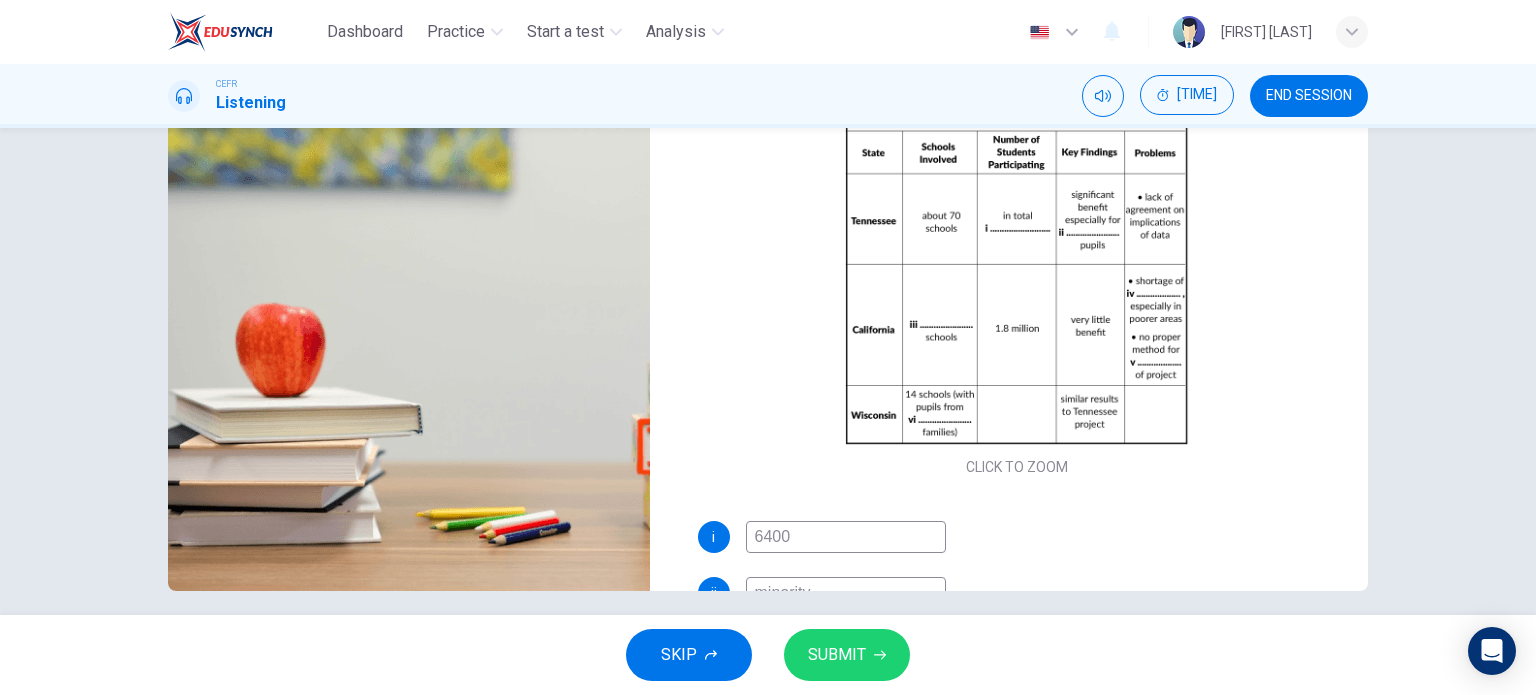 type on "poor" 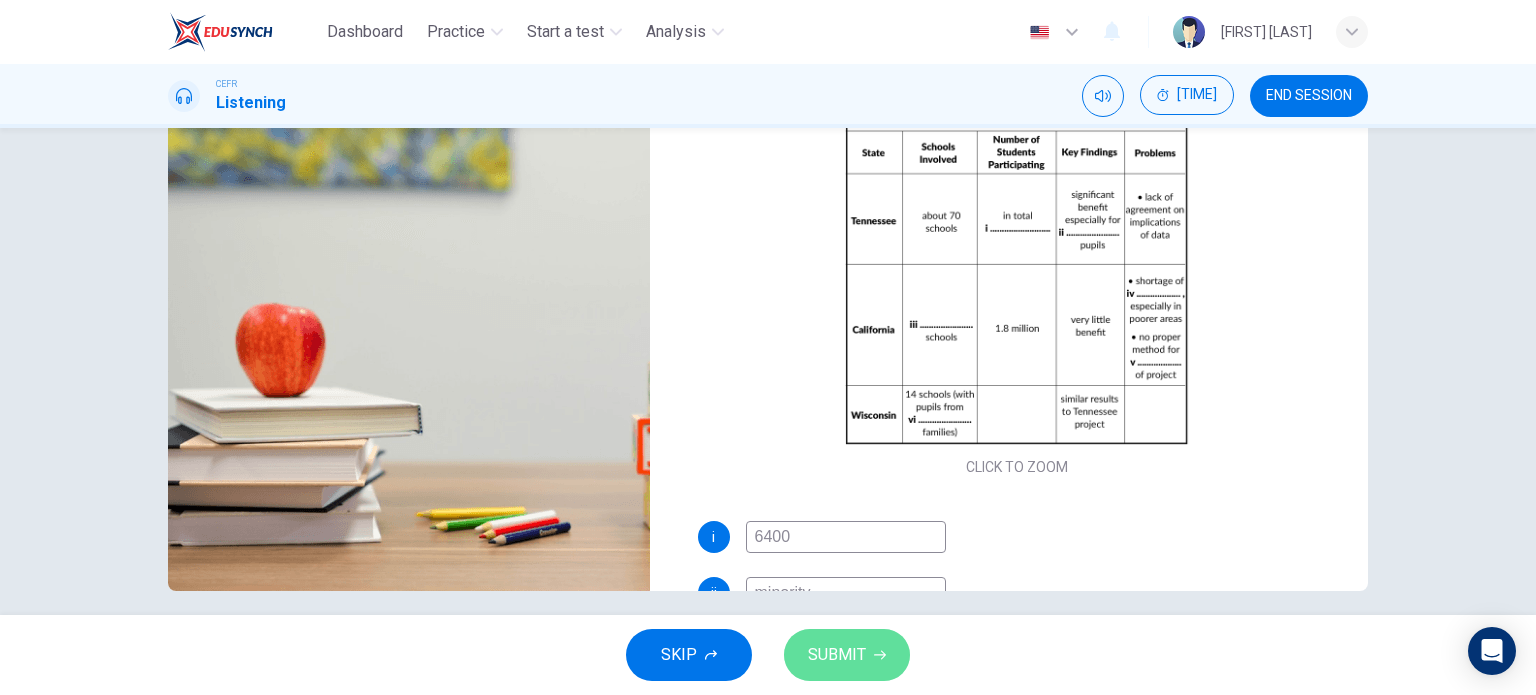 click at bounding box center (880, 655) 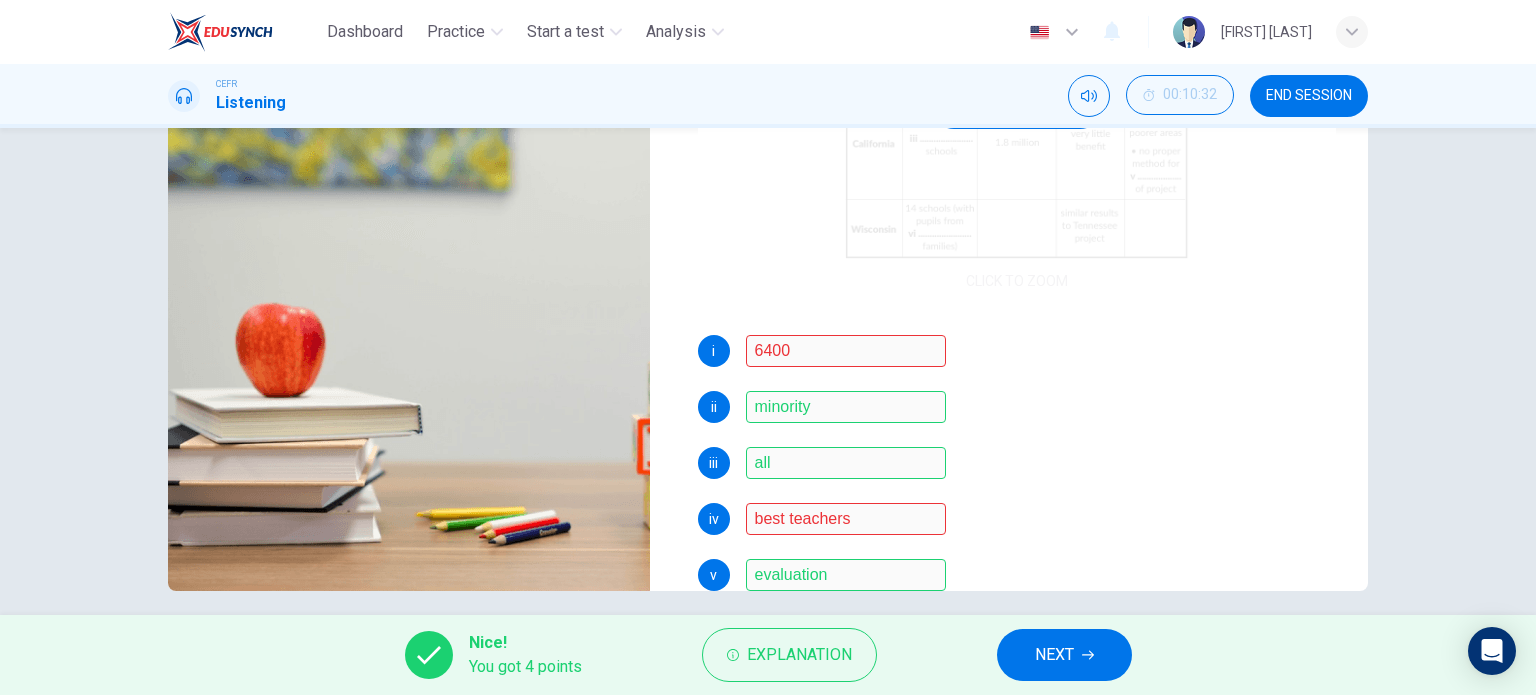 scroll, scrollTop: 200, scrollLeft: 0, axis: vertical 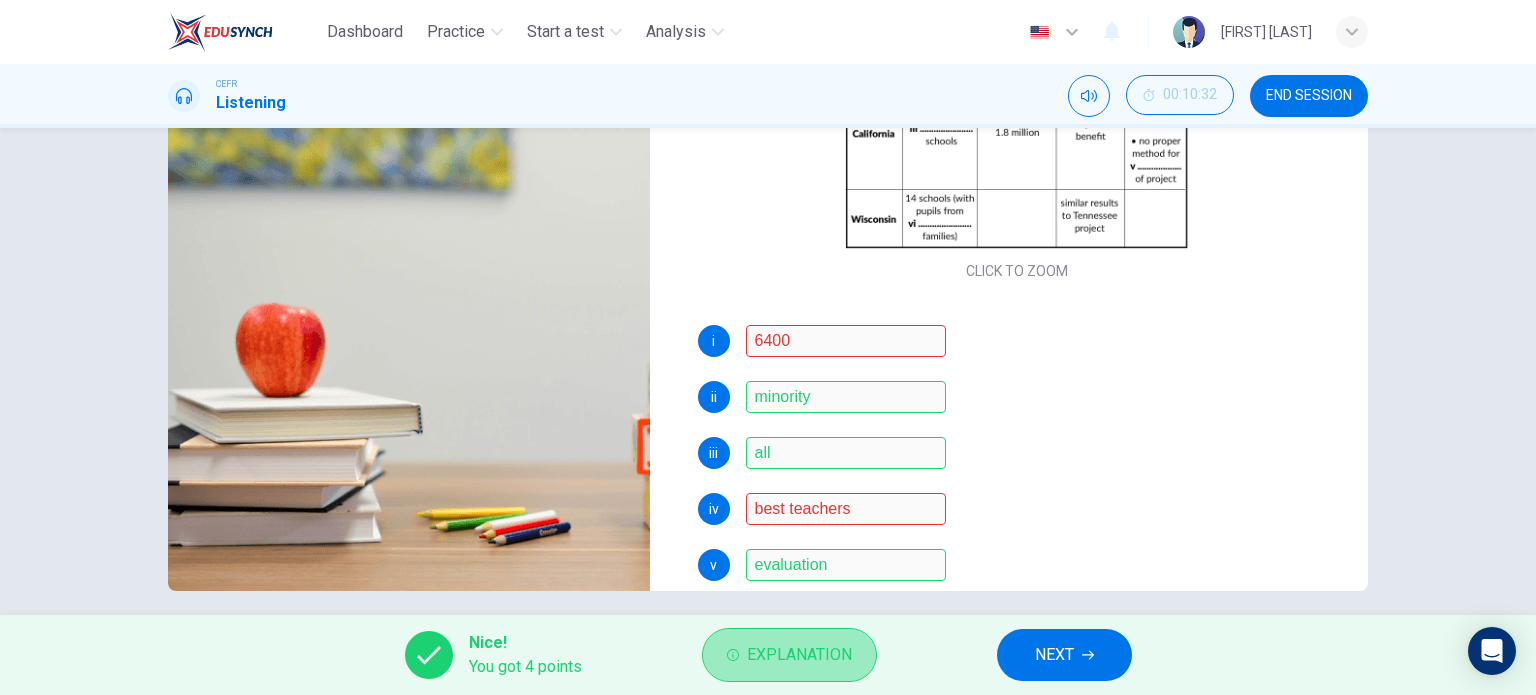 click on "Explanation" at bounding box center (789, 655) 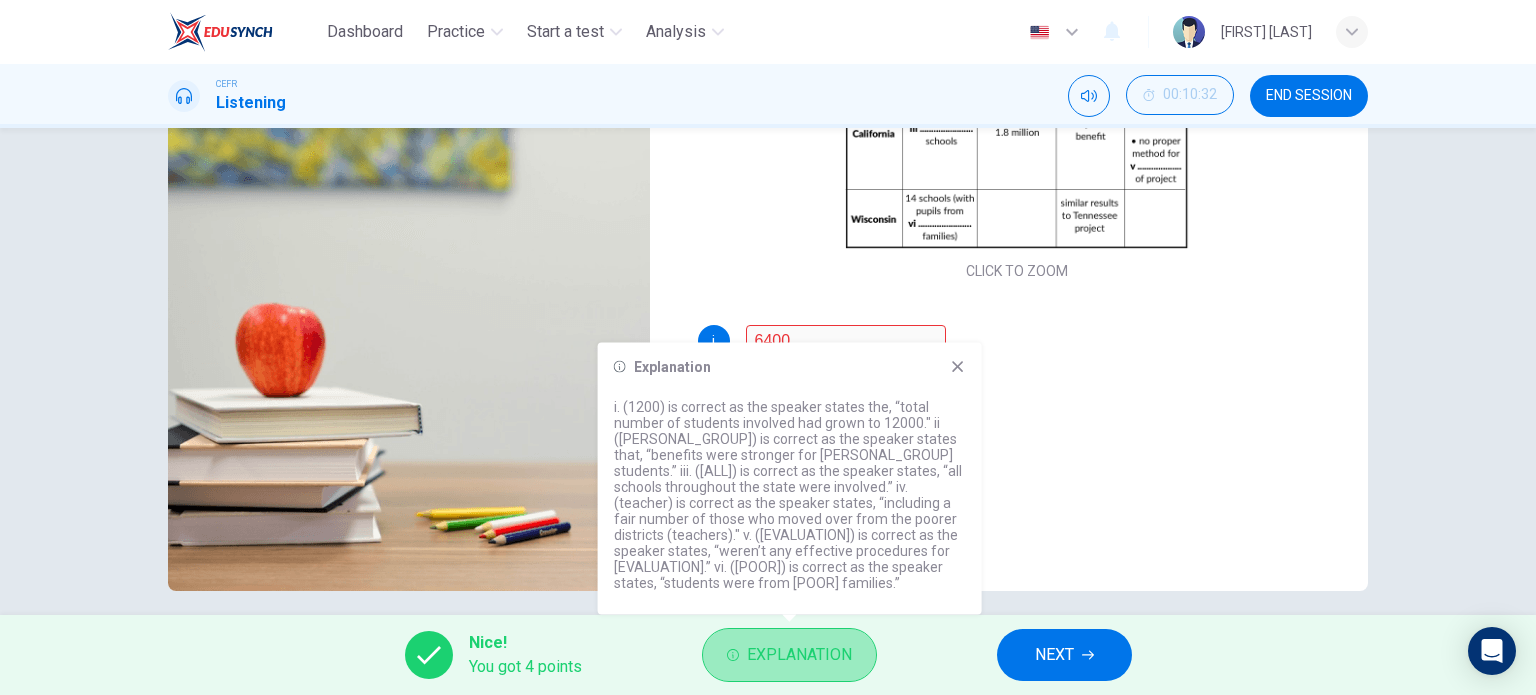 click on "Explanation" at bounding box center [789, 655] 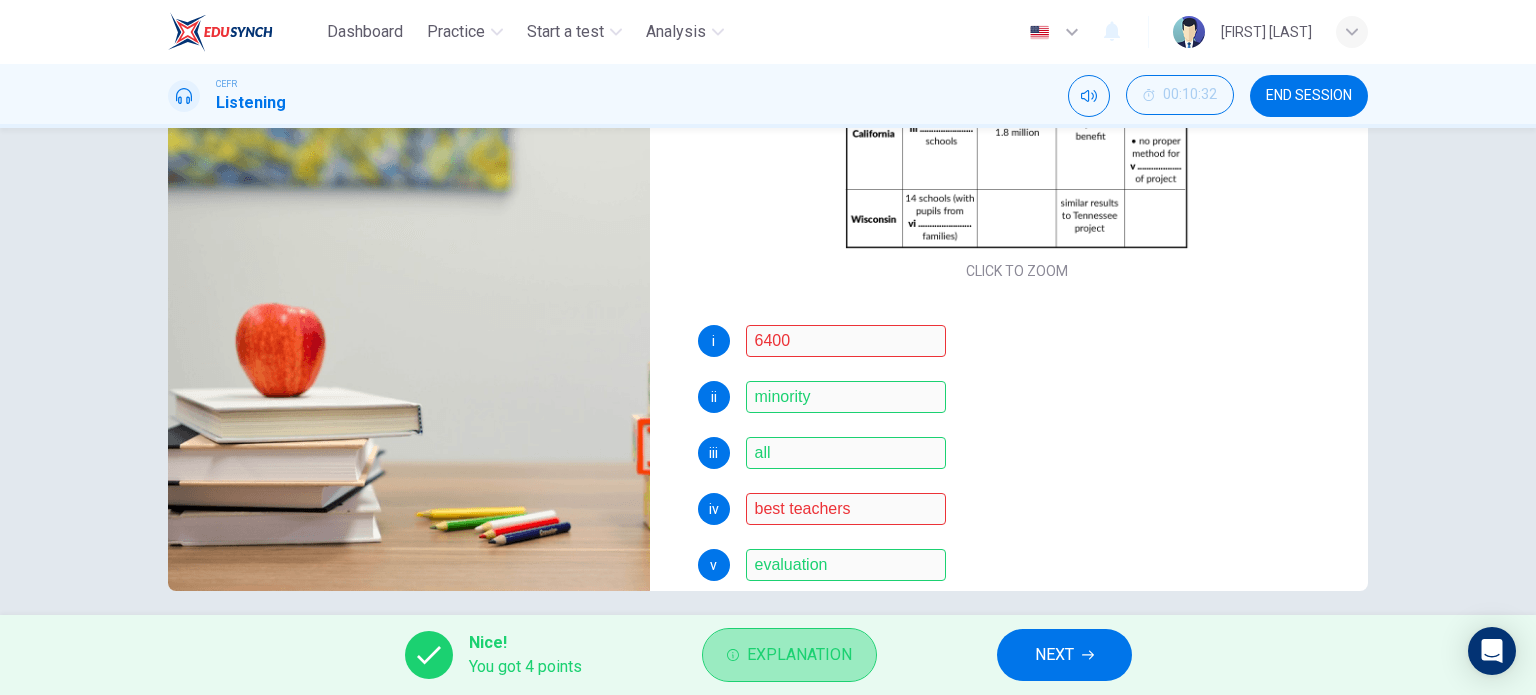 click on "Explanation" at bounding box center [789, 655] 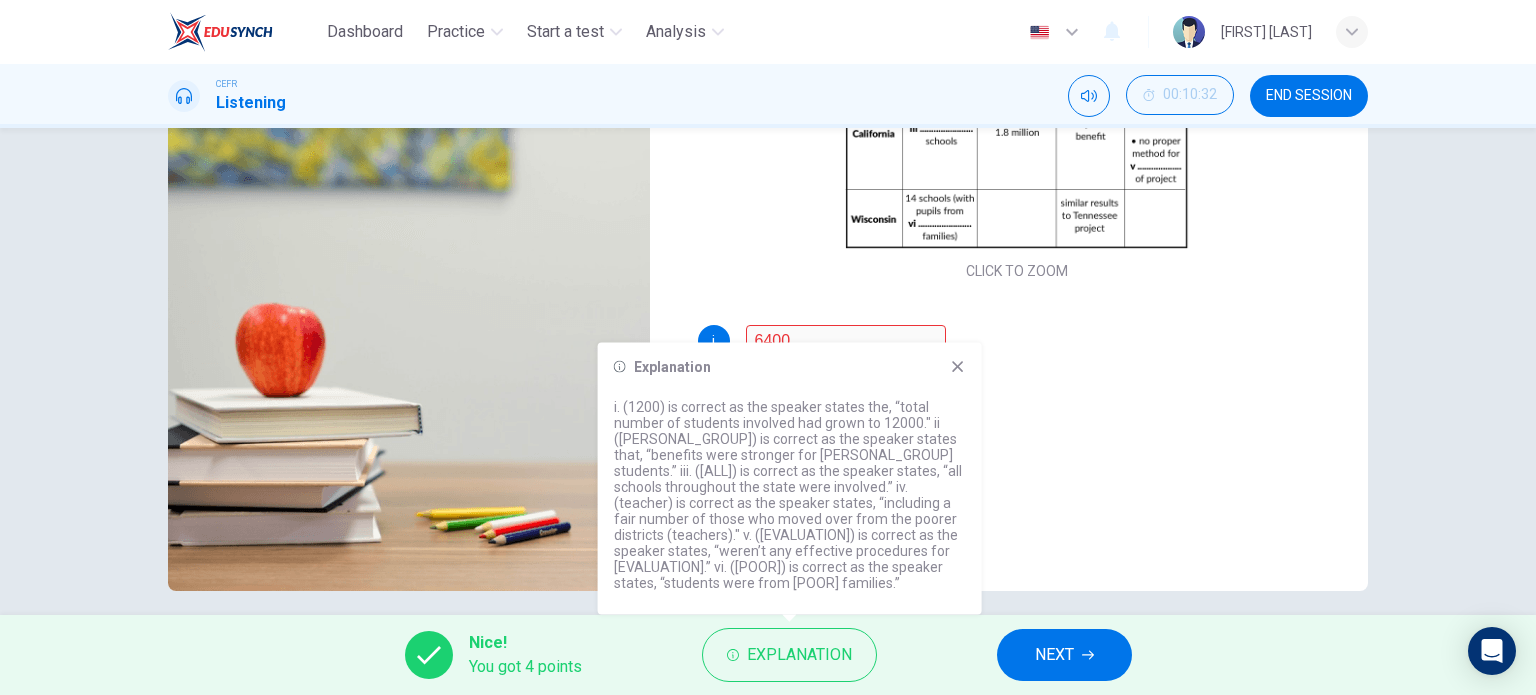 click on "iii all" at bounding box center (1017, 453) 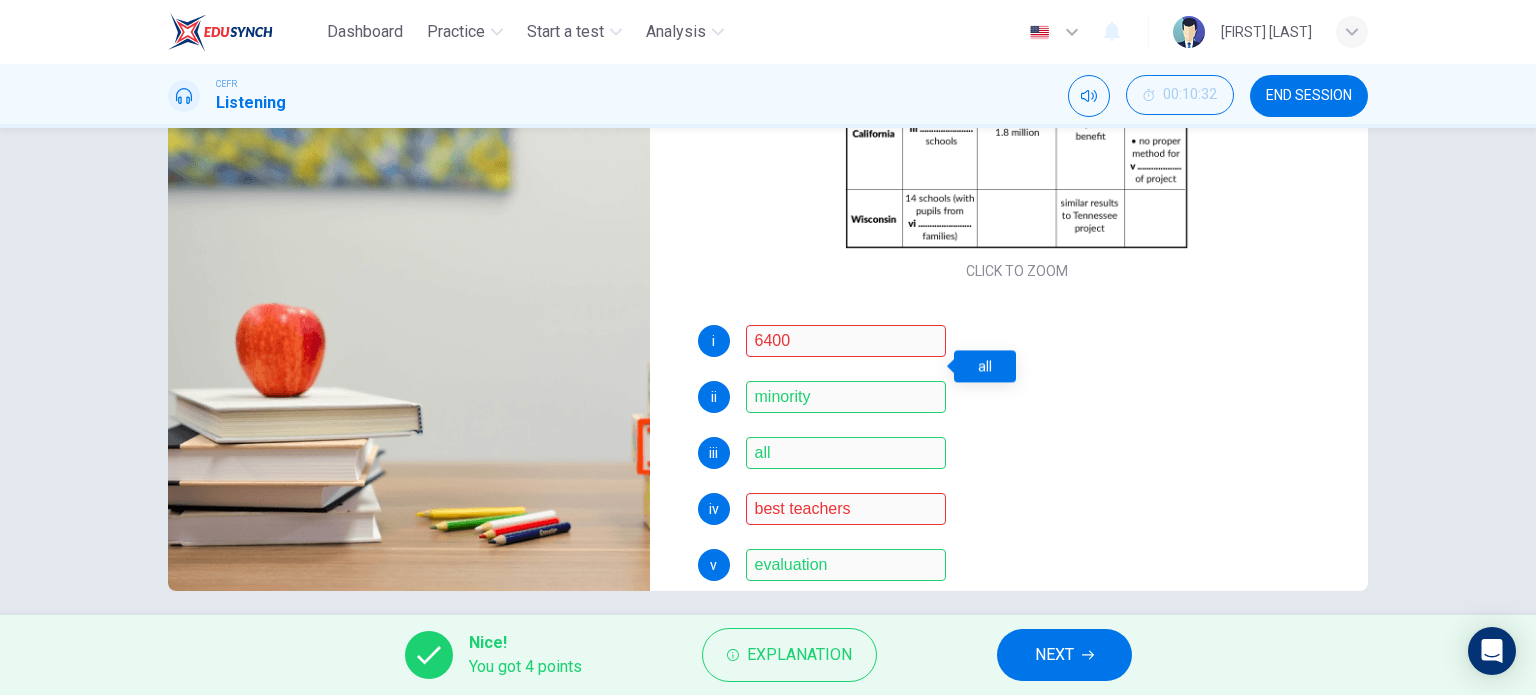scroll, scrollTop: 285, scrollLeft: 0, axis: vertical 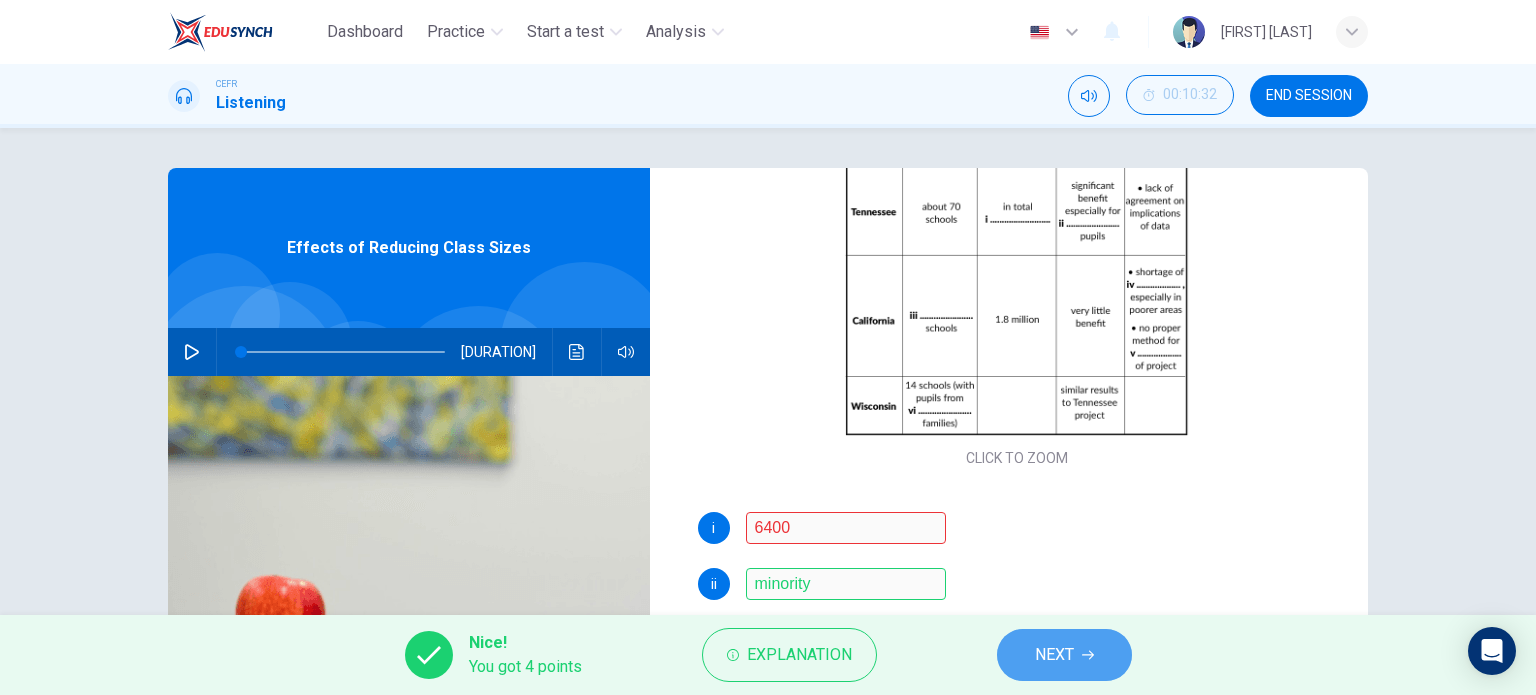 click on "NEXT" at bounding box center (1054, 655) 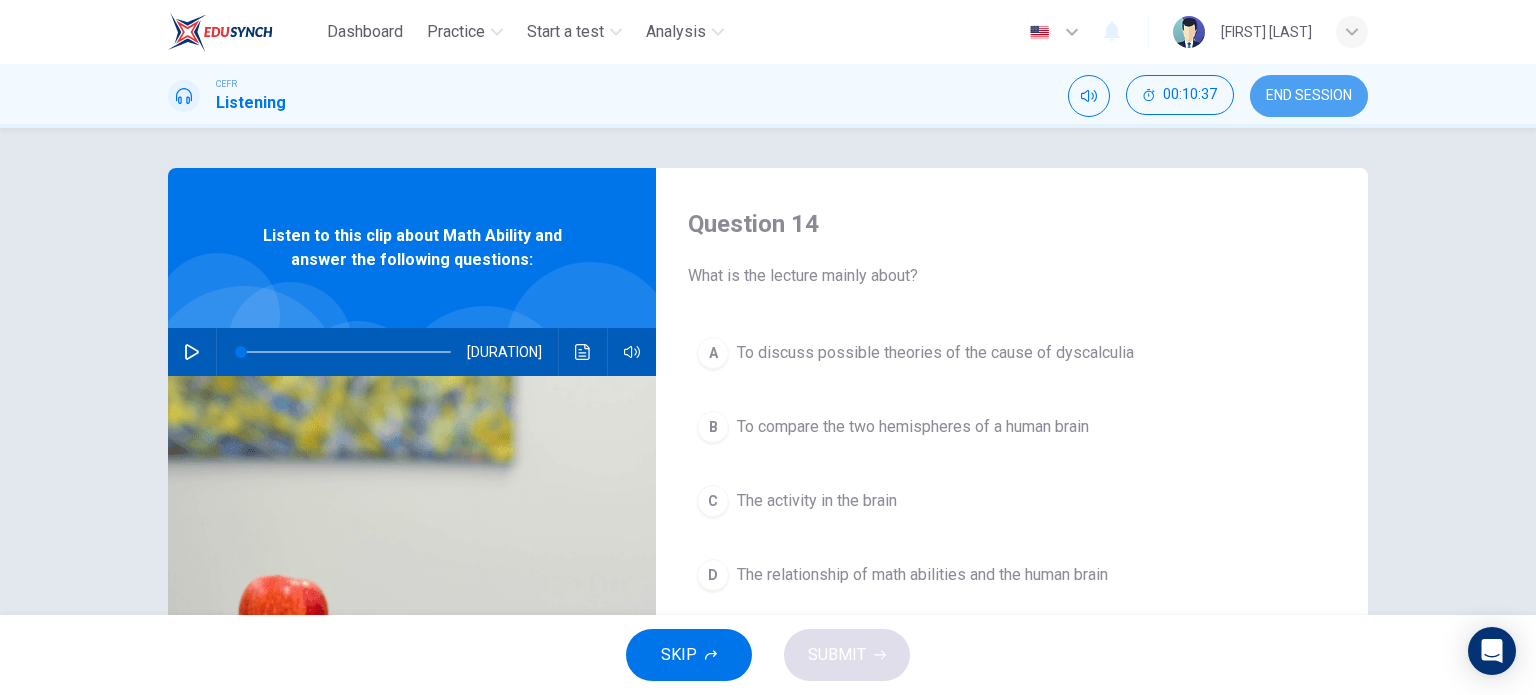 click on "END SESSION" at bounding box center [1309, 96] 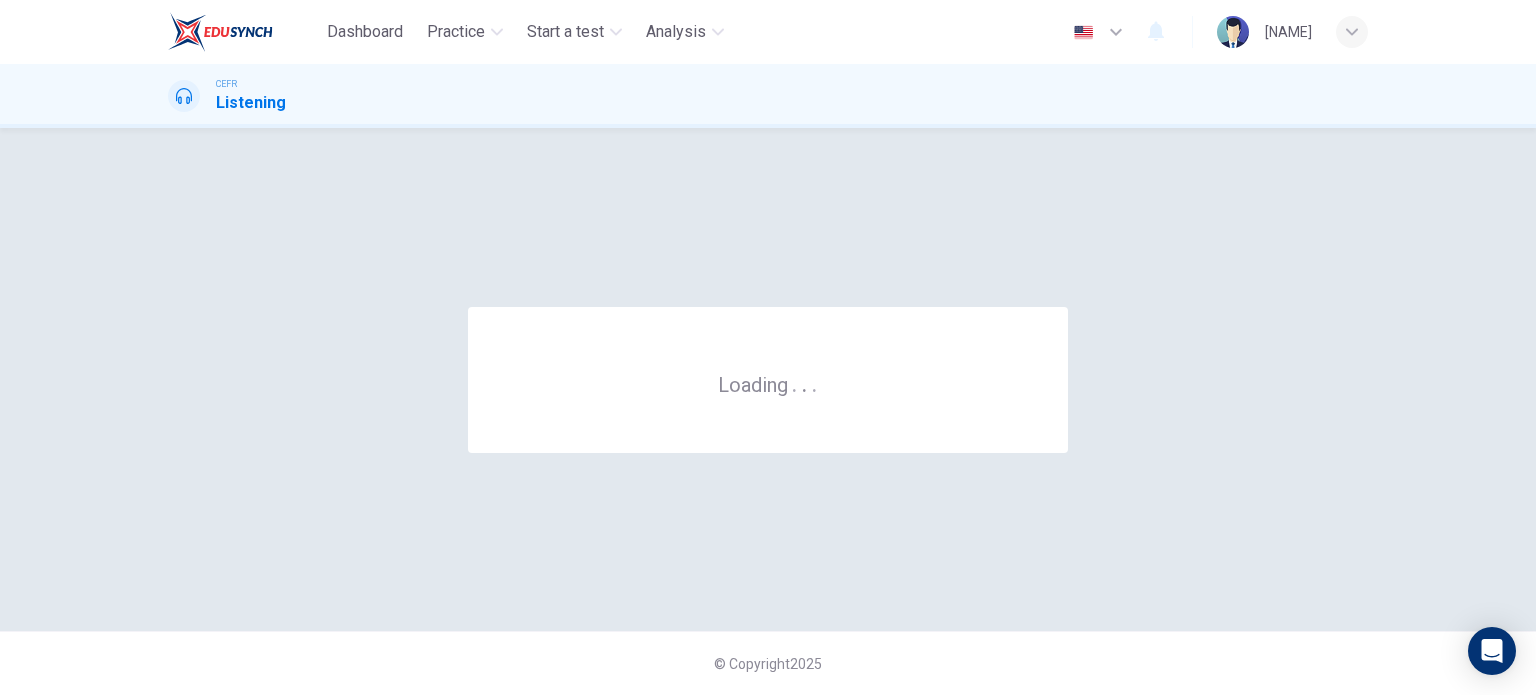 scroll, scrollTop: 0, scrollLeft: 0, axis: both 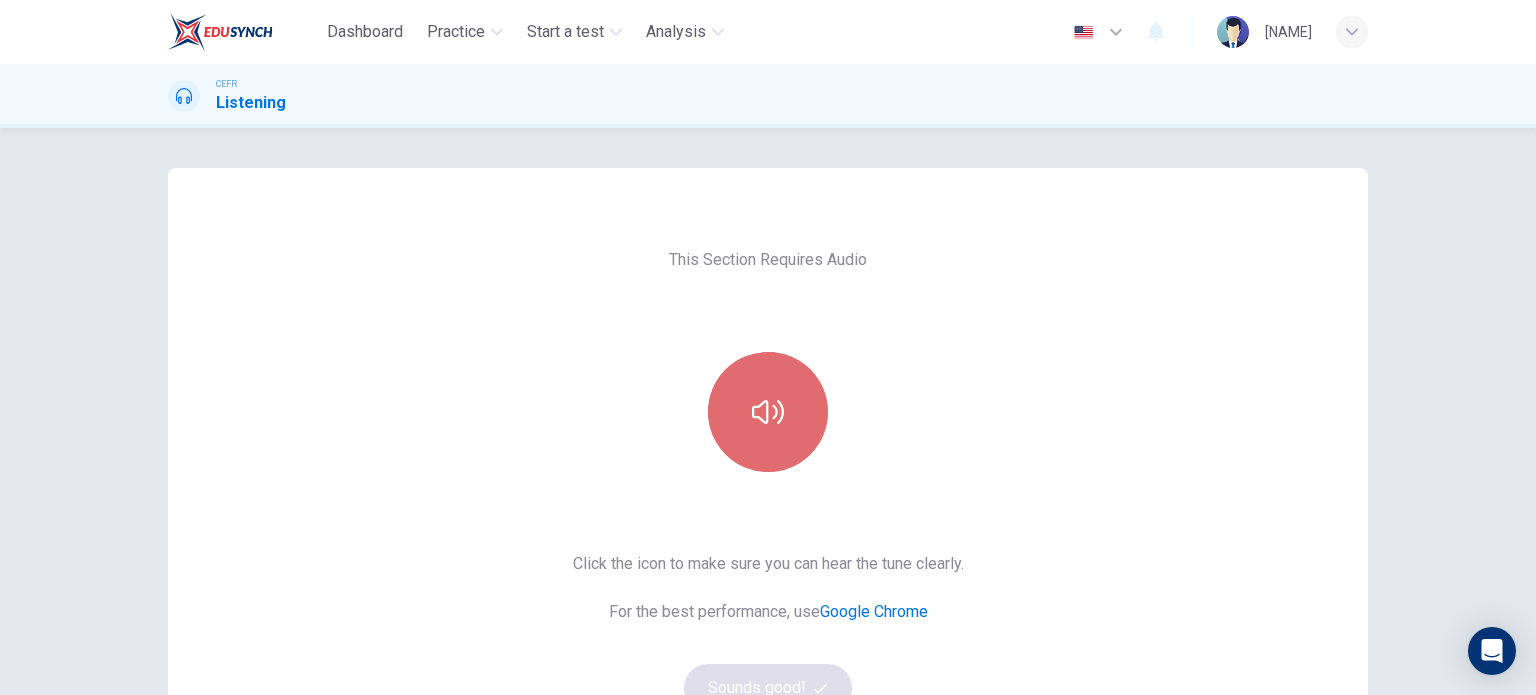 click at bounding box center [768, 412] 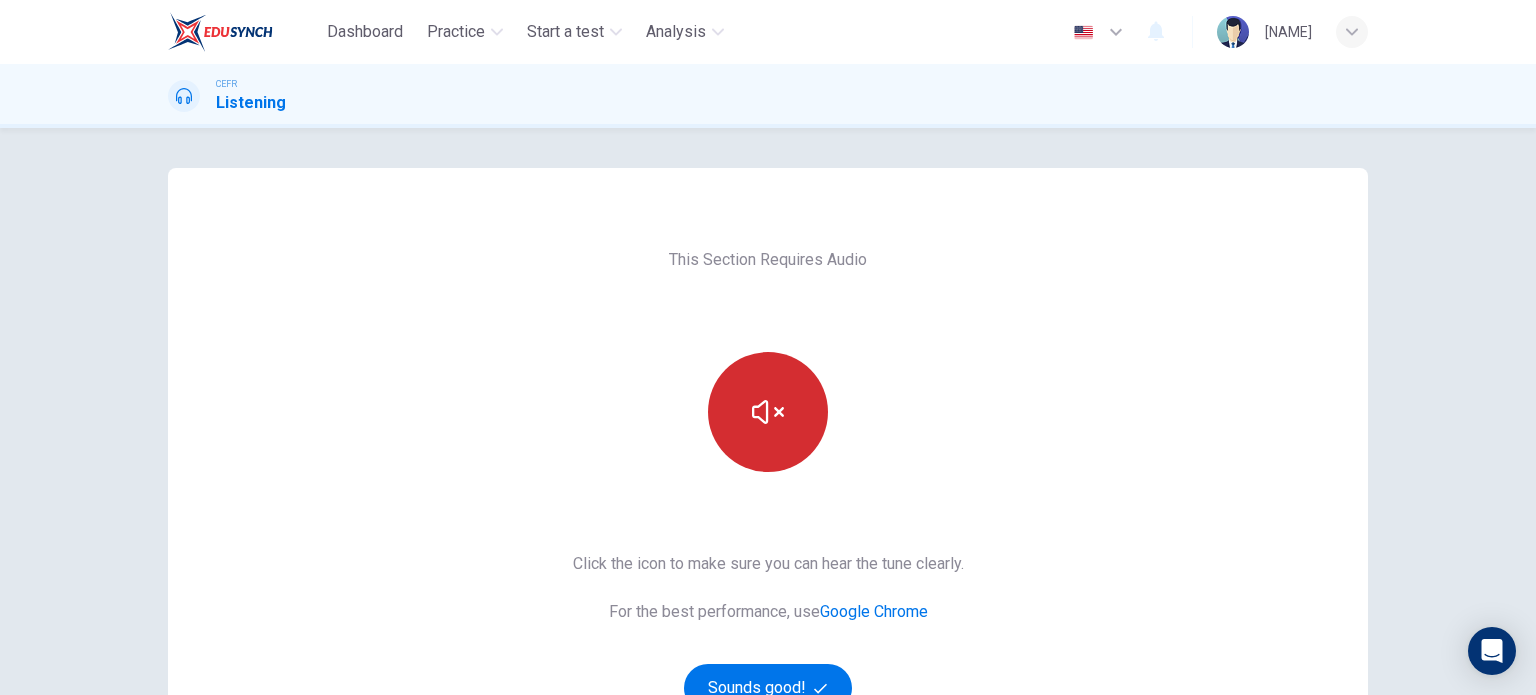 scroll, scrollTop: 272, scrollLeft: 0, axis: vertical 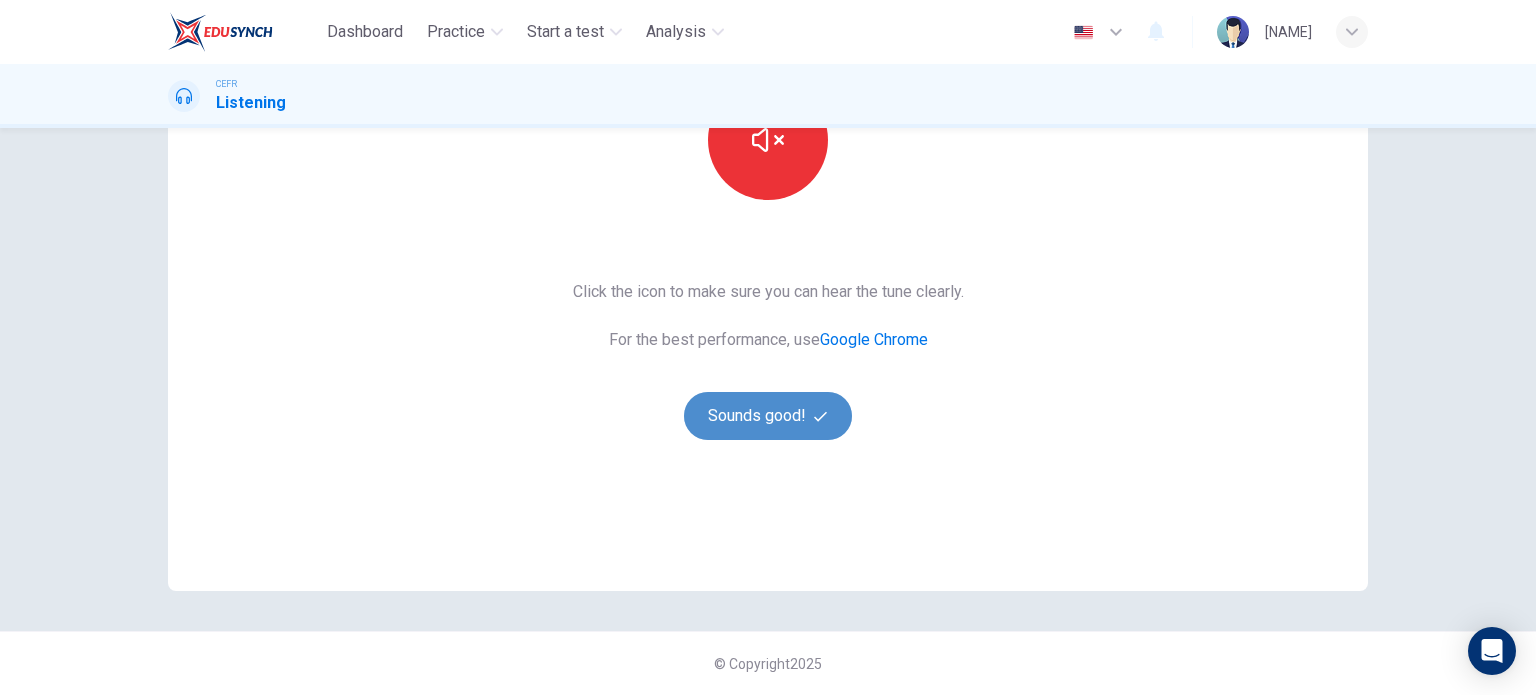 click on "Sounds good!" at bounding box center (768, 416) 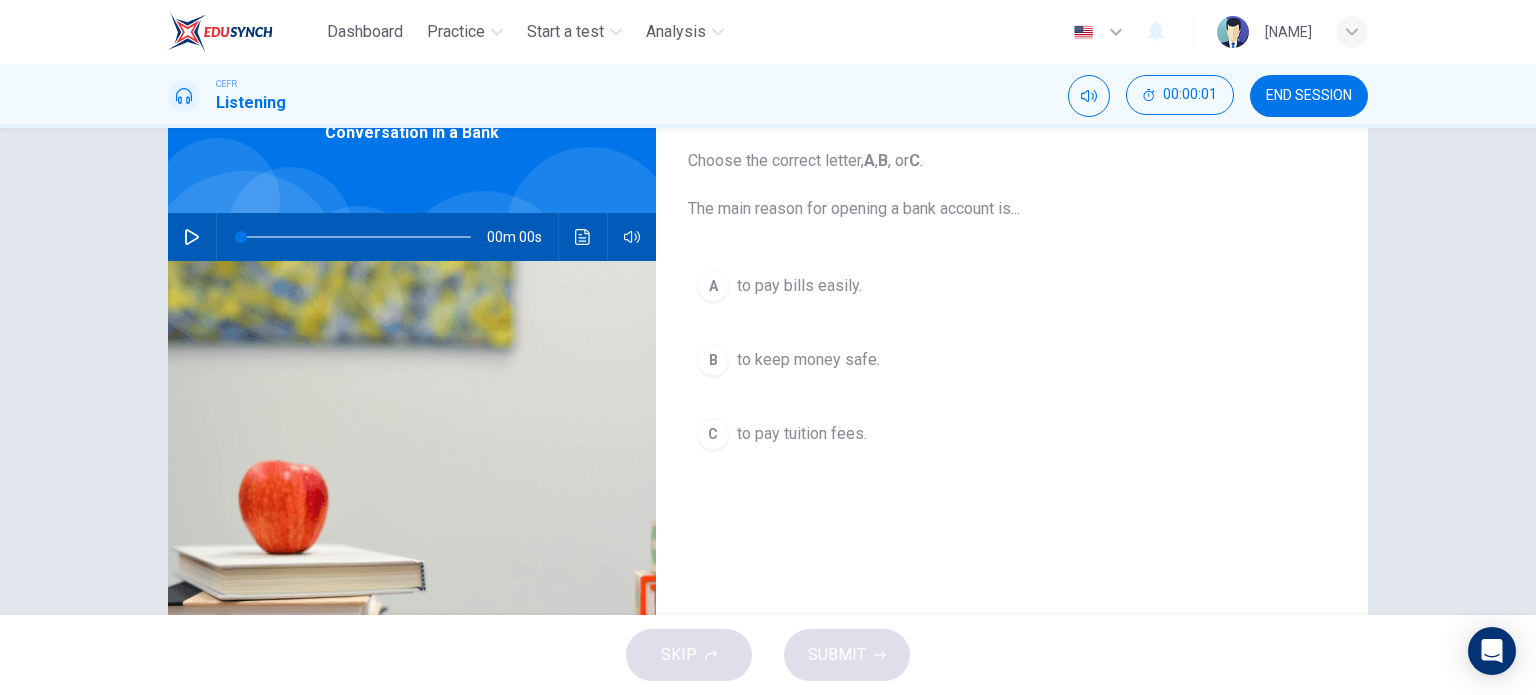 scroll, scrollTop: 0, scrollLeft: 0, axis: both 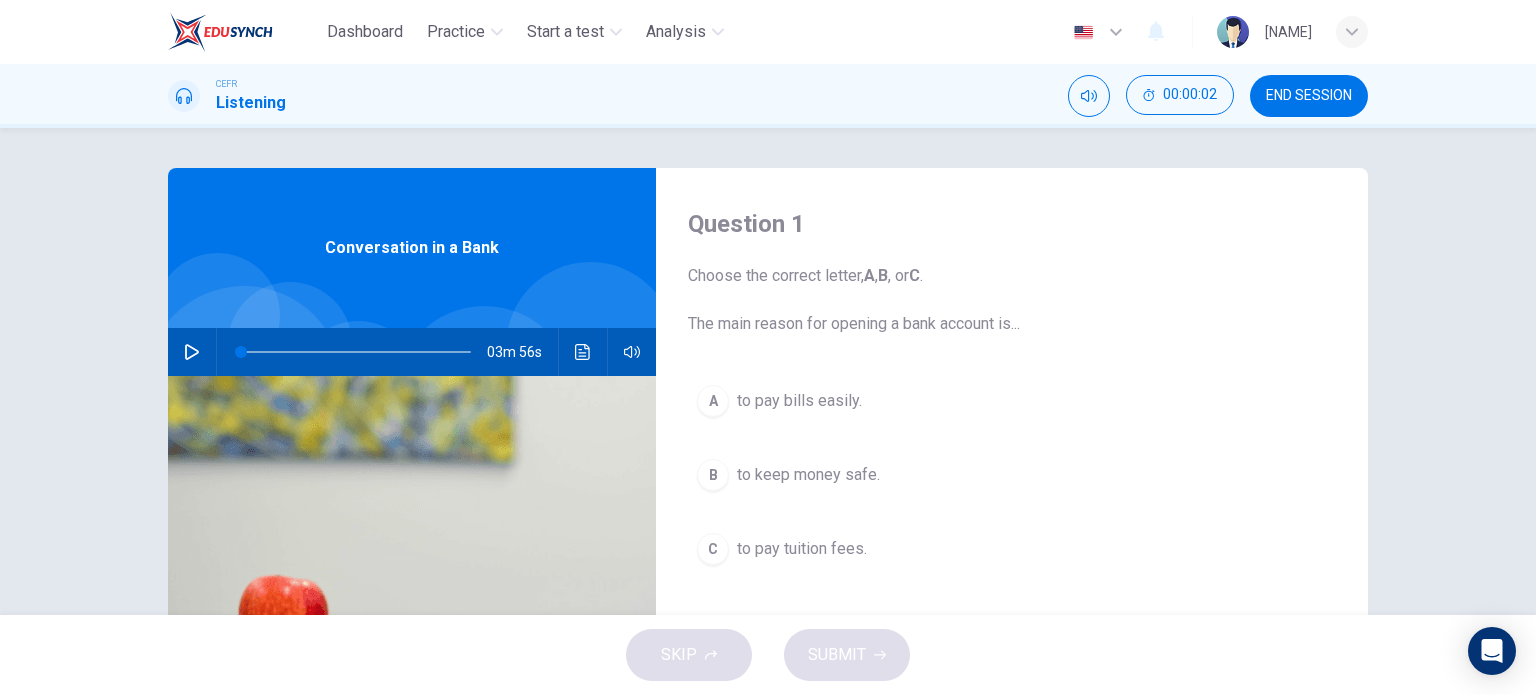 click at bounding box center (192, 352) 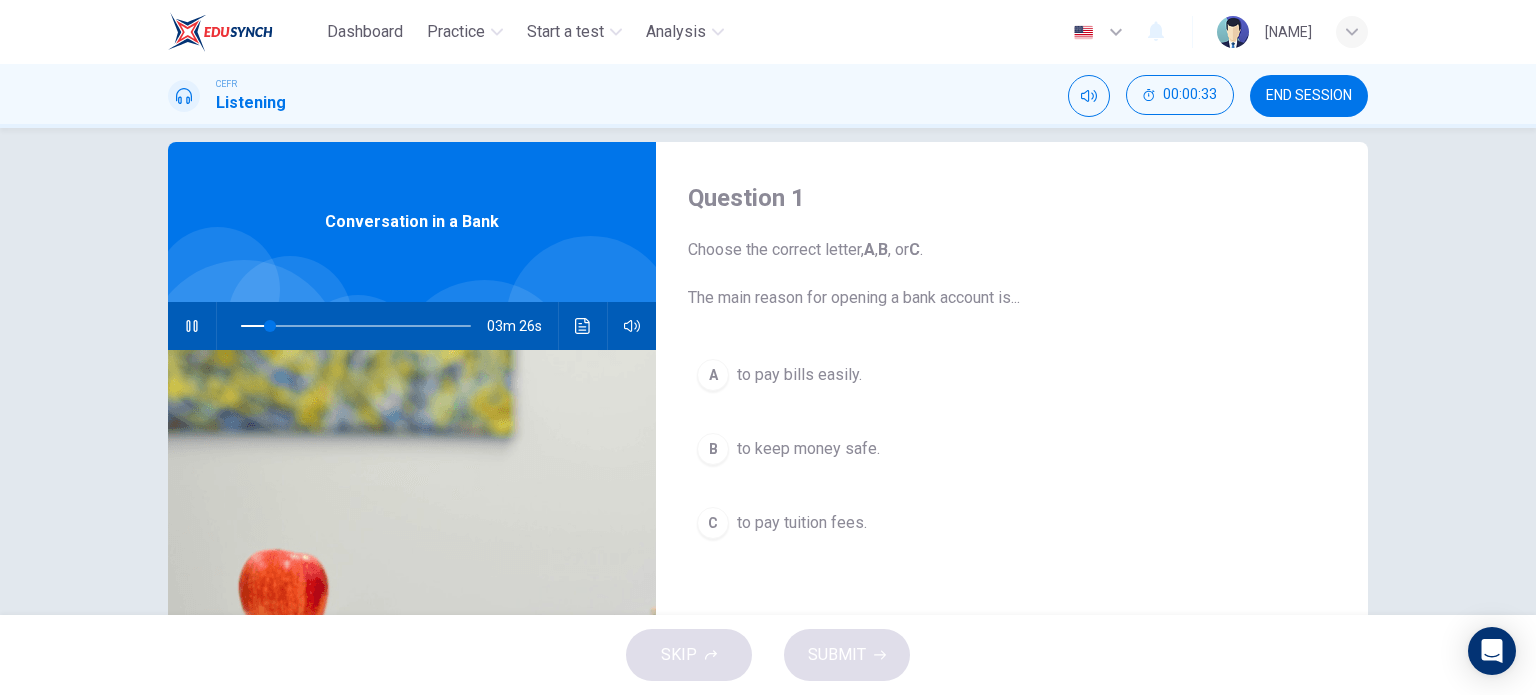 scroll, scrollTop: 32, scrollLeft: 0, axis: vertical 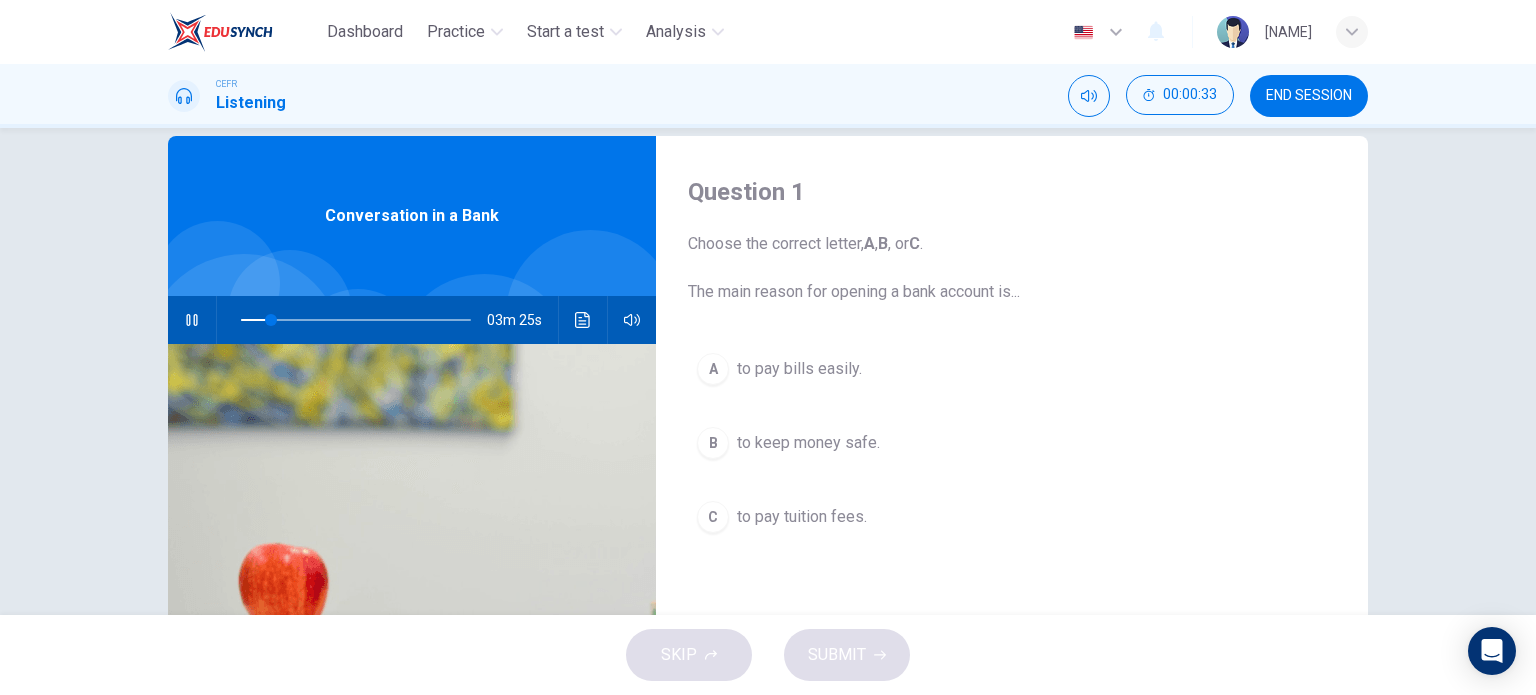 click on "to pay bills easily." at bounding box center (799, 369) 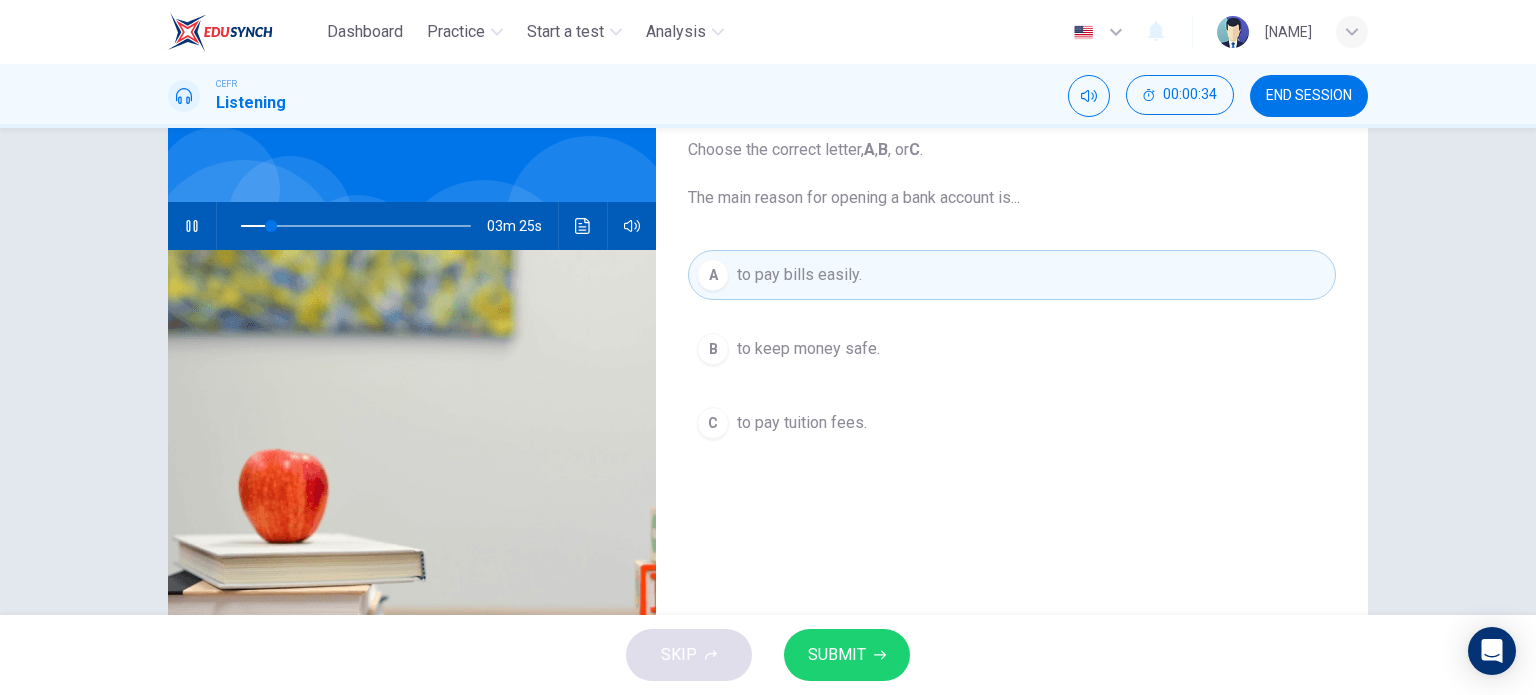 scroll, scrollTop: 130, scrollLeft: 0, axis: vertical 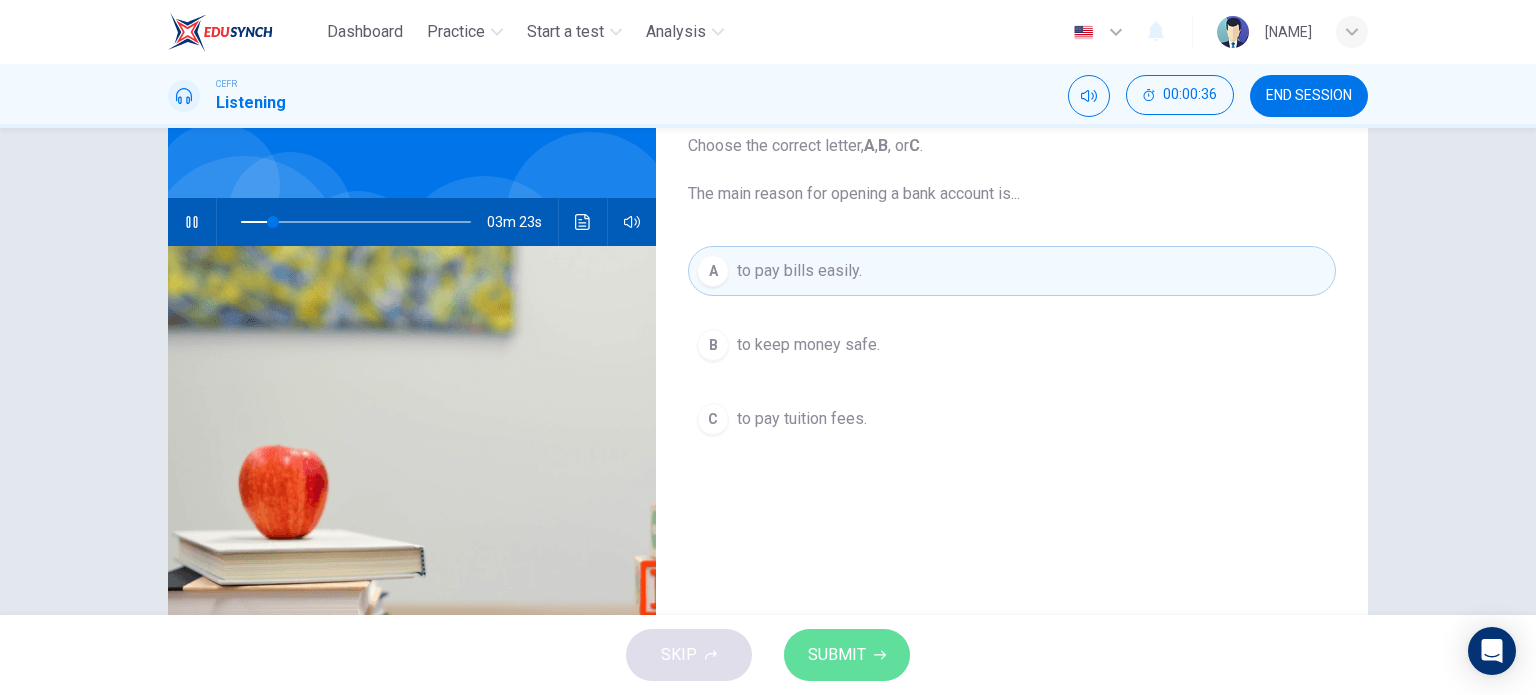 click on "SUBMIT" at bounding box center (847, 655) 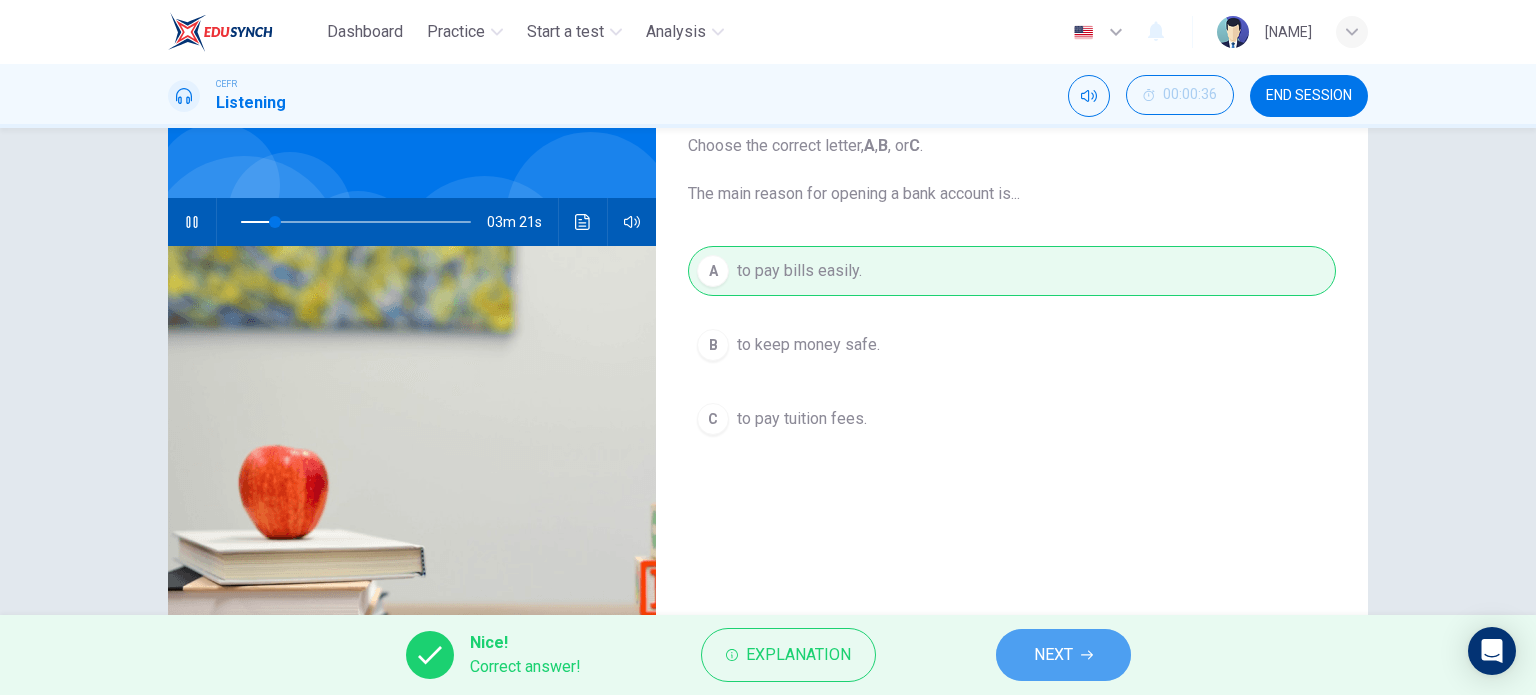click on "NEXT" at bounding box center [1063, 655] 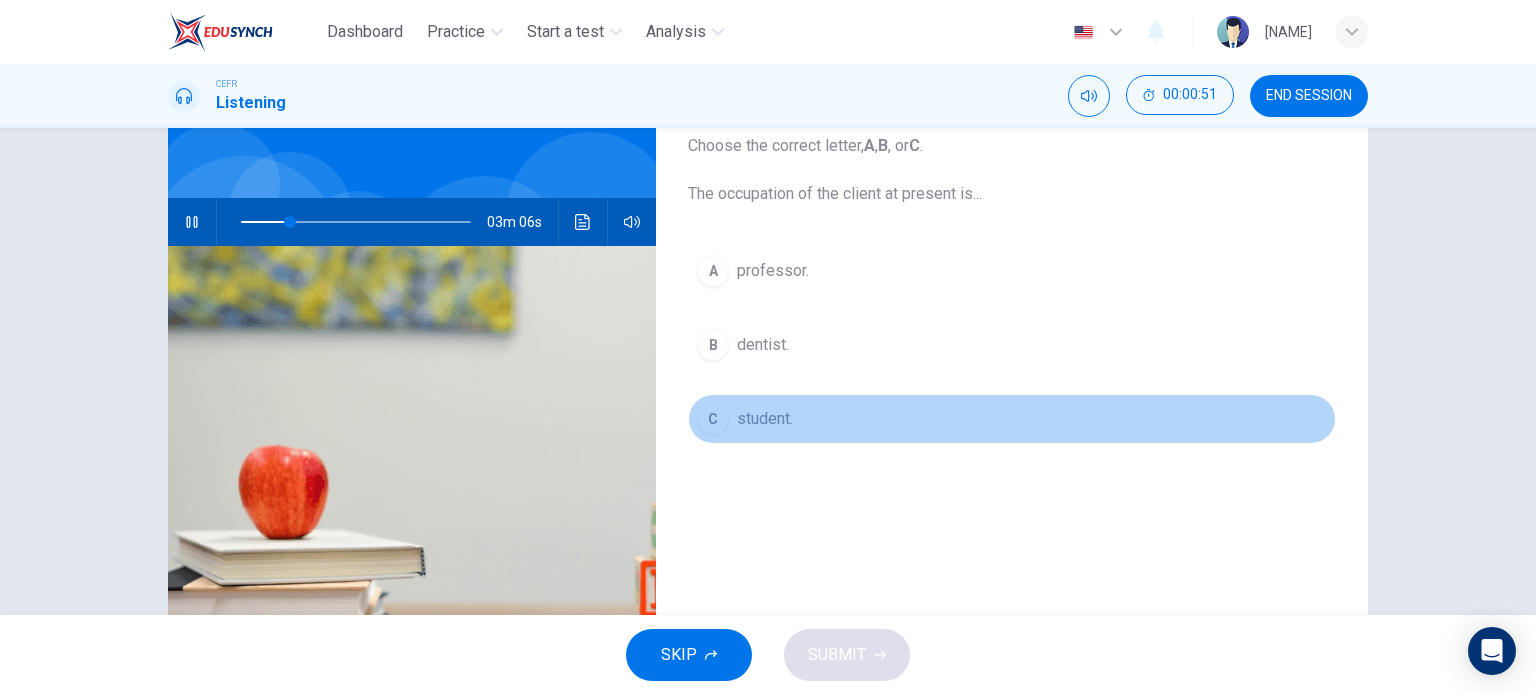 click on "C student." at bounding box center (1012, 419) 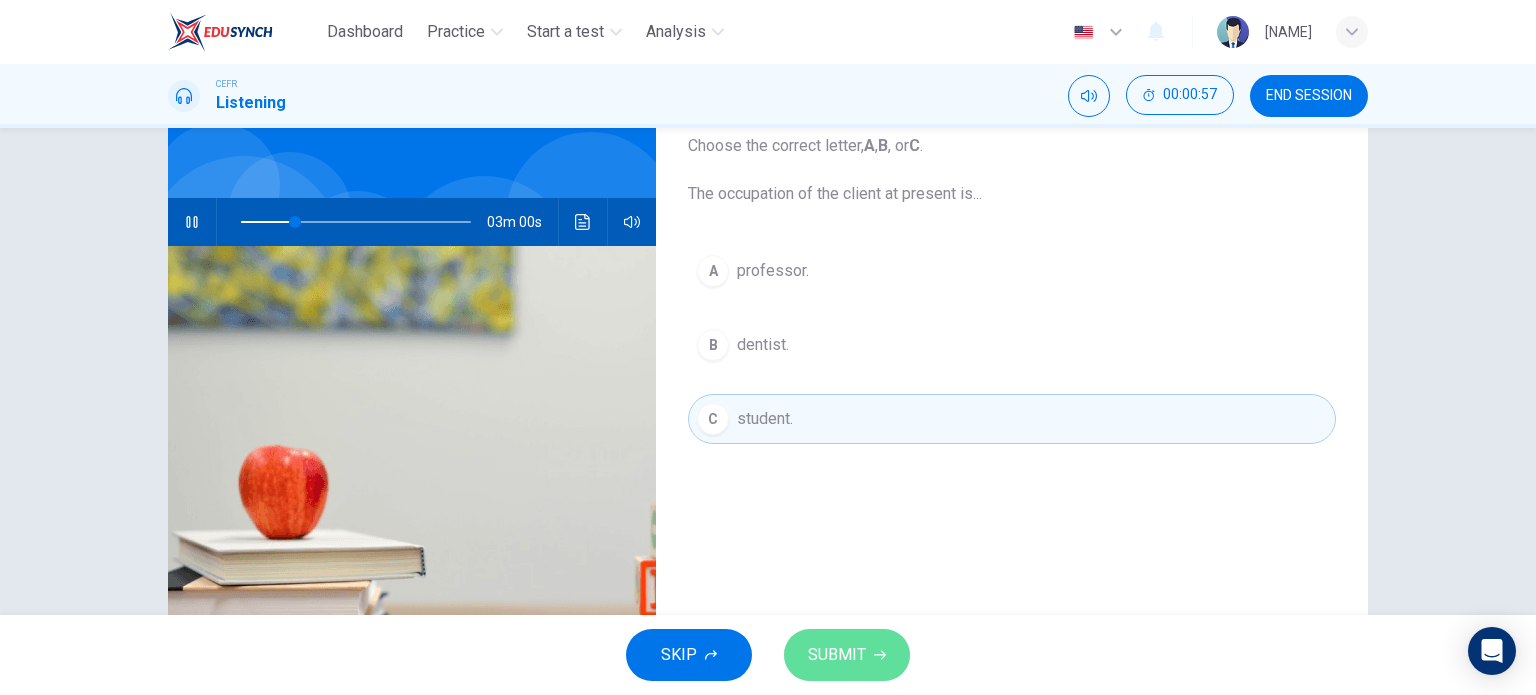 click on "SUBMIT" at bounding box center [837, 655] 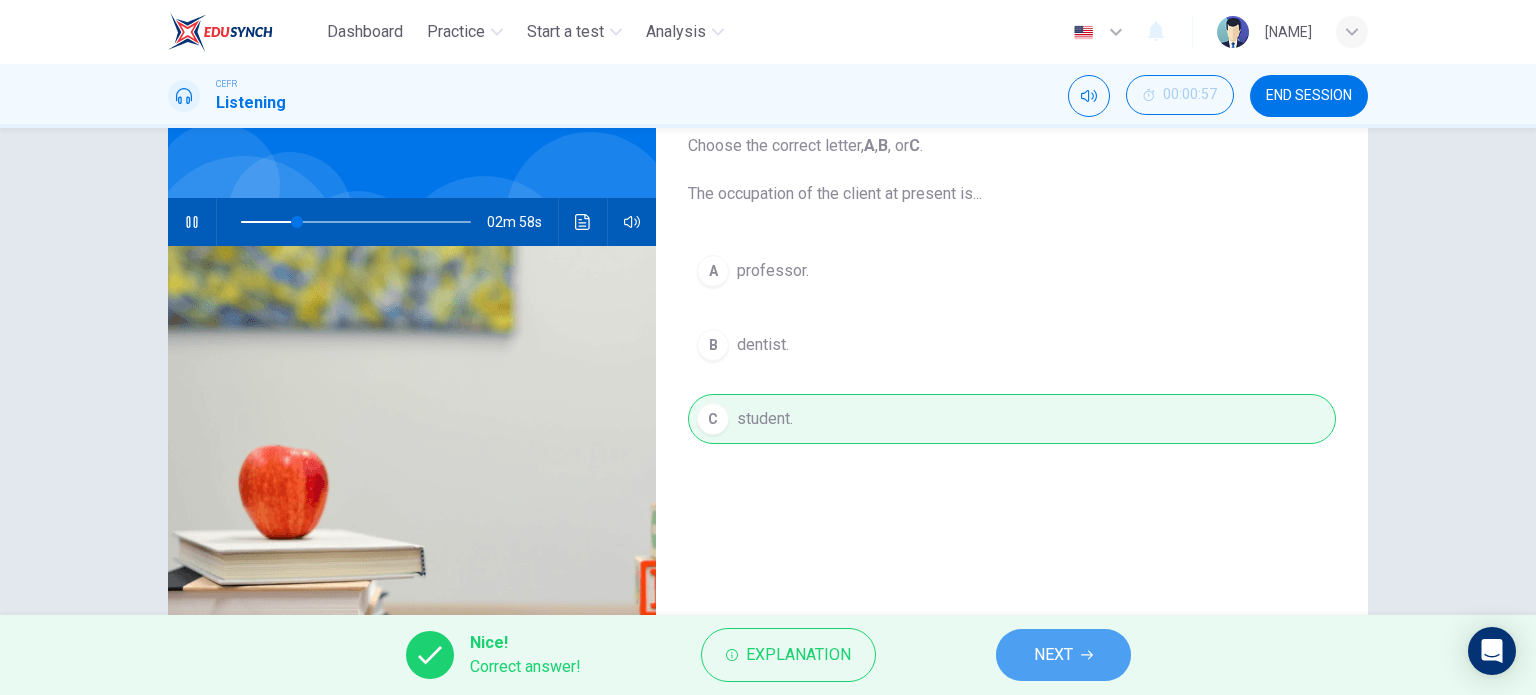 click on "NEXT" at bounding box center [1053, 655] 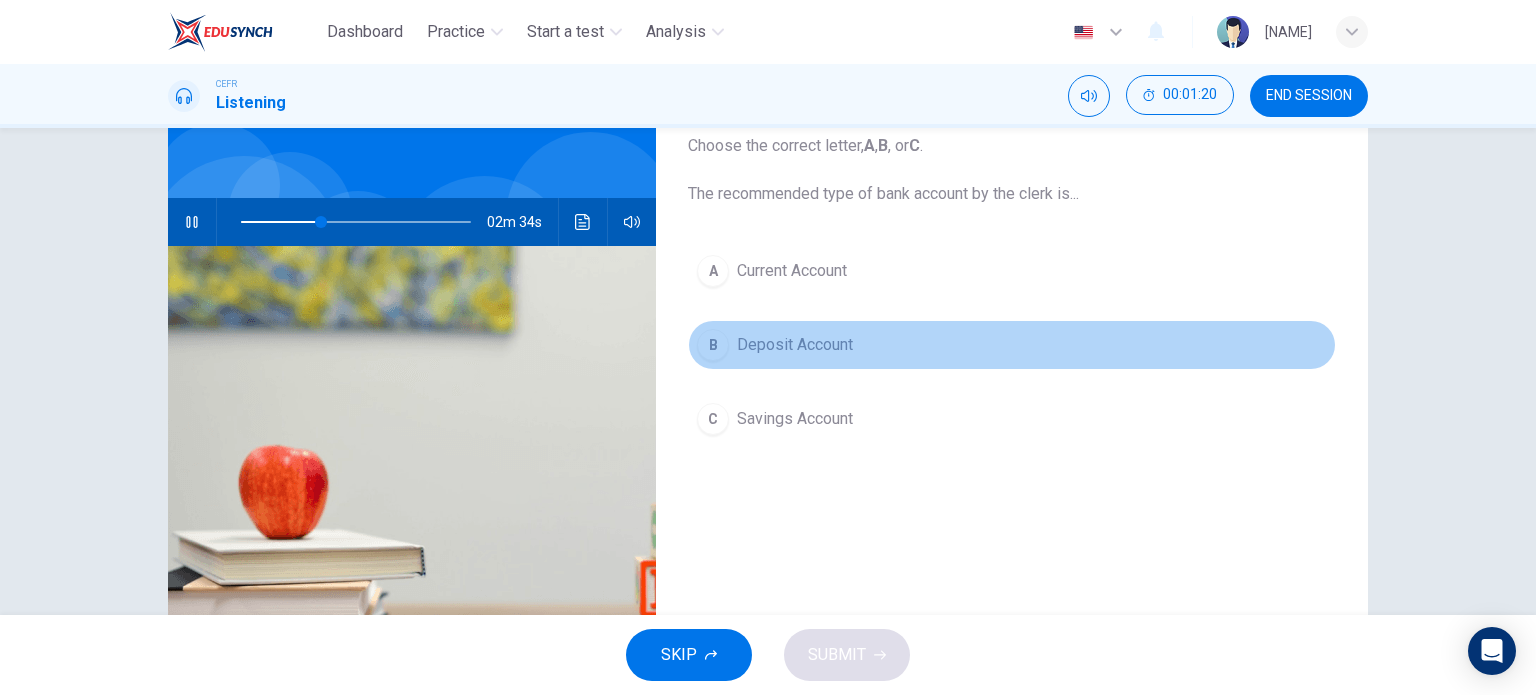 click on "B Deposit Account" at bounding box center (1012, 345) 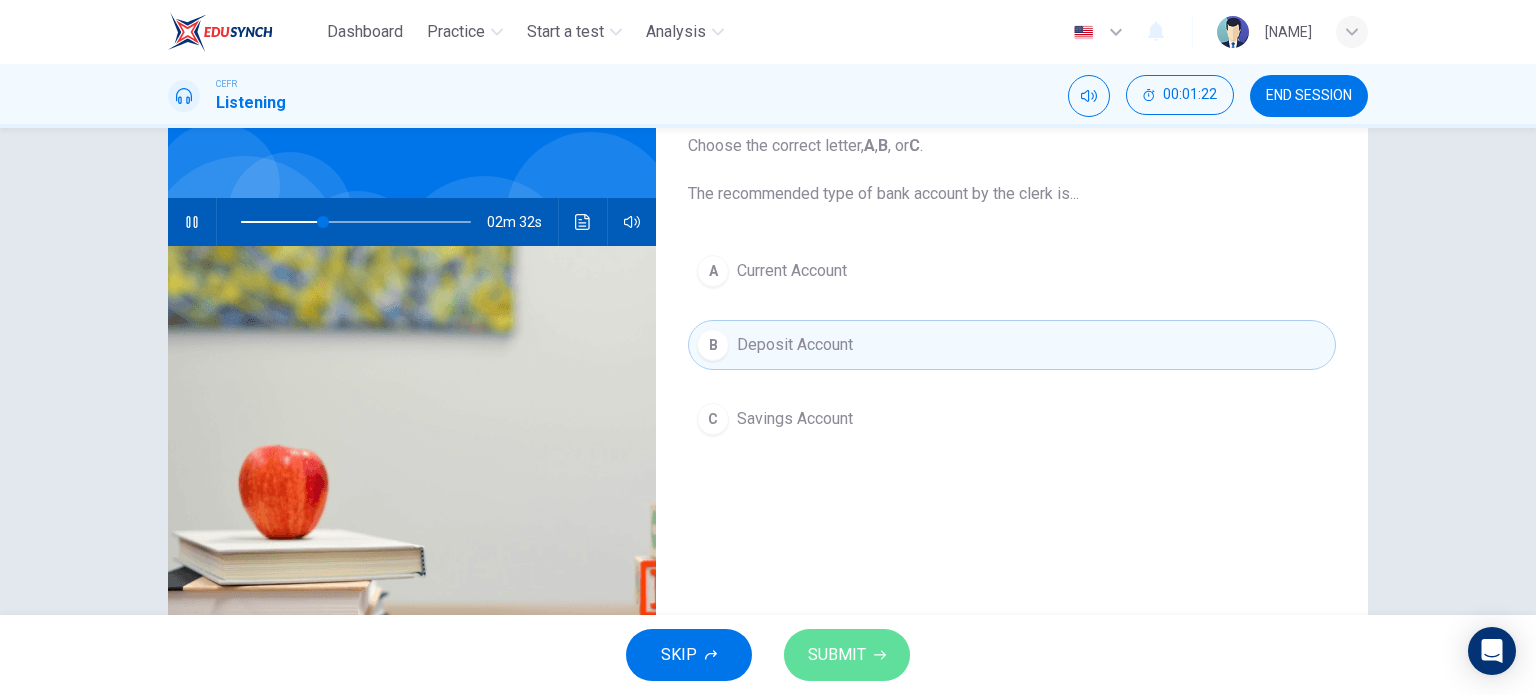 click on "SUBMIT" at bounding box center [847, 655] 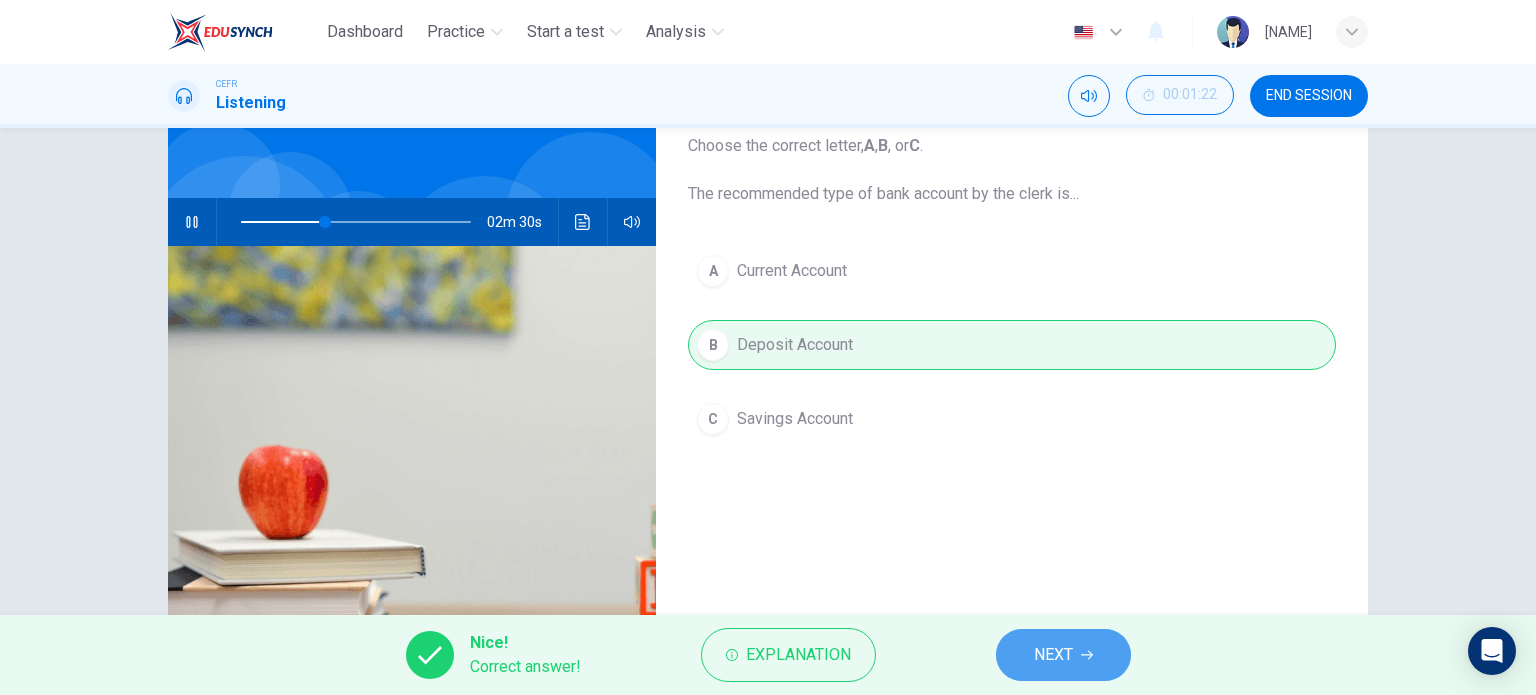 click on "NEXT" at bounding box center [1063, 655] 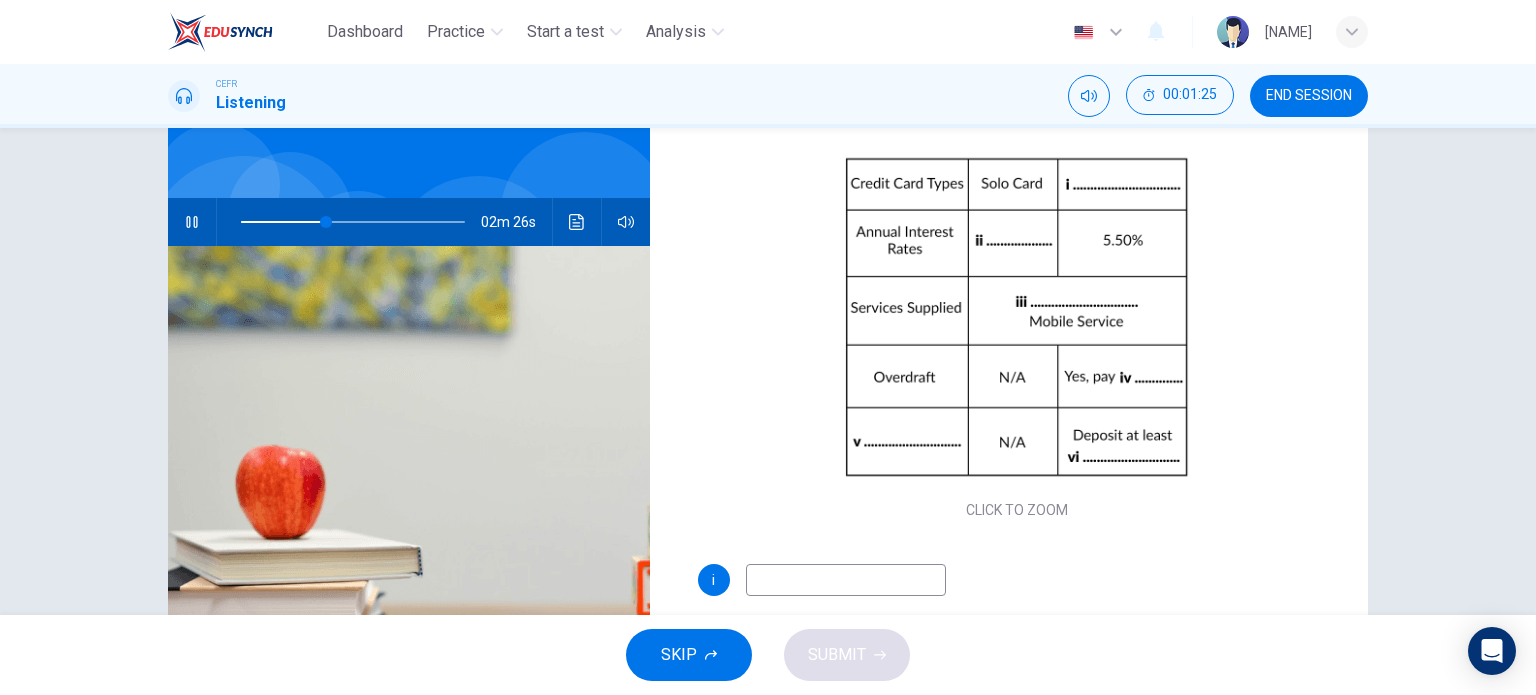 scroll, scrollTop: 112, scrollLeft: 0, axis: vertical 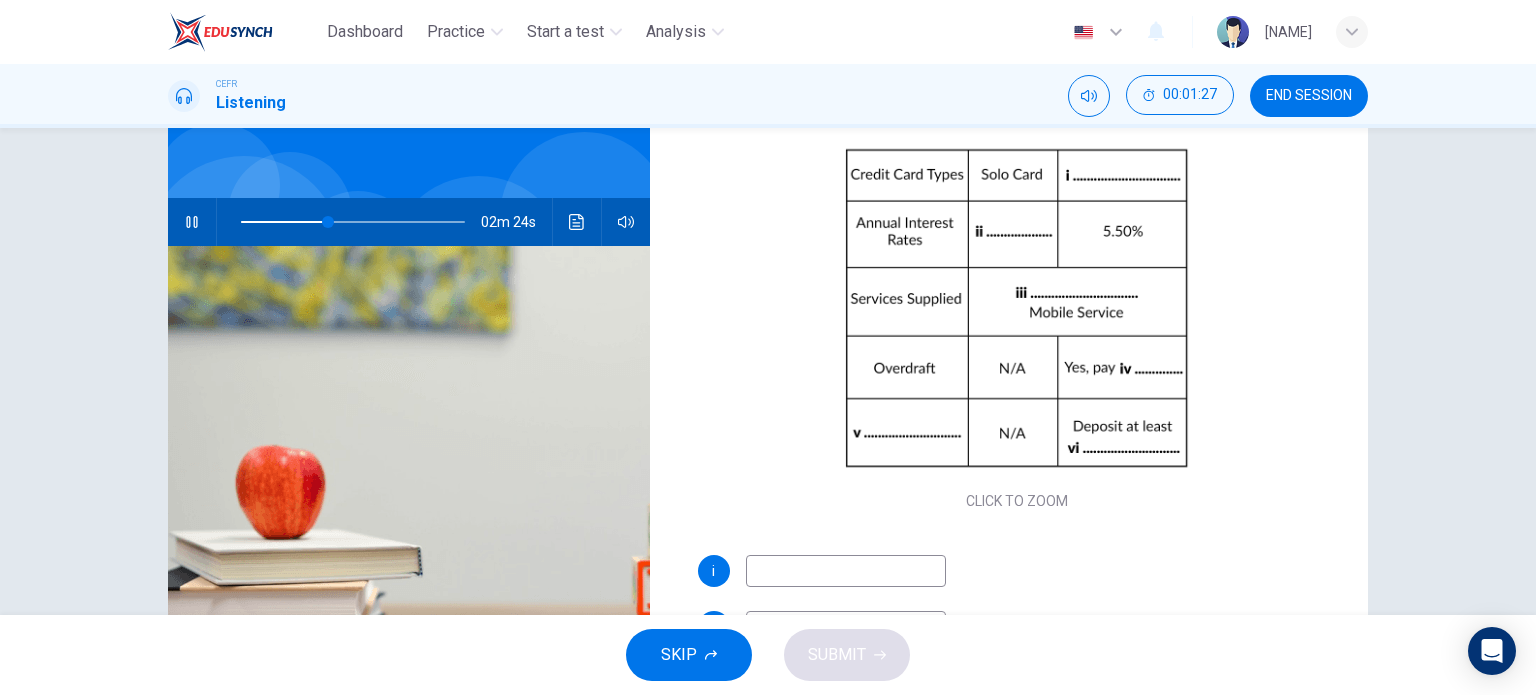 click at bounding box center (846, 571) 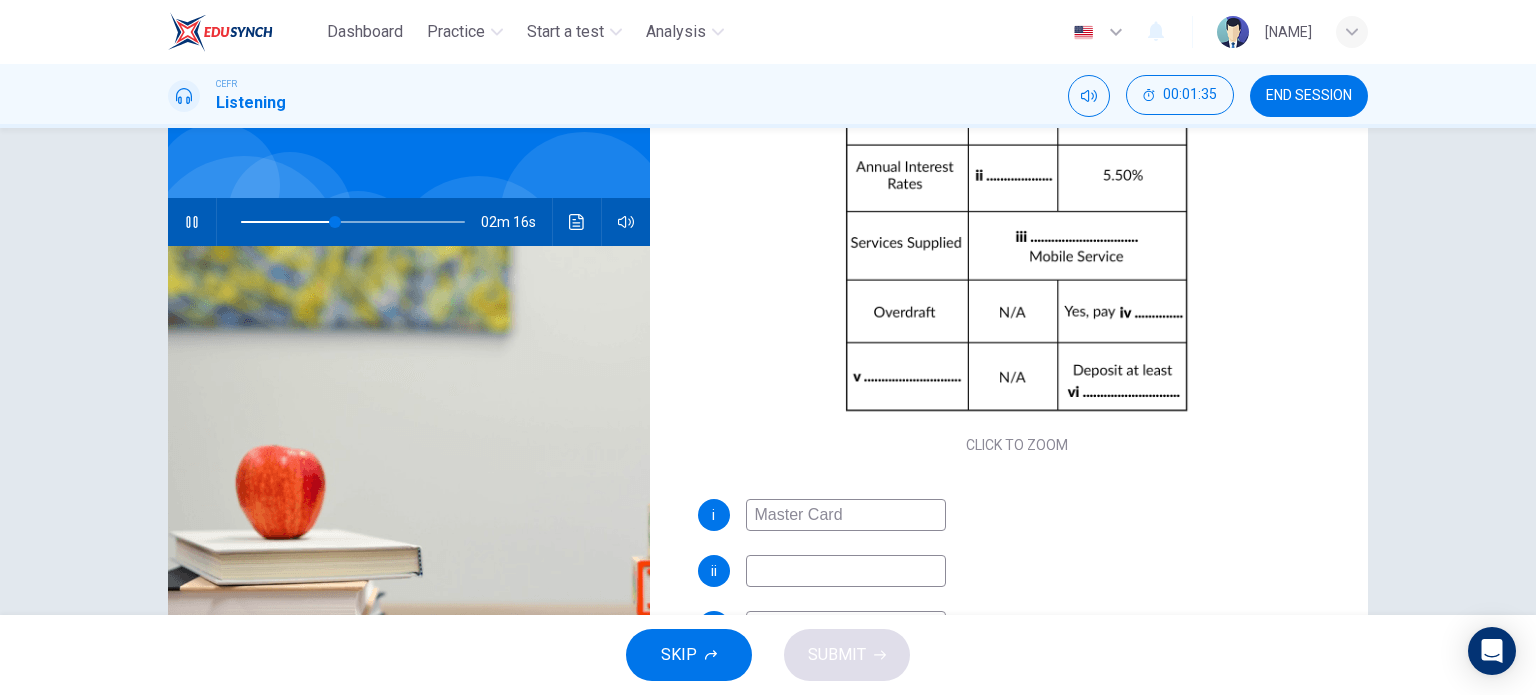 scroll, scrollTop: 168, scrollLeft: 0, axis: vertical 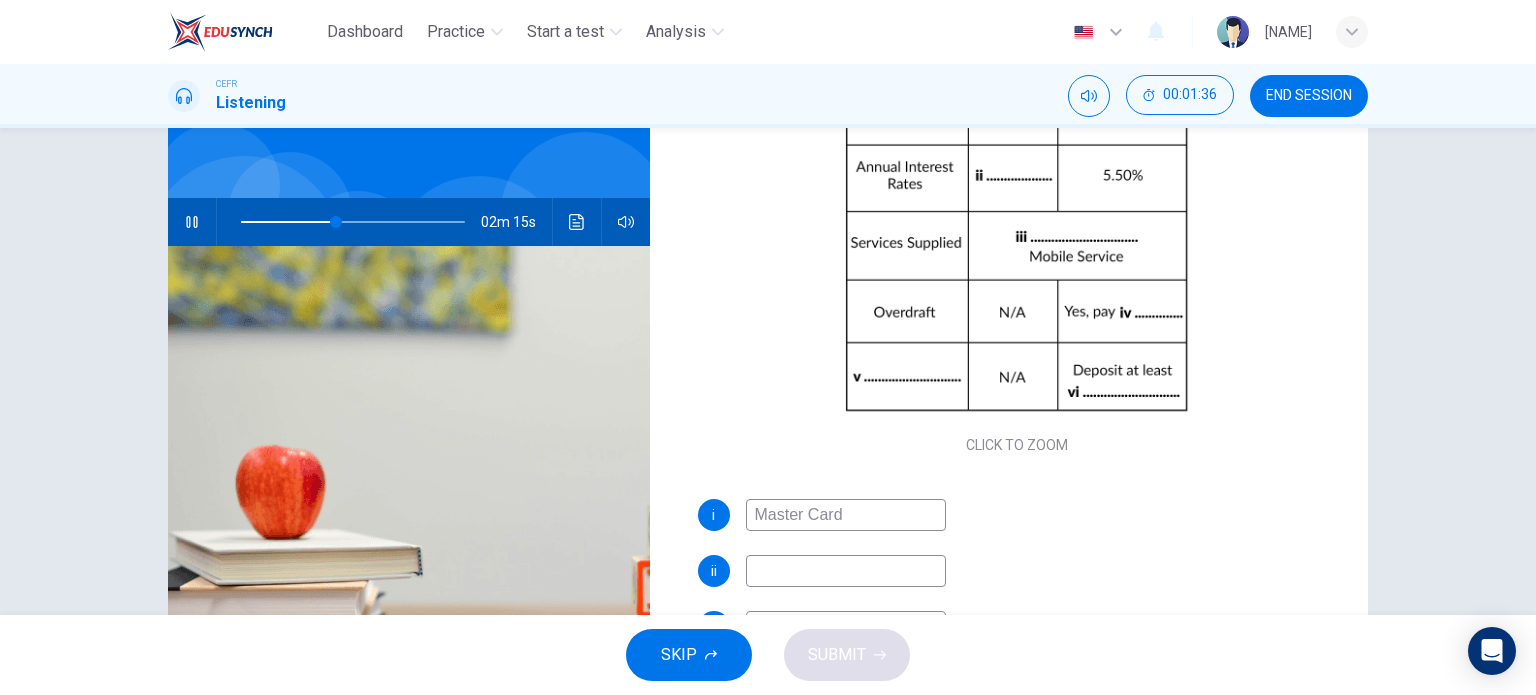 type on "Master Card" 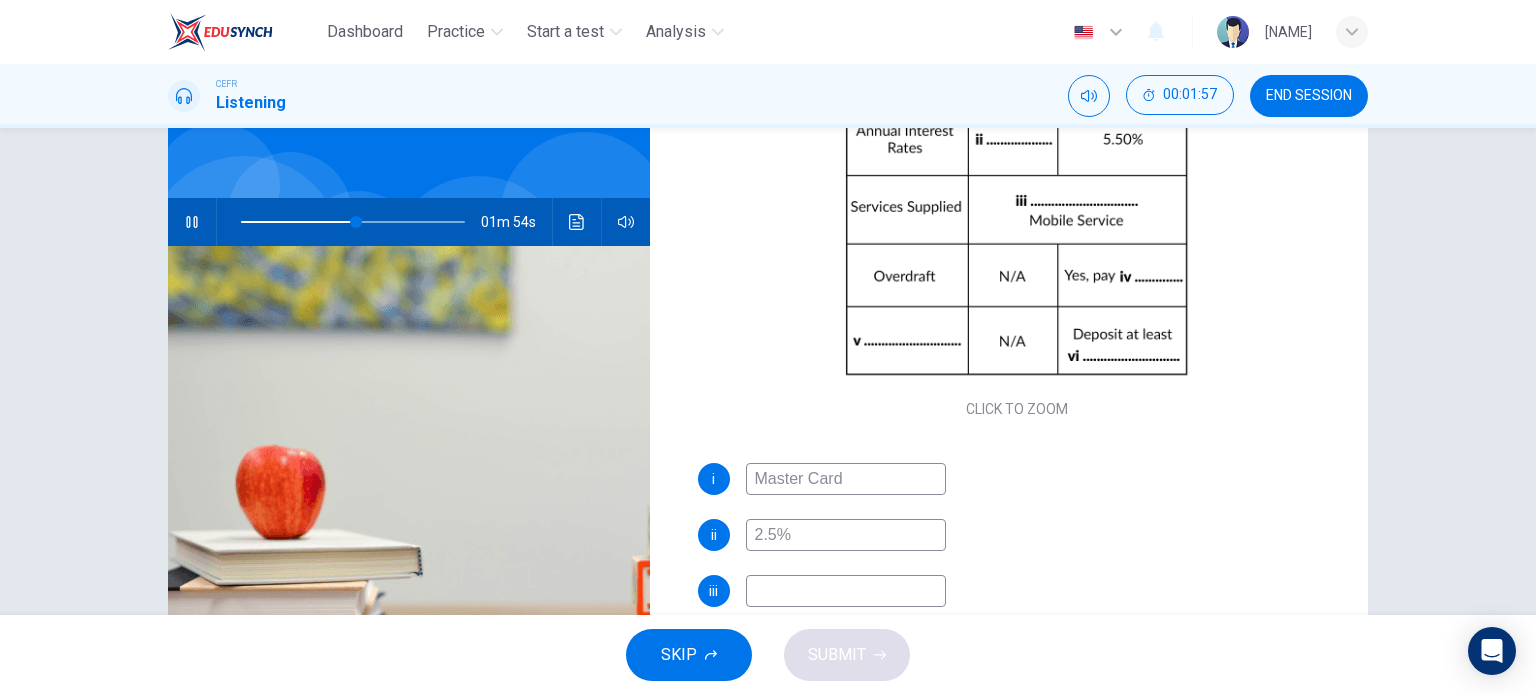 scroll, scrollTop: 207, scrollLeft: 0, axis: vertical 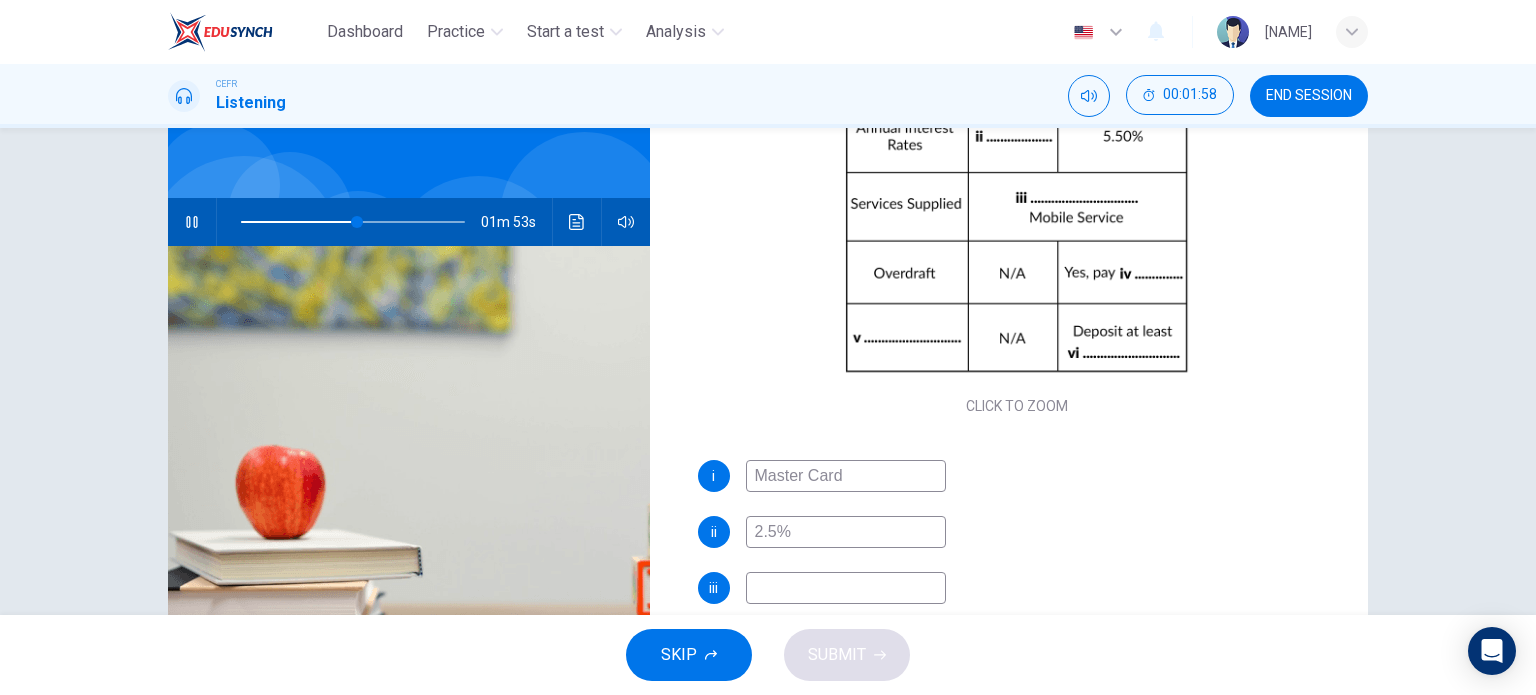 type on "2.5%" 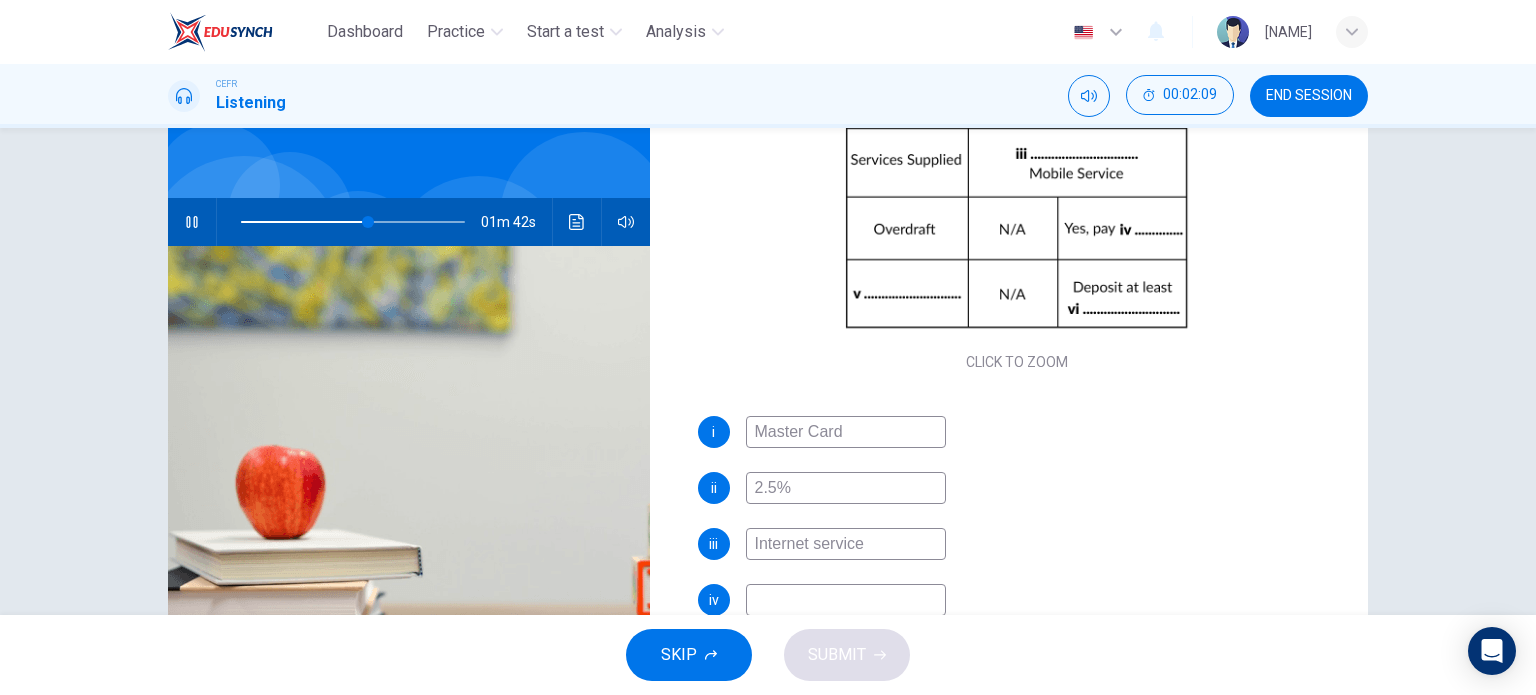 scroll, scrollTop: 285, scrollLeft: 0, axis: vertical 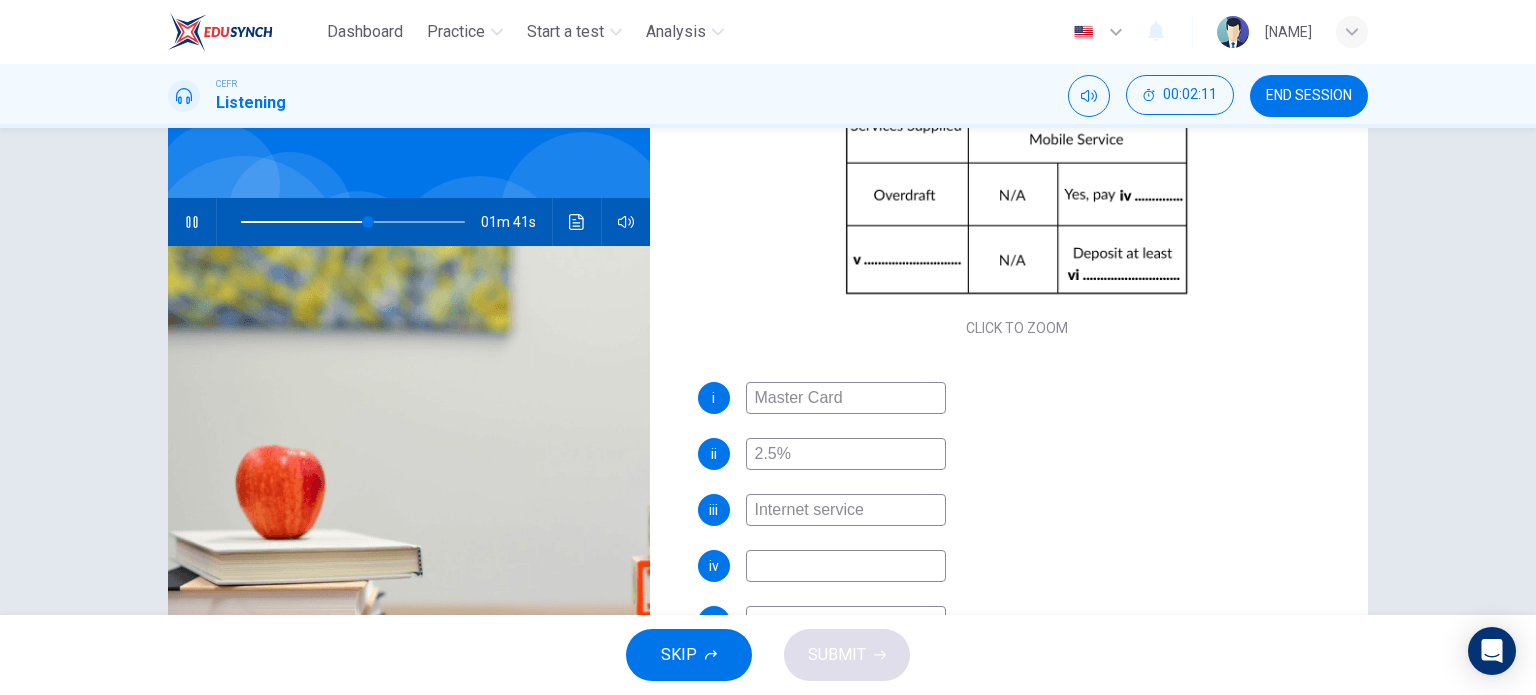 type on "Internet service" 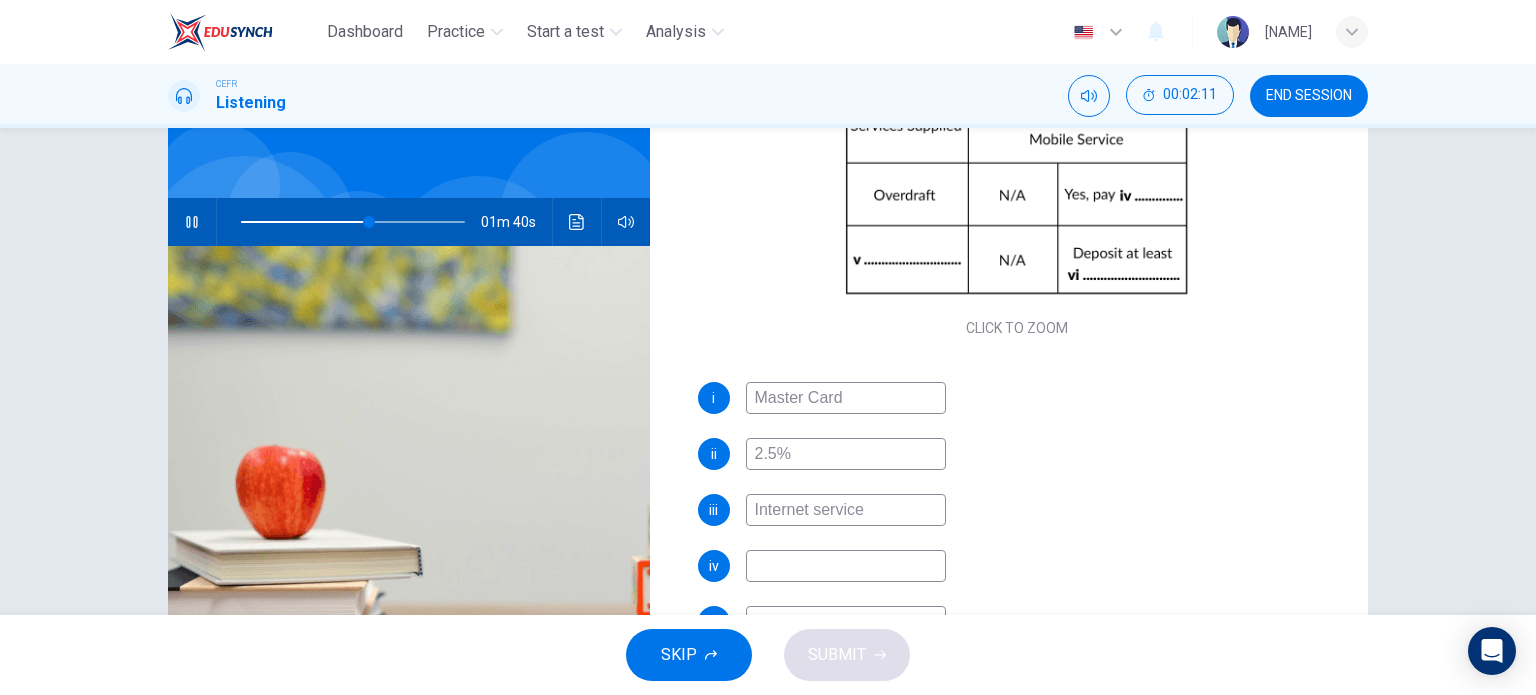 click at bounding box center [846, 398] 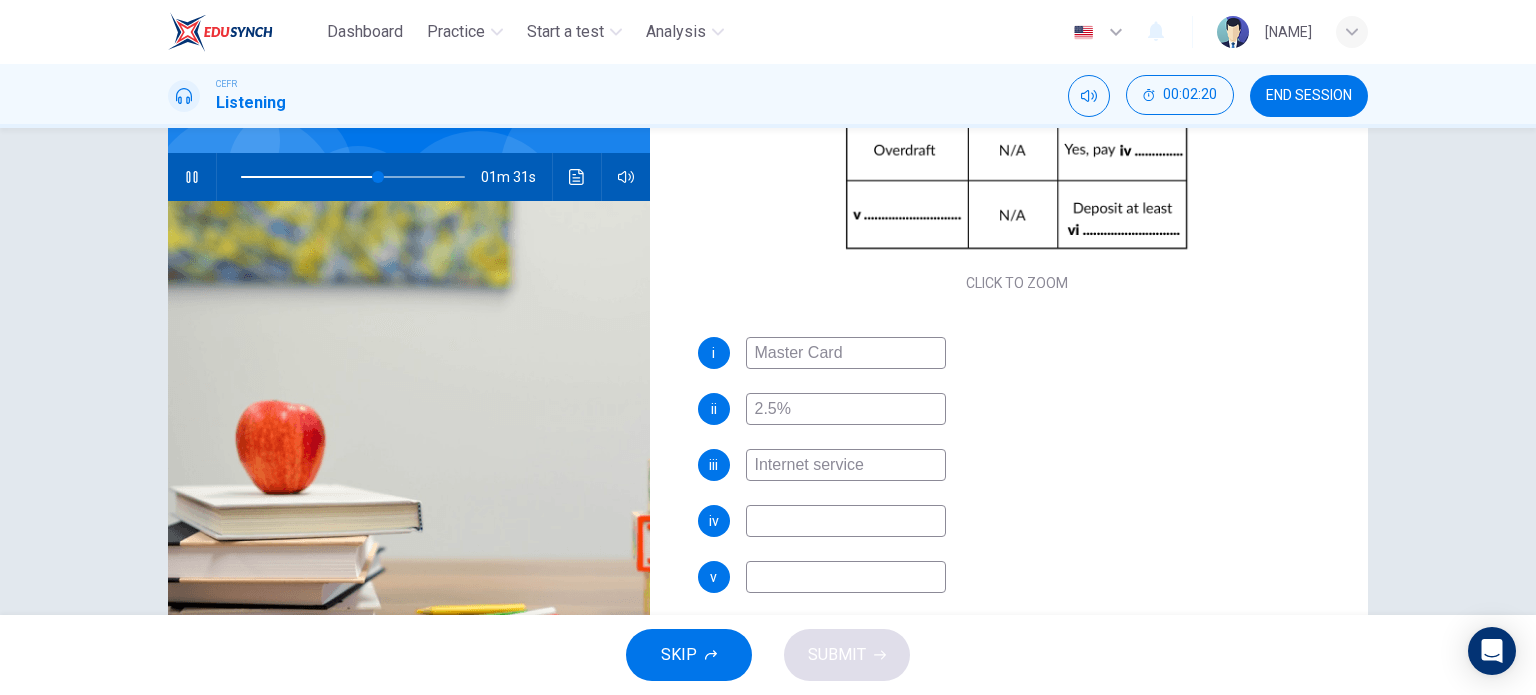 scroll, scrollTop: 174, scrollLeft: 0, axis: vertical 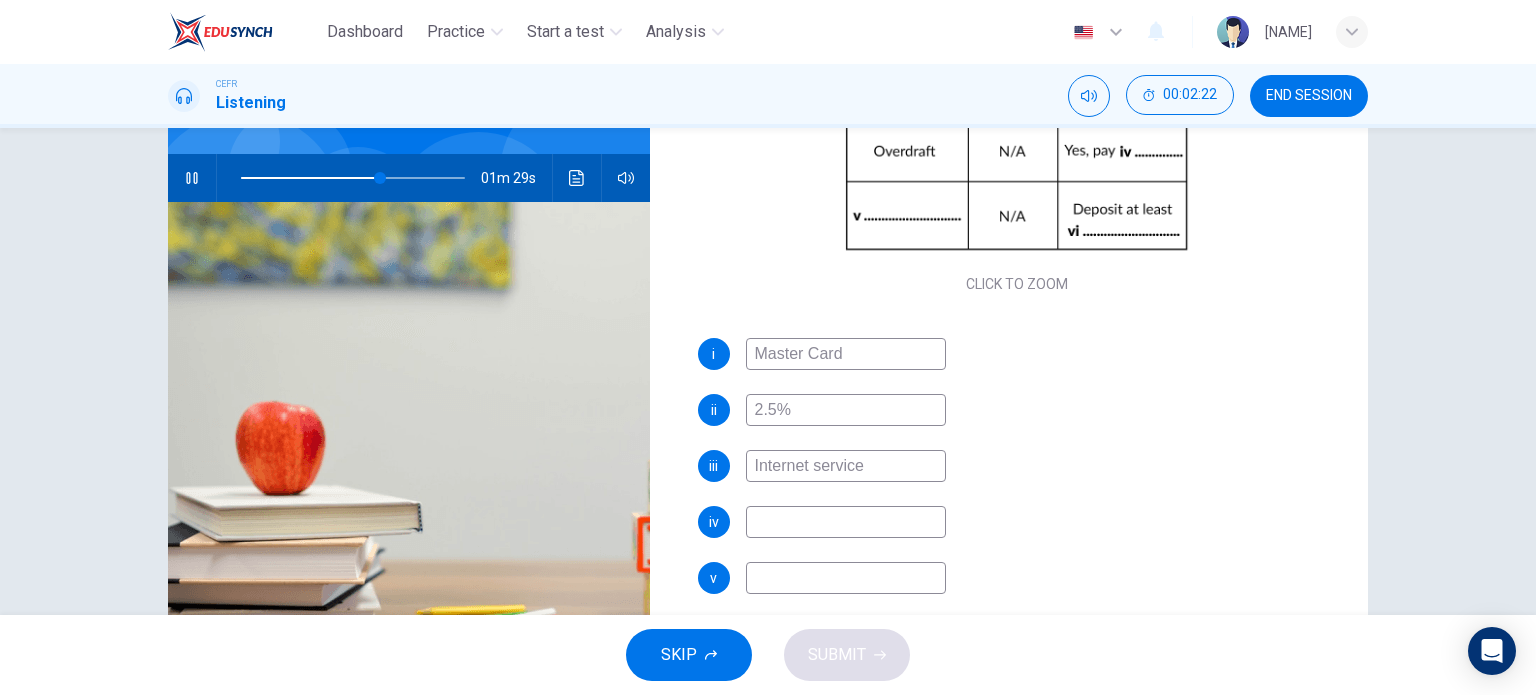 click at bounding box center (846, 354) 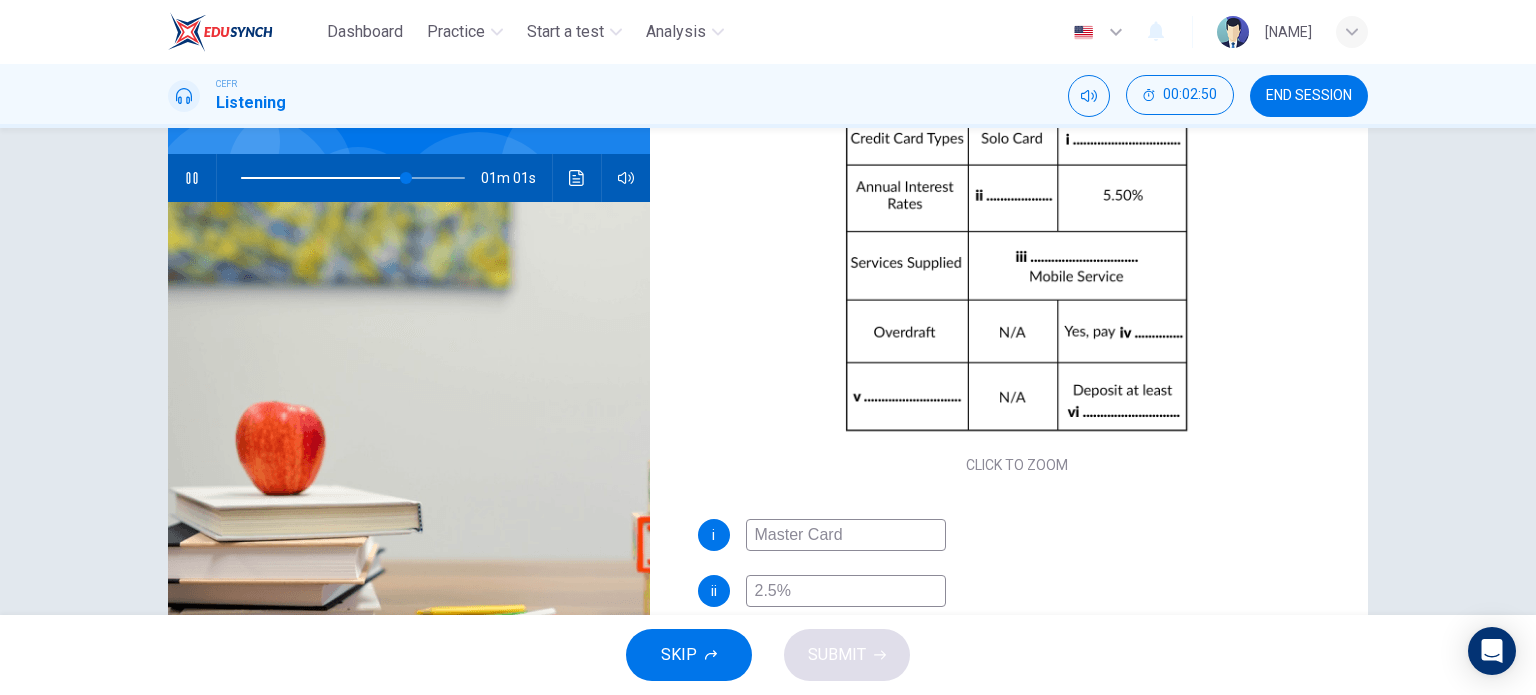 scroll, scrollTop: 285, scrollLeft: 0, axis: vertical 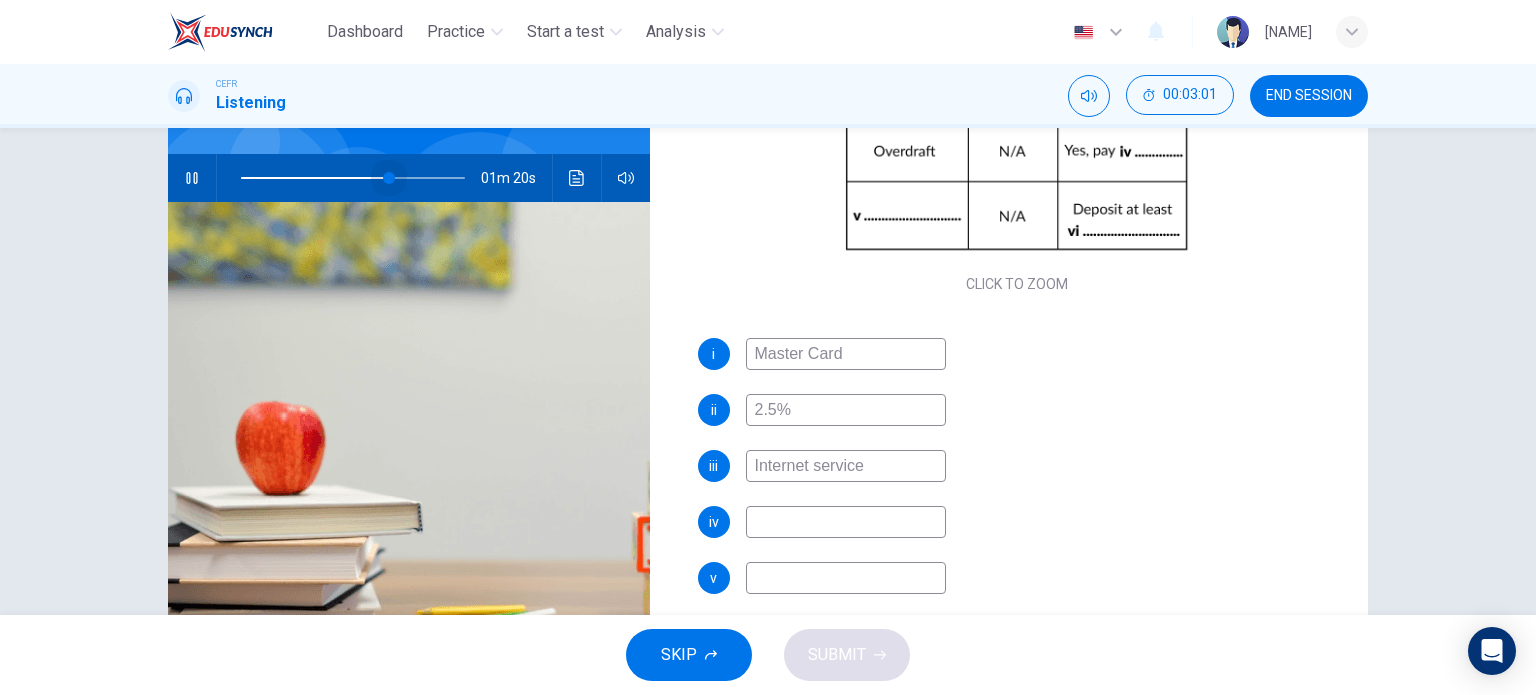 click at bounding box center (353, 178) 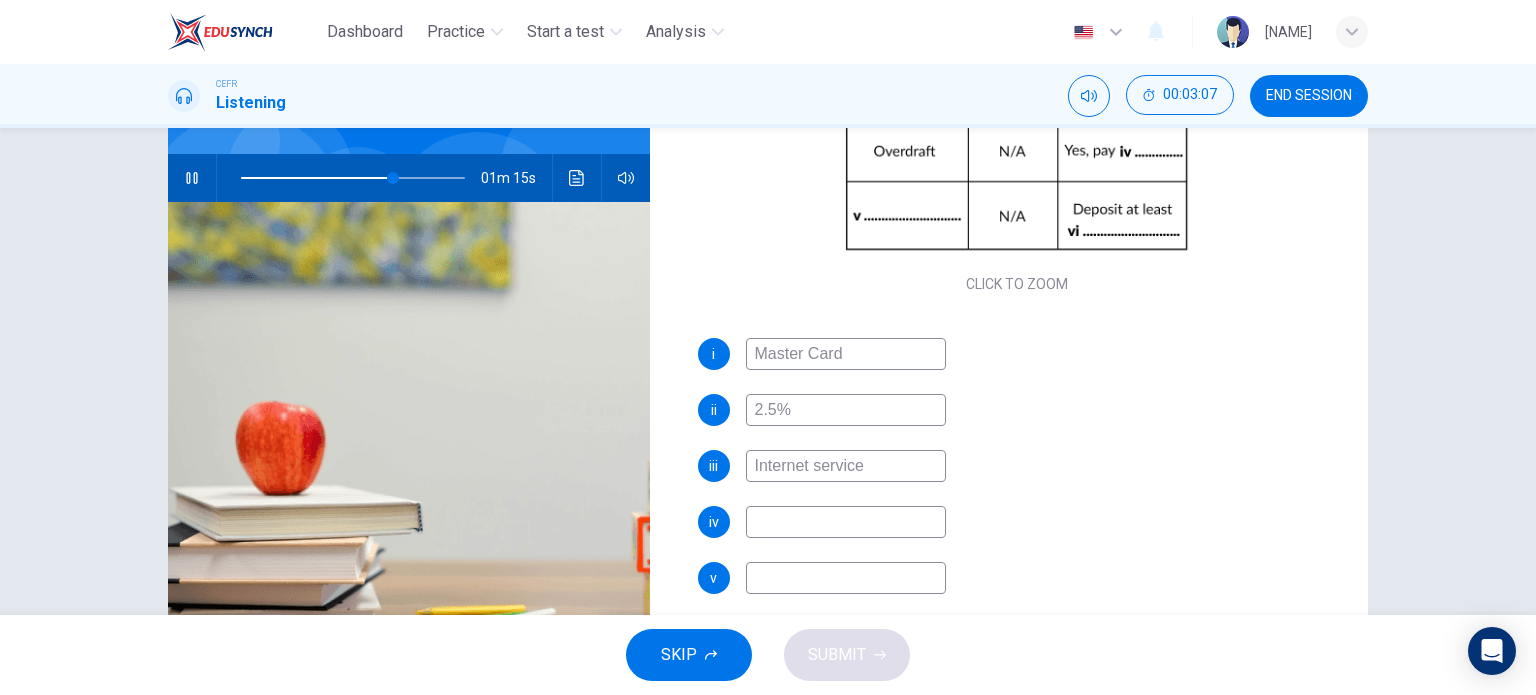 click at bounding box center (846, 354) 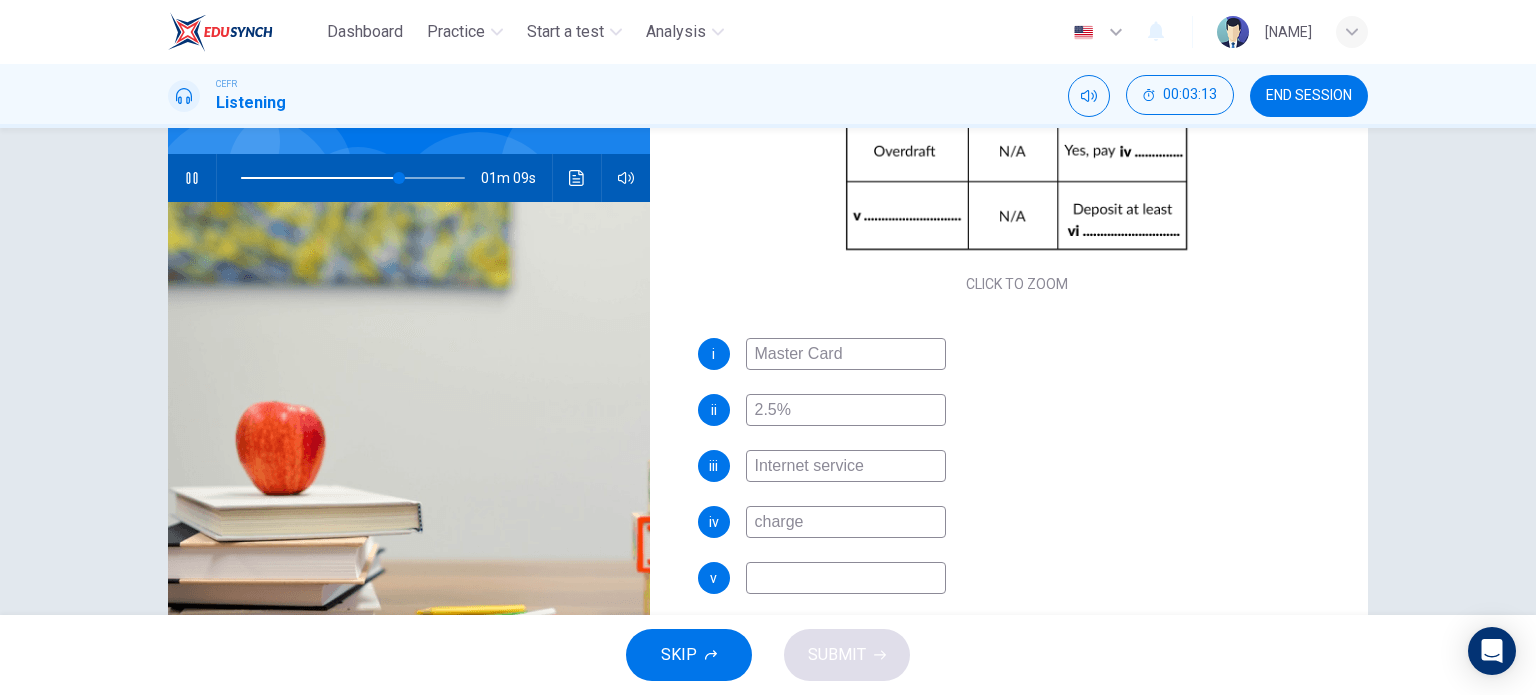 type on "charge" 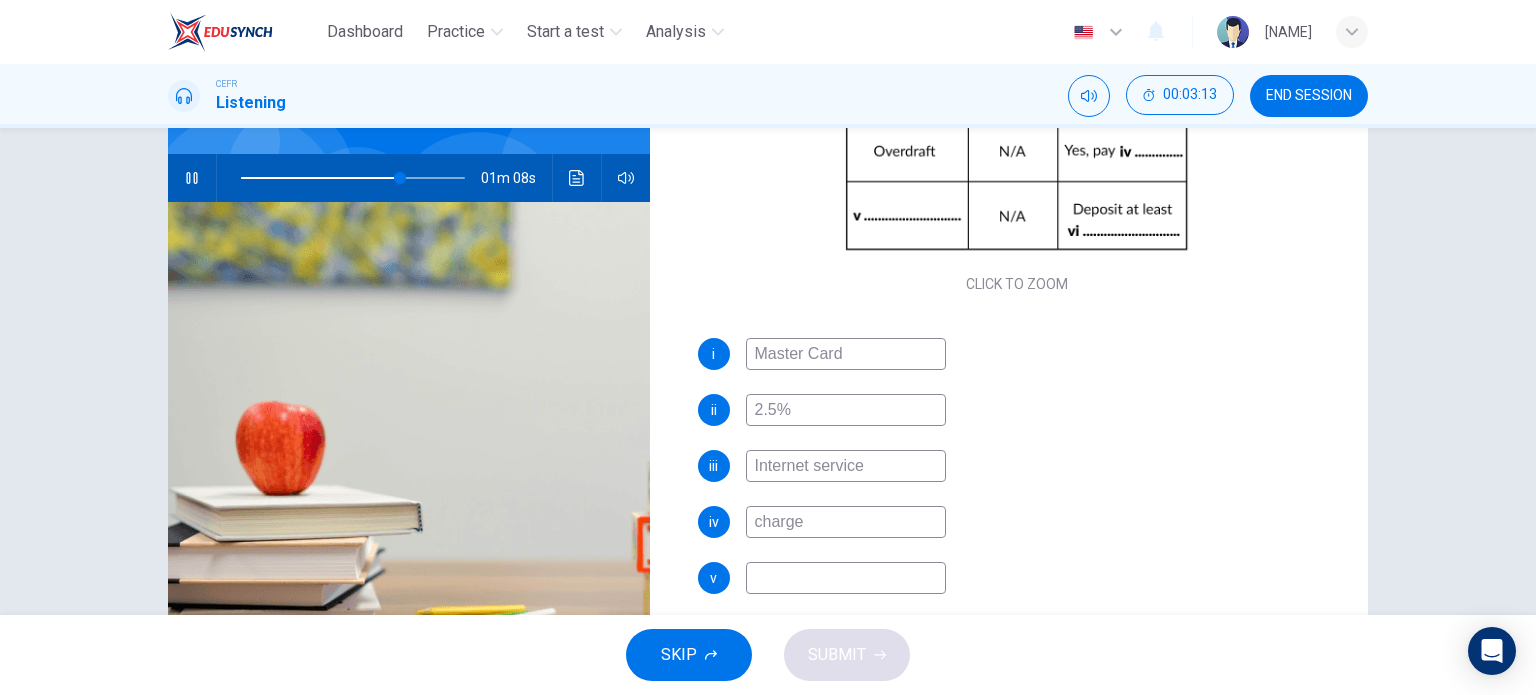 click at bounding box center [846, 354] 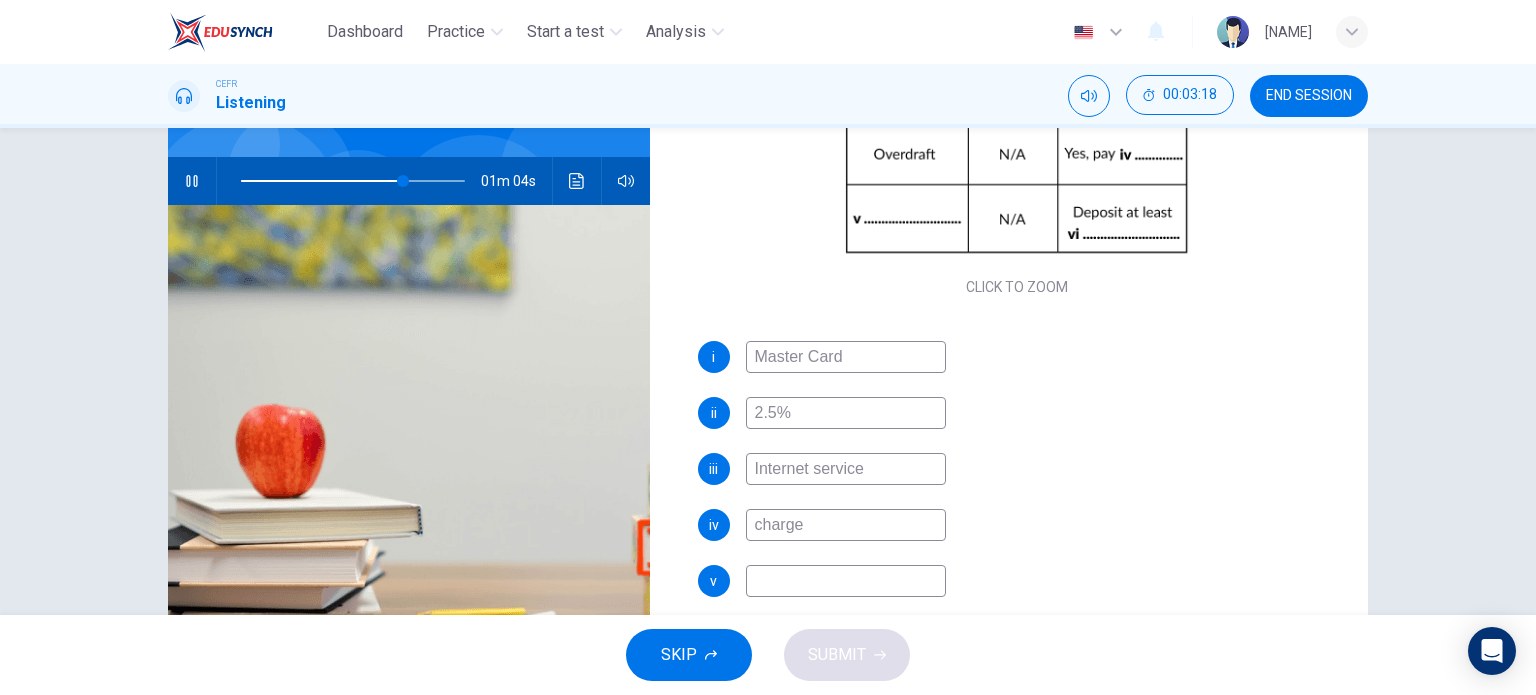 scroll, scrollTop: 172, scrollLeft: 0, axis: vertical 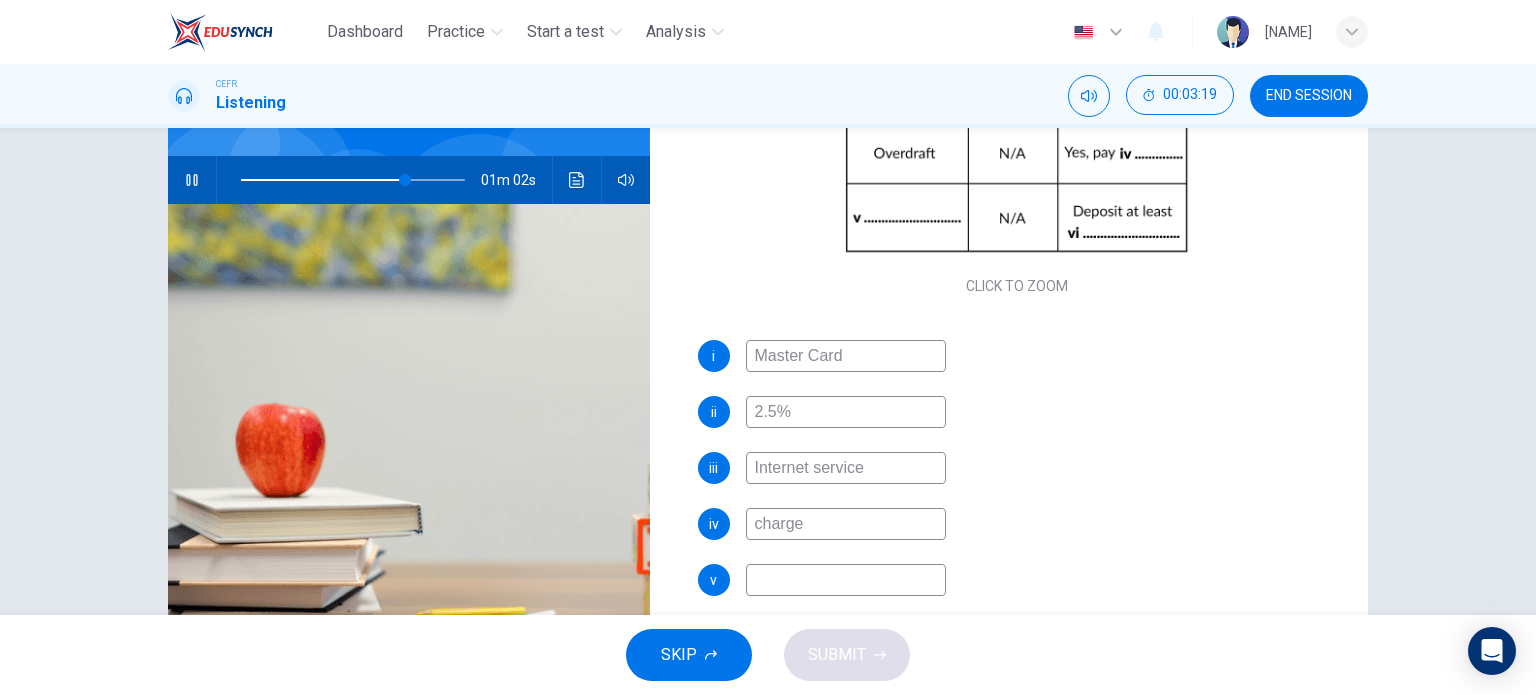 click at bounding box center (846, 356) 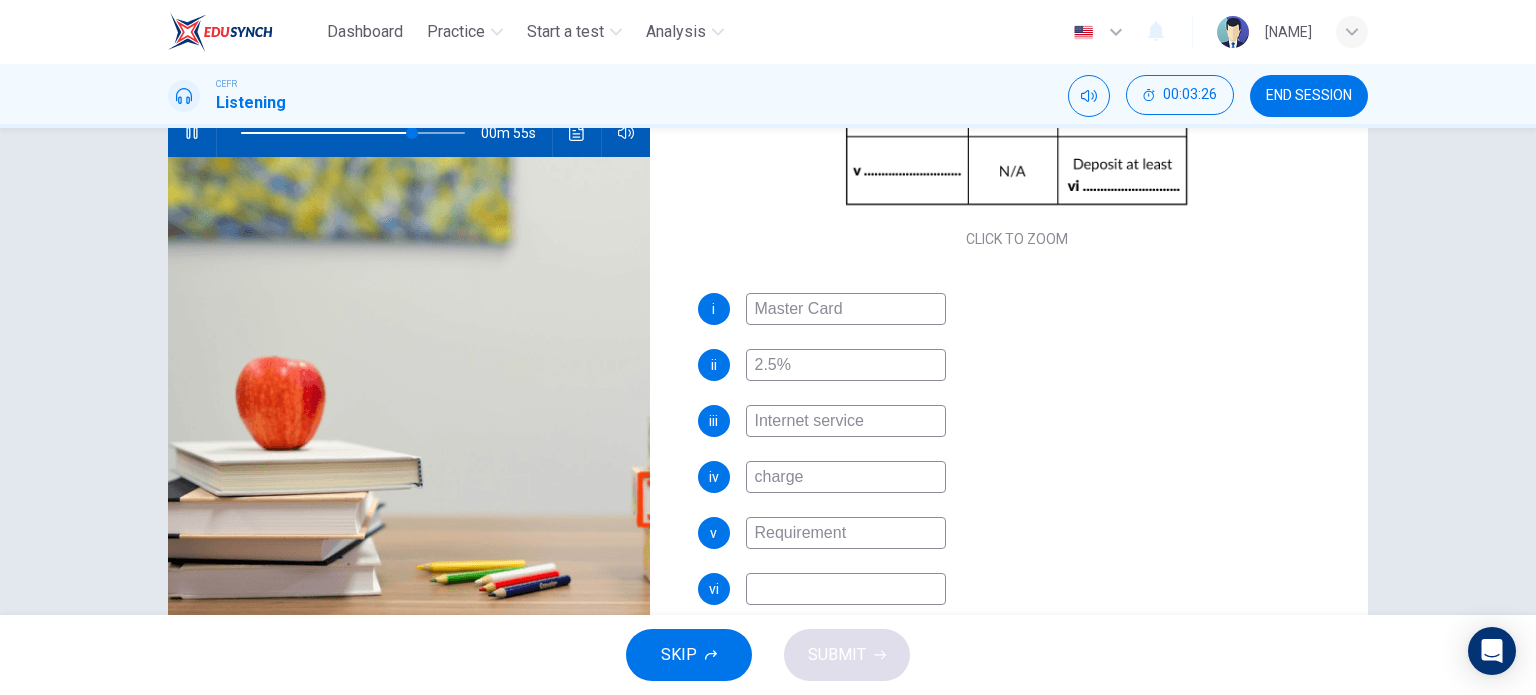 scroll, scrollTop: 220, scrollLeft: 0, axis: vertical 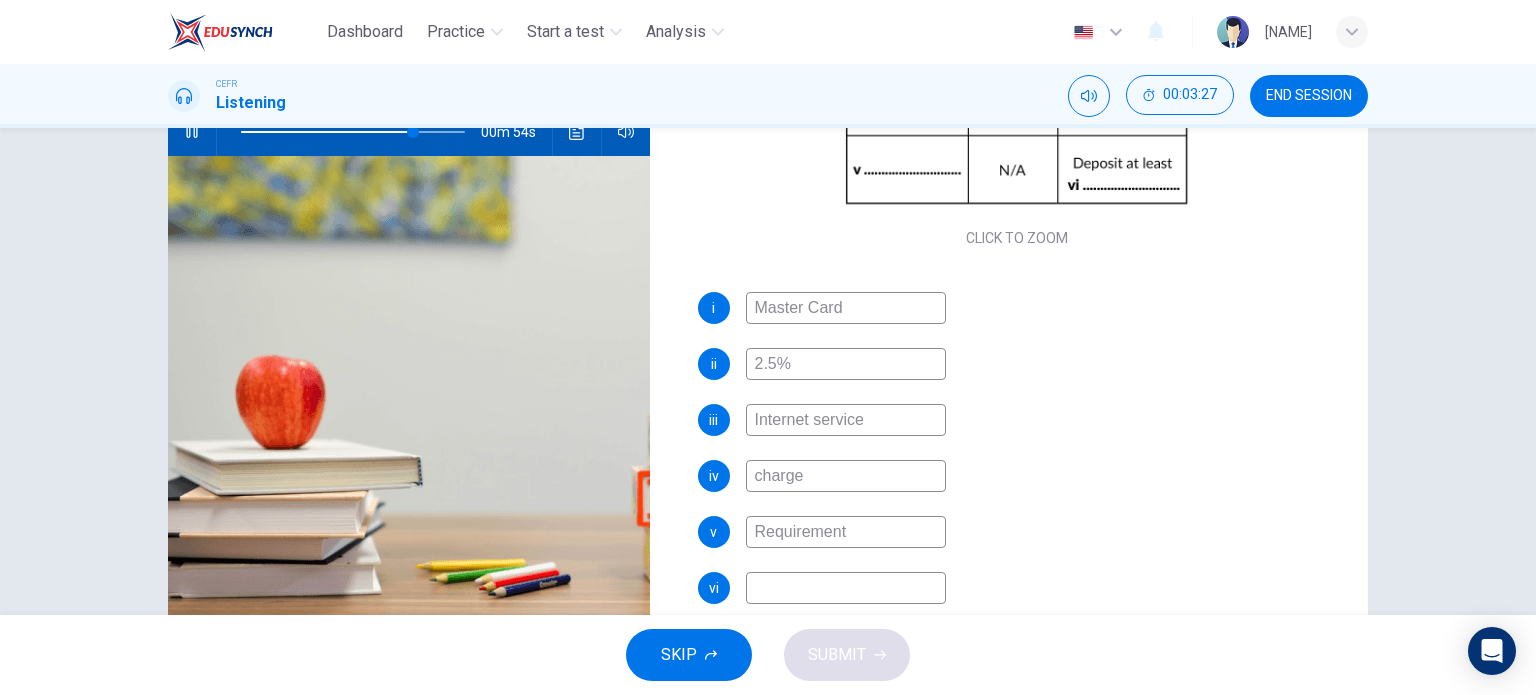 type on "Requirement" 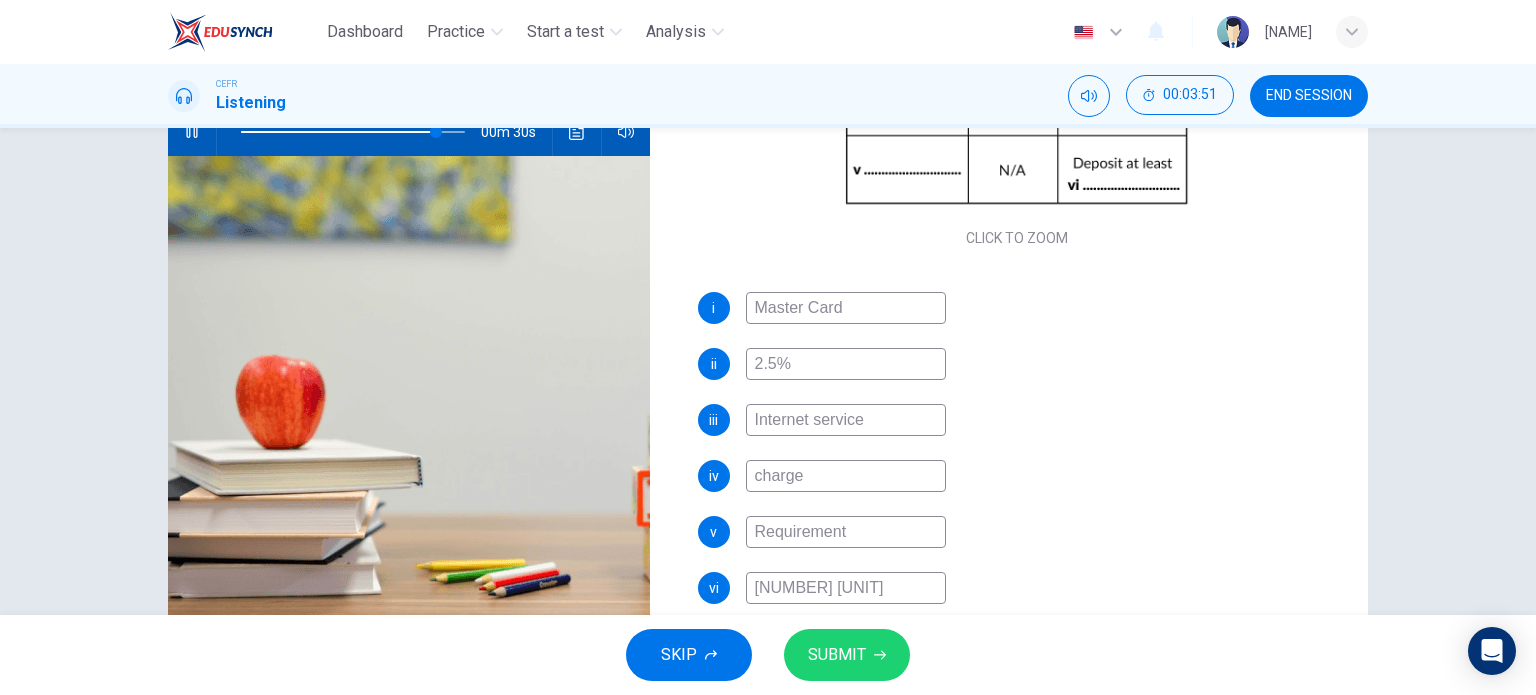 type on "1500 pounds" 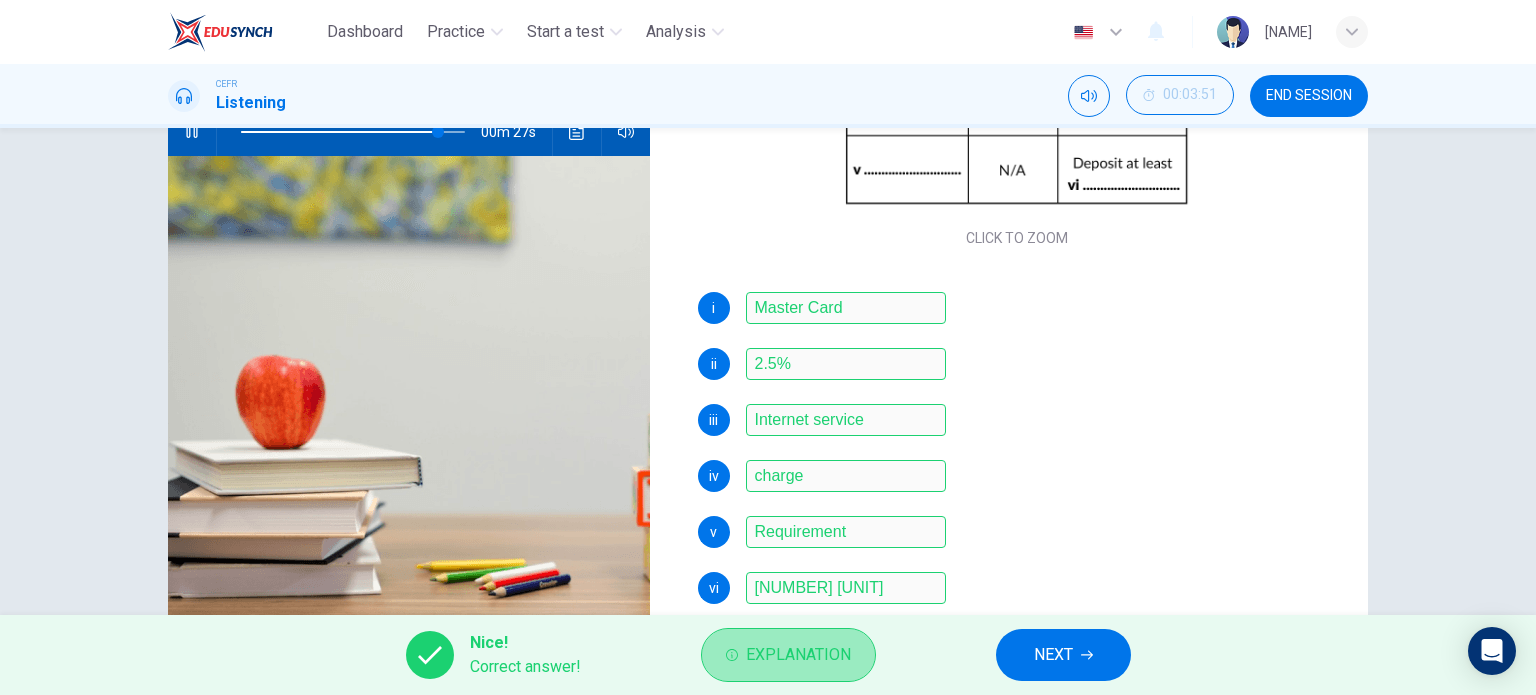 click on "Explanation" at bounding box center (798, 655) 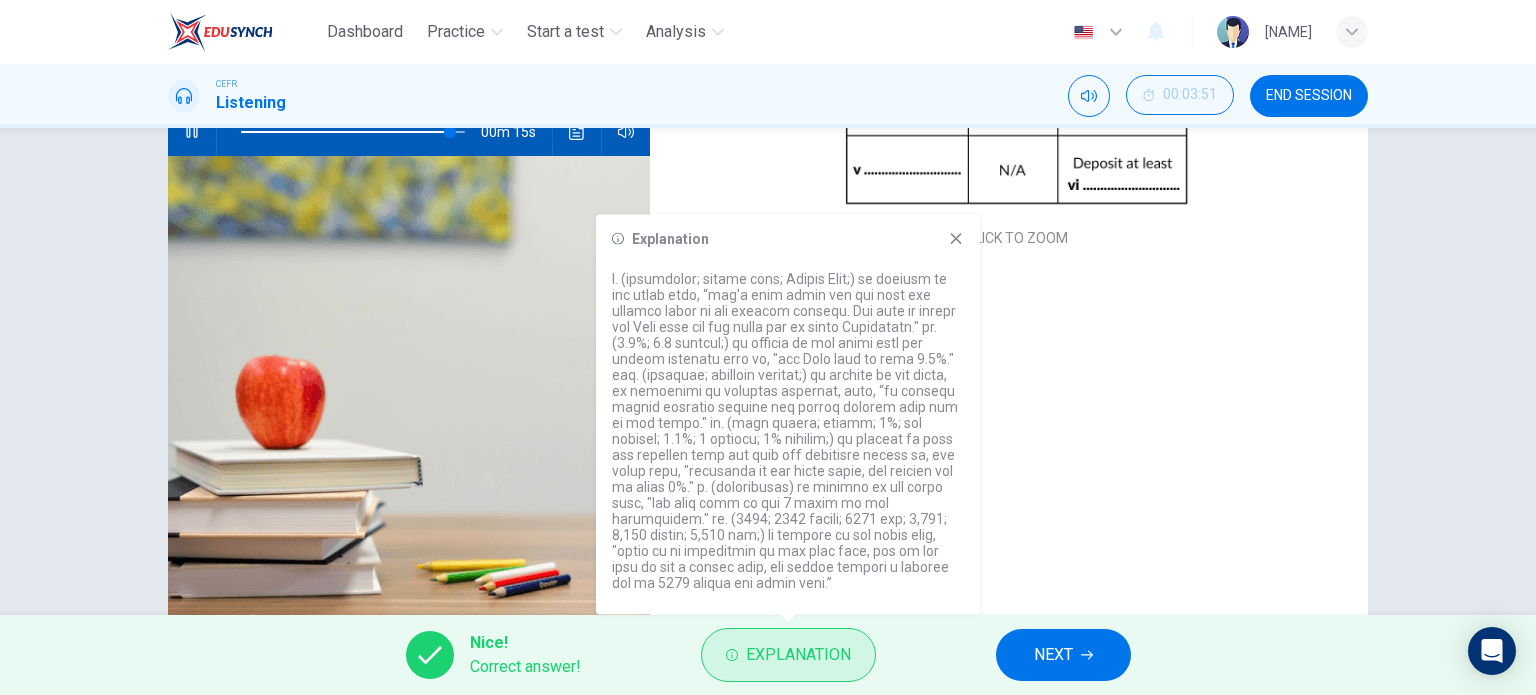 click on "Explanation" at bounding box center [788, 655] 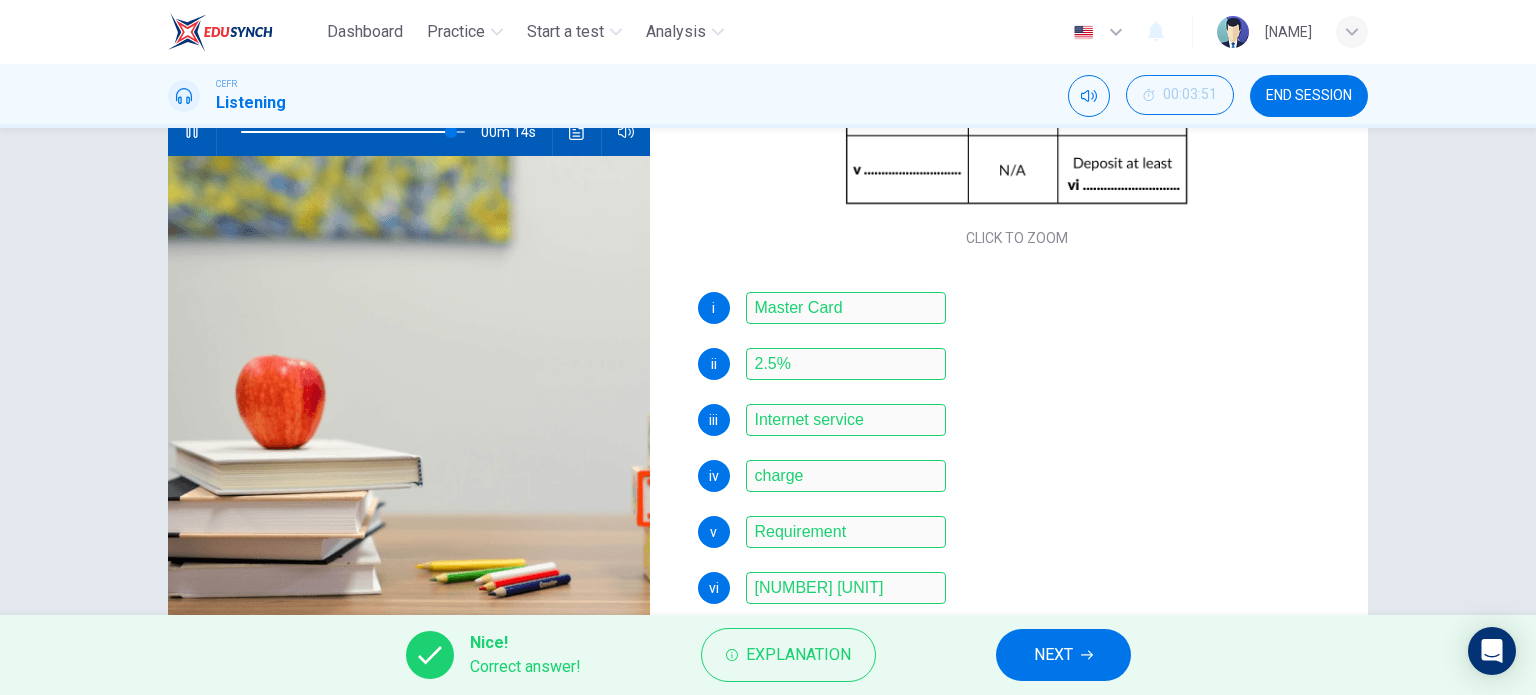 click on "NEXT" at bounding box center (1063, 655) 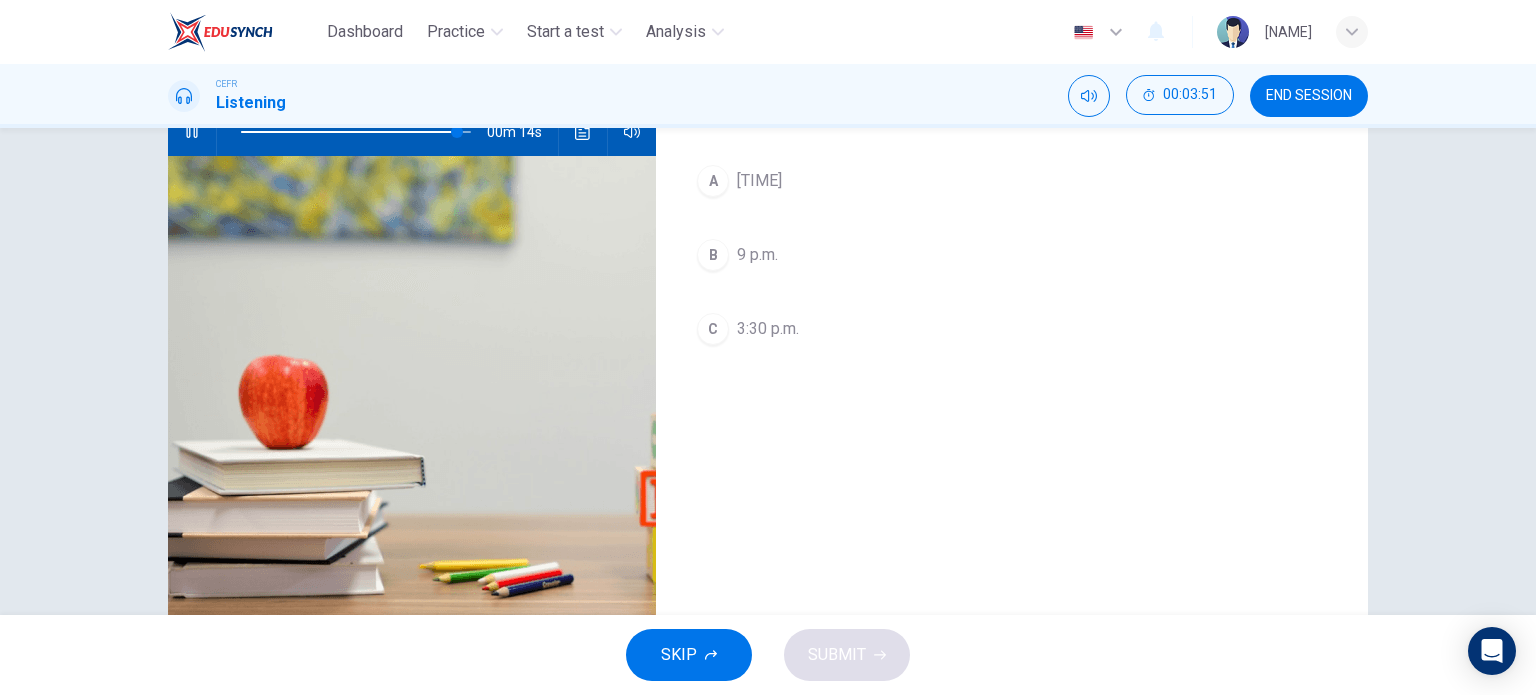 scroll, scrollTop: 0, scrollLeft: 0, axis: both 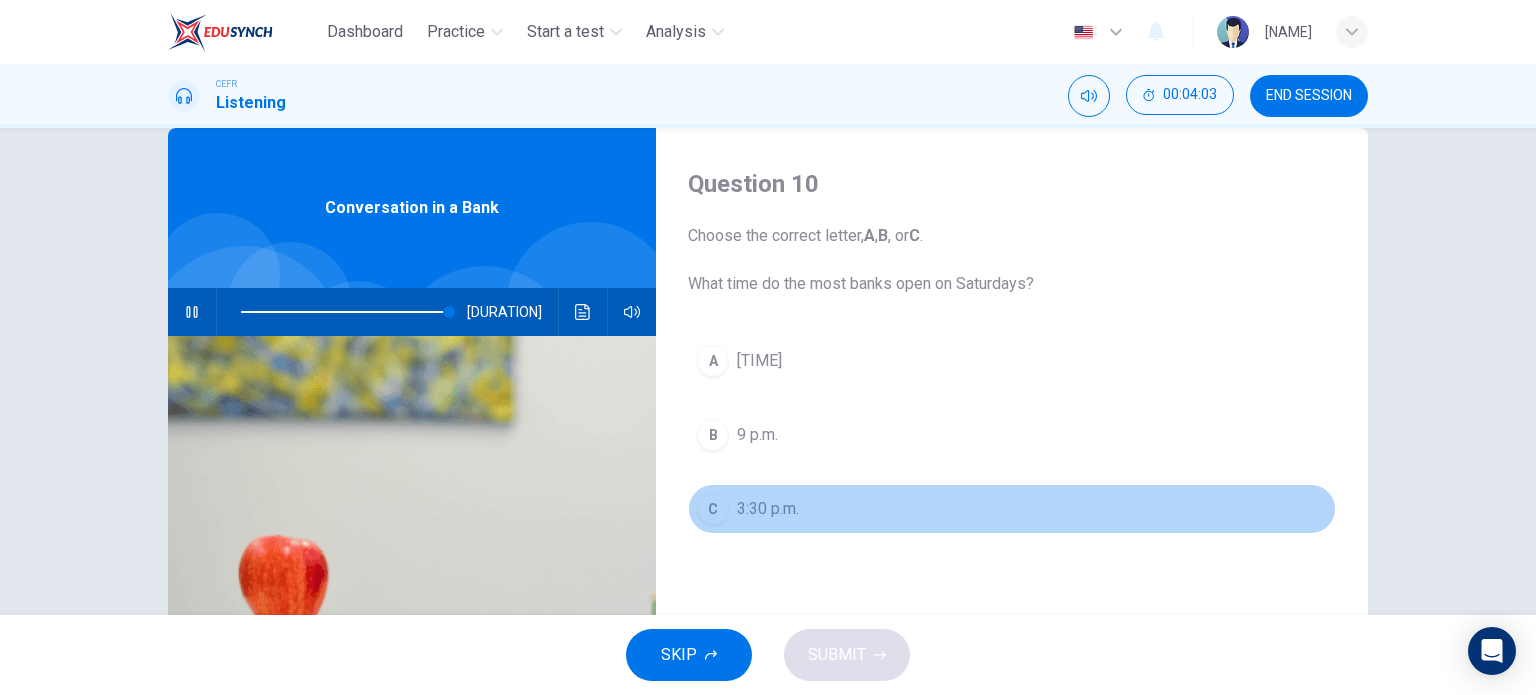 click on "C" at bounding box center [713, 361] 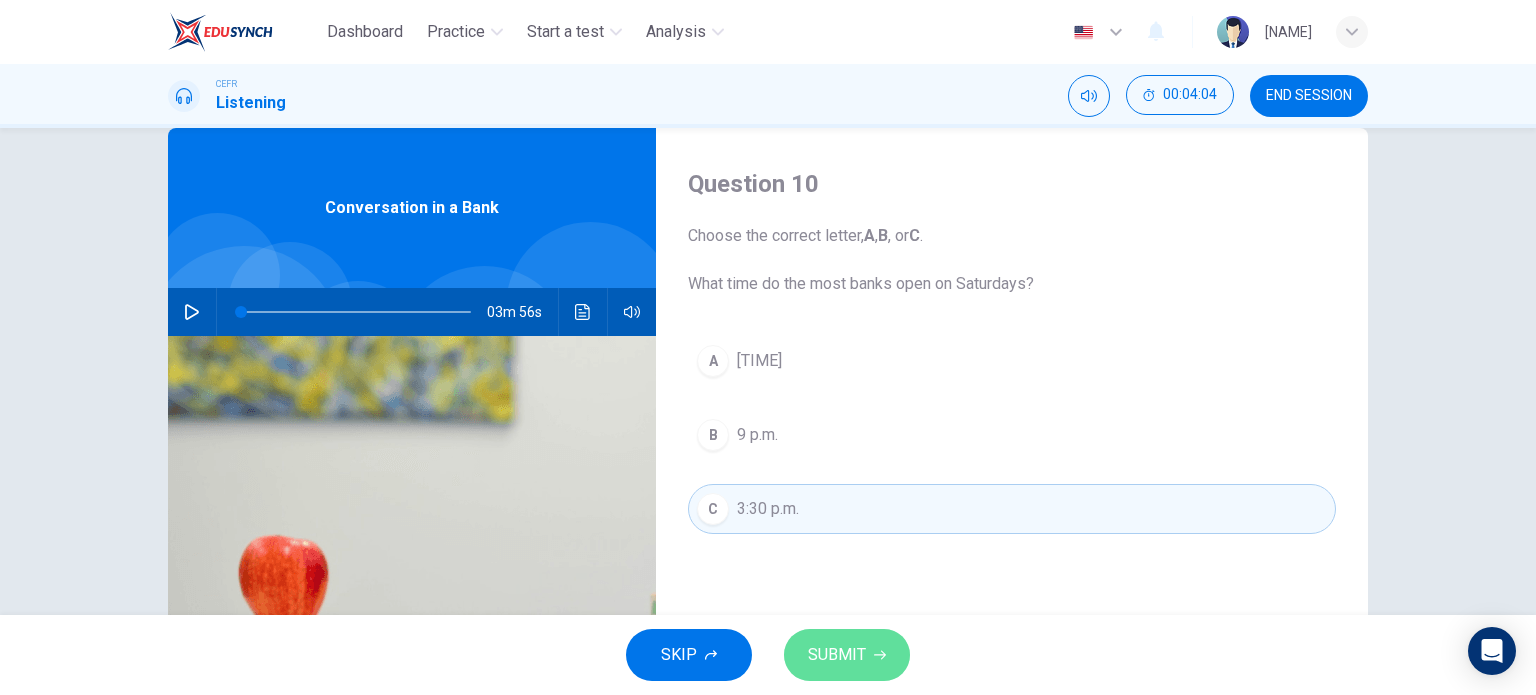 click on "SUBMIT" at bounding box center [837, 655] 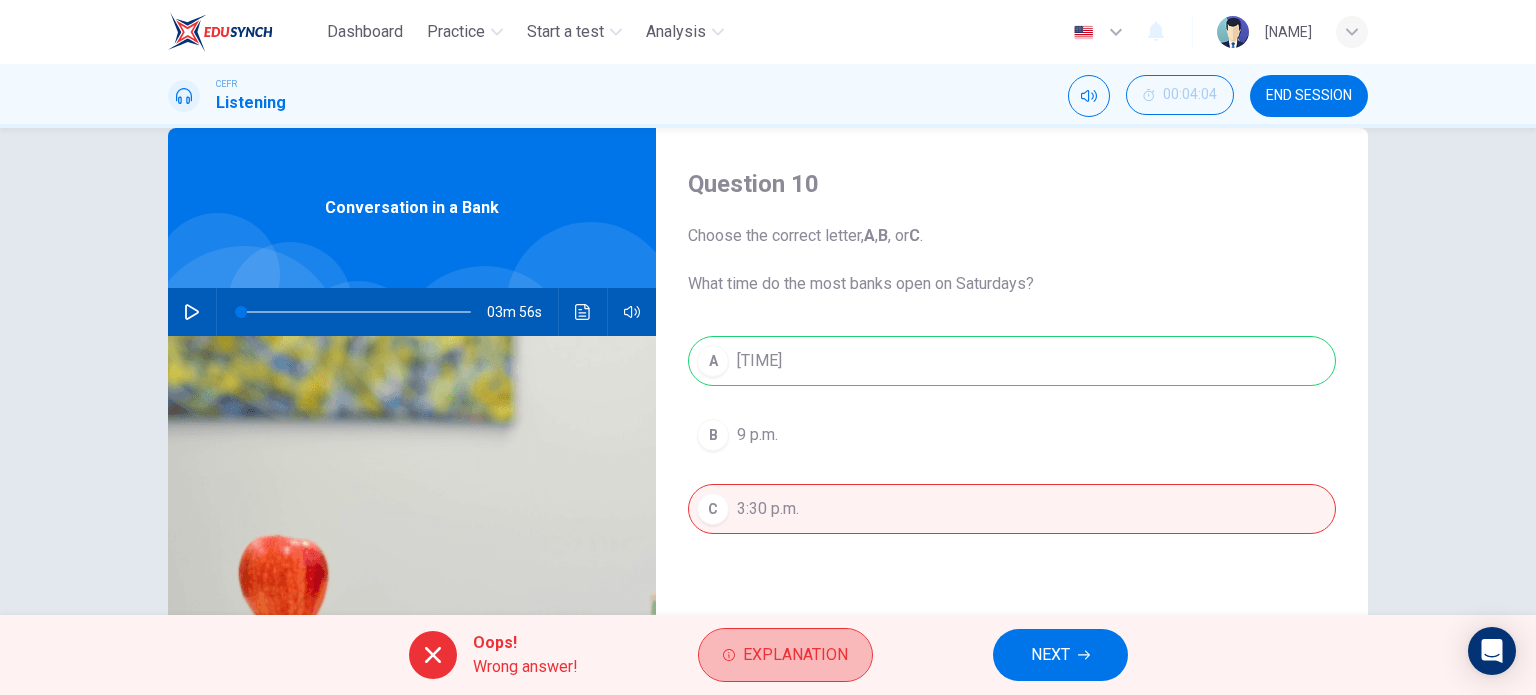 click on "Explanation" at bounding box center (785, 655) 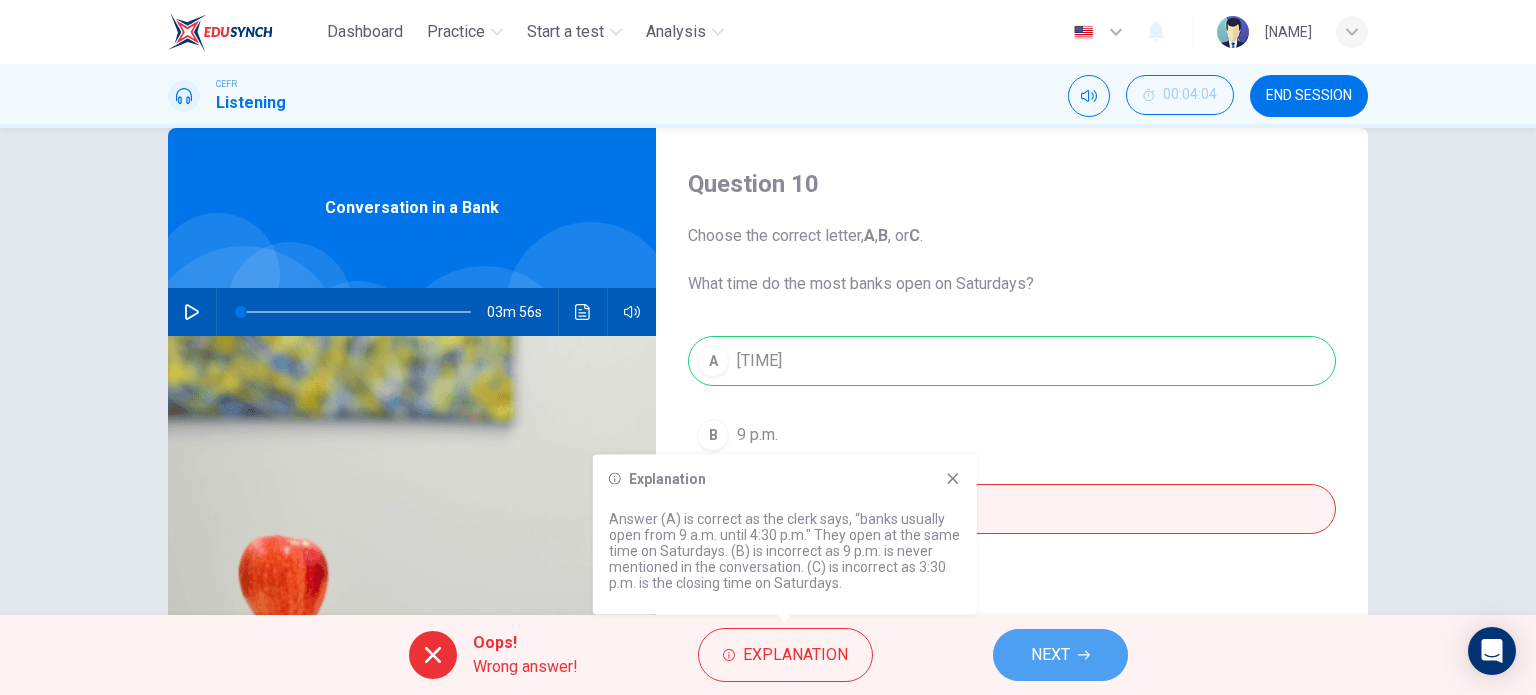 click on "NEXT" at bounding box center [1060, 655] 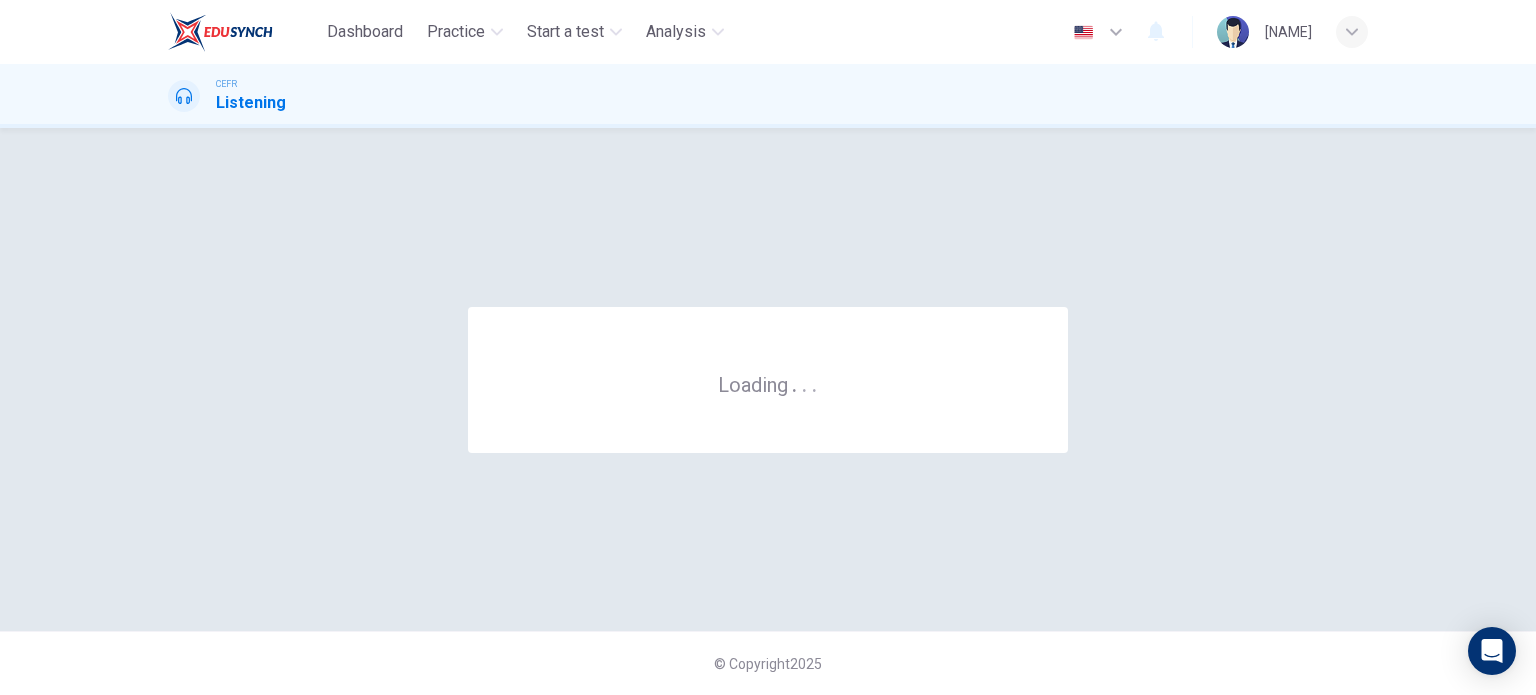 scroll, scrollTop: 0, scrollLeft: 0, axis: both 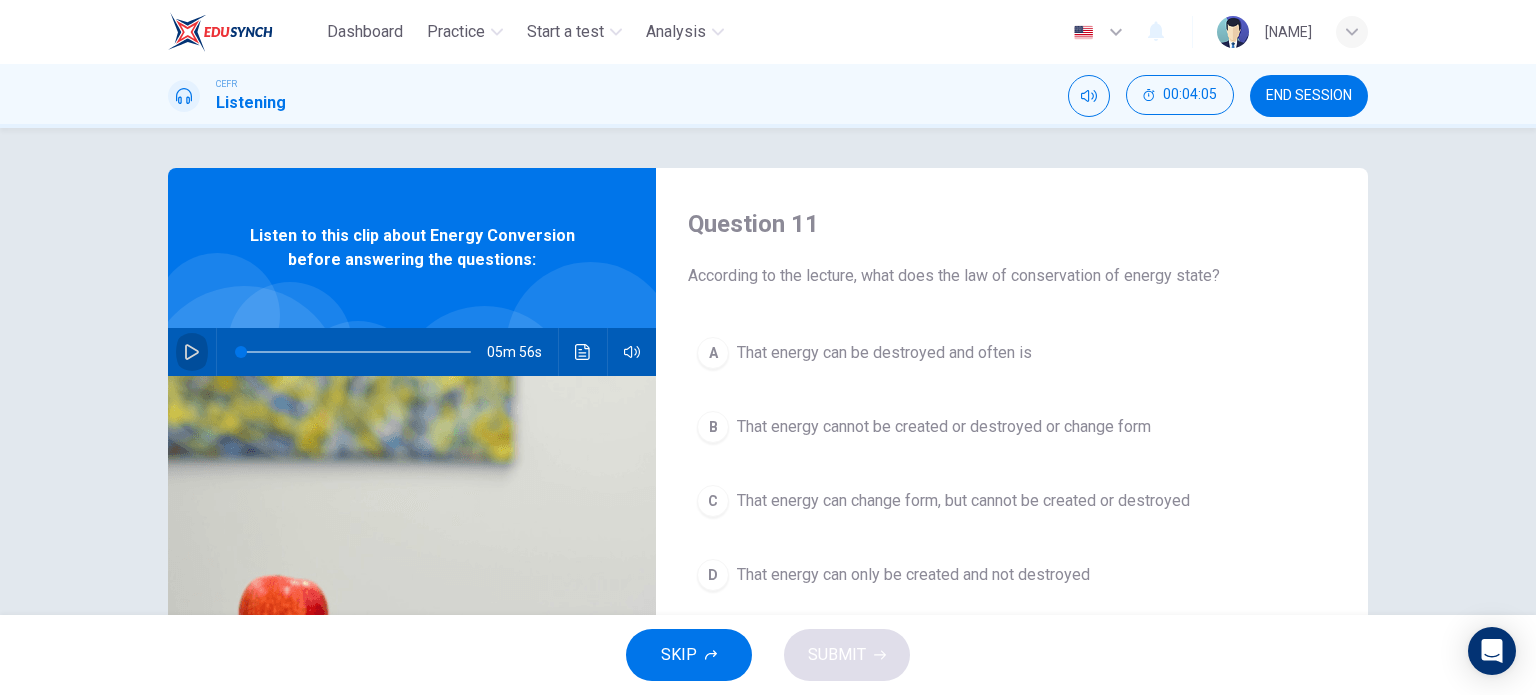 click at bounding box center [192, 352] 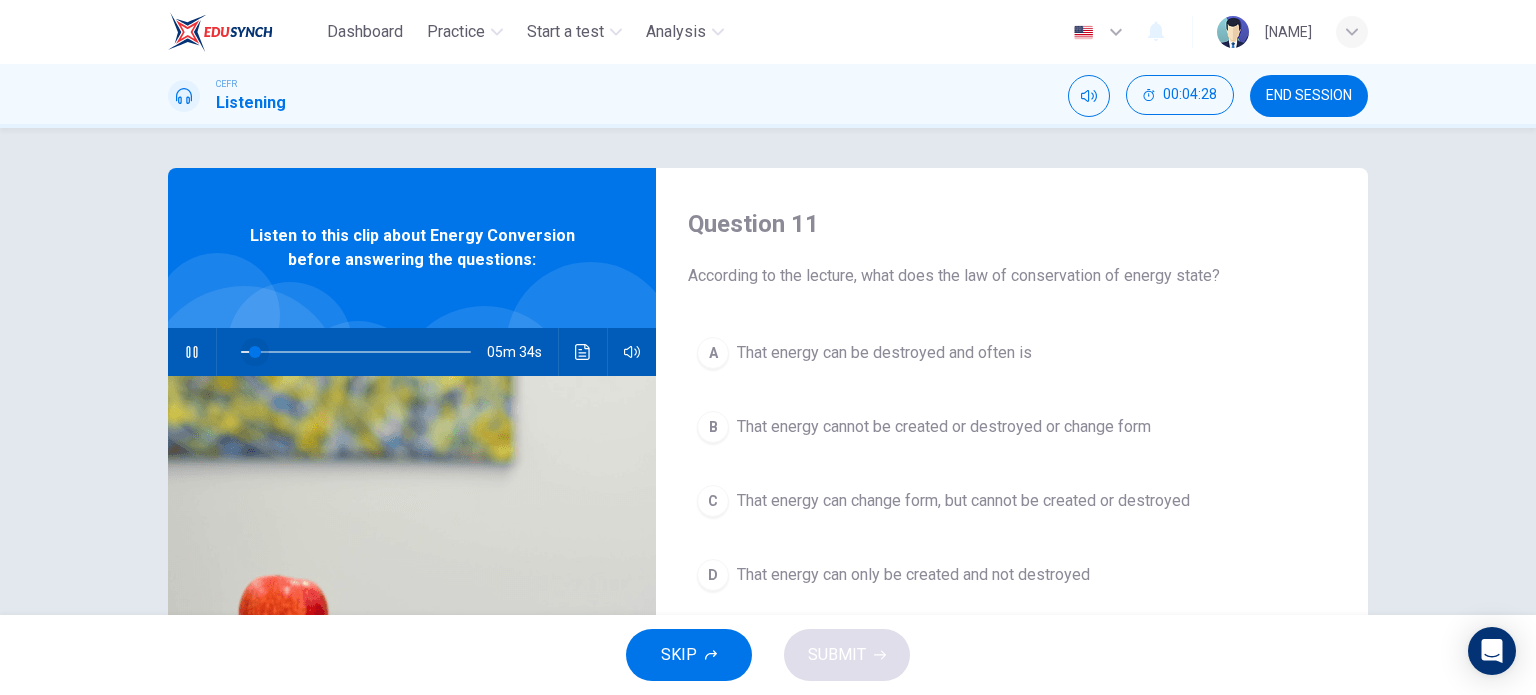 click at bounding box center (255, 352) 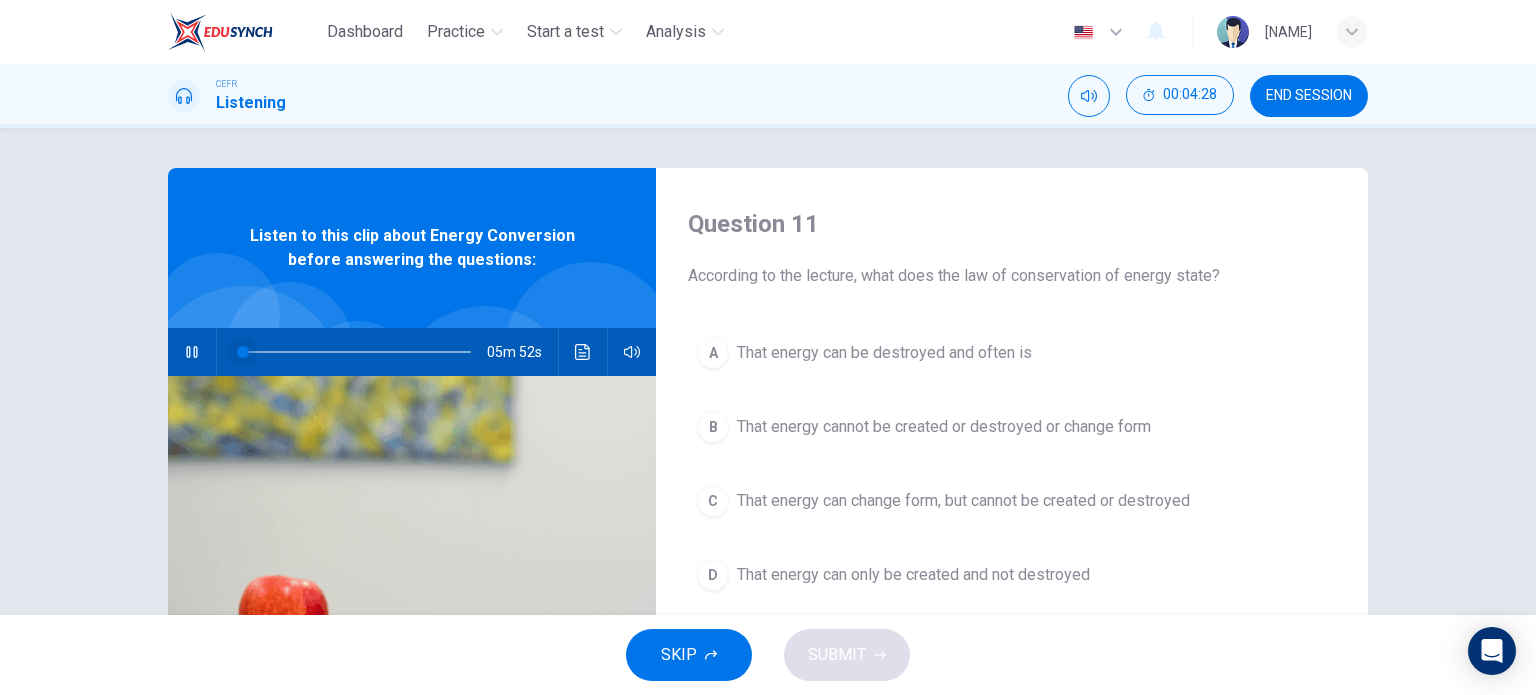 click at bounding box center (243, 352) 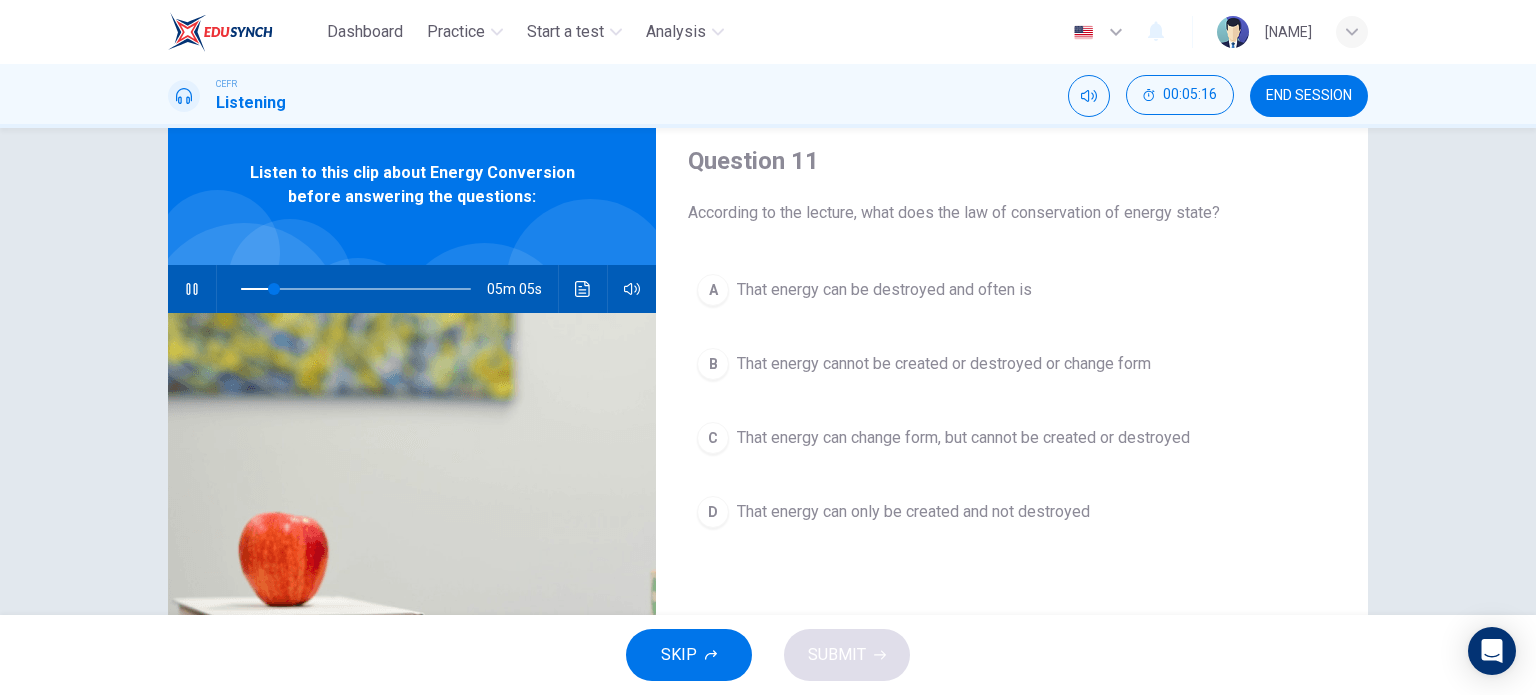 scroll, scrollTop: 64, scrollLeft: 0, axis: vertical 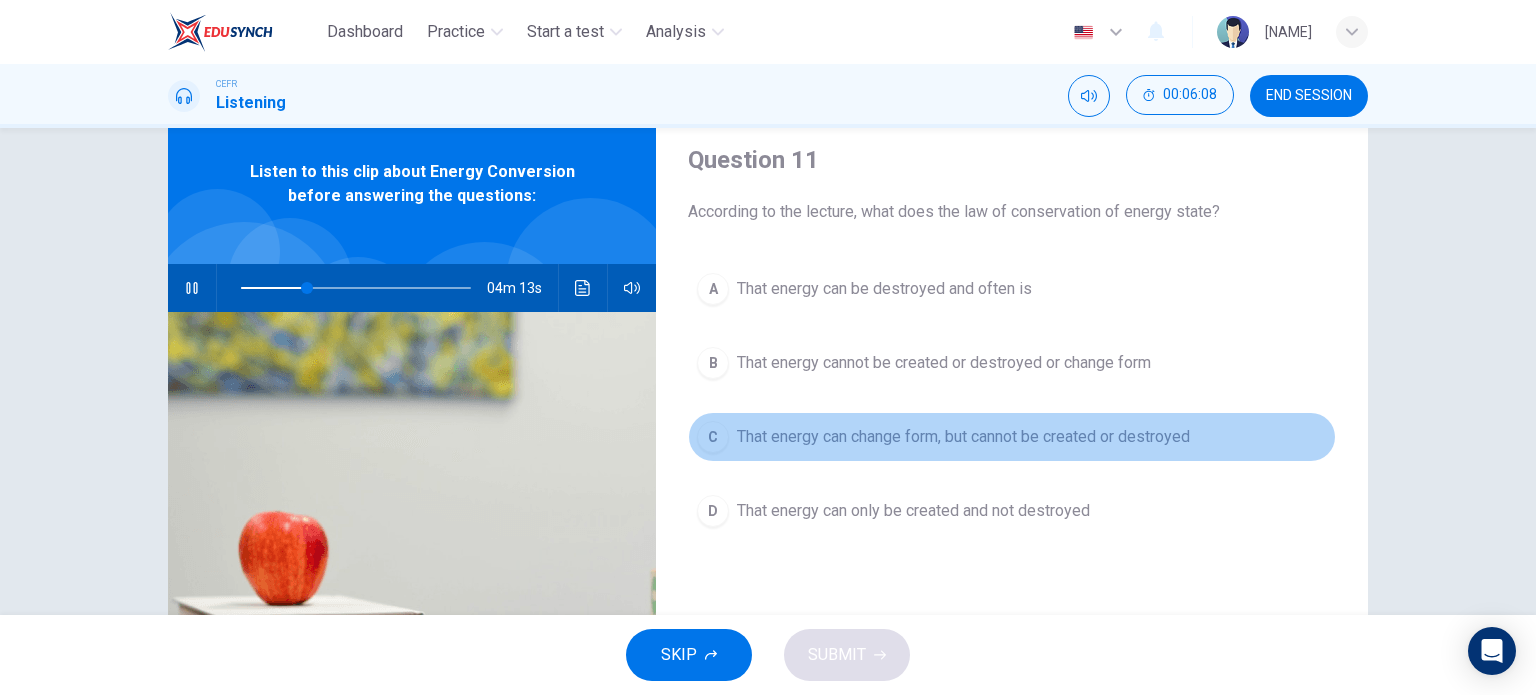 click on "That energy can change form, but cannot be created or destroyed" at bounding box center [884, 289] 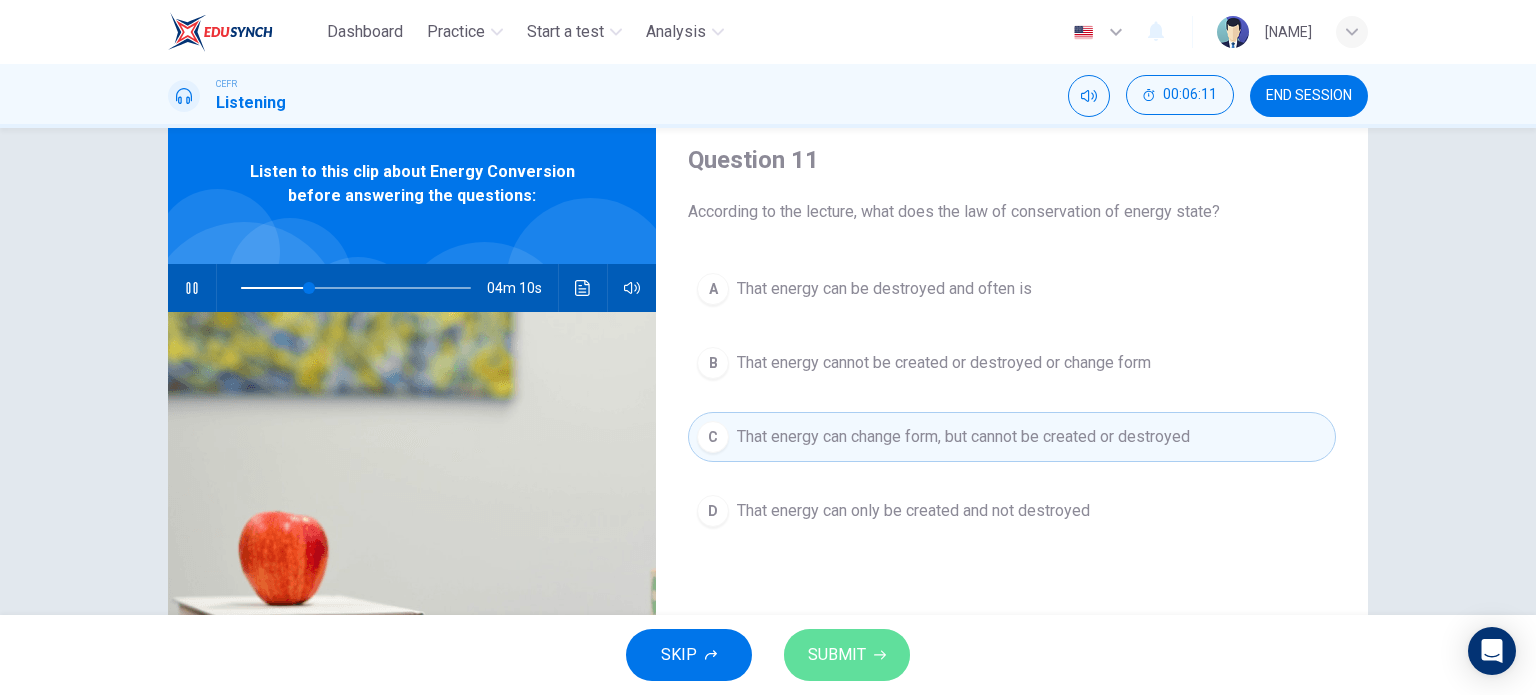 click at bounding box center (880, 655) 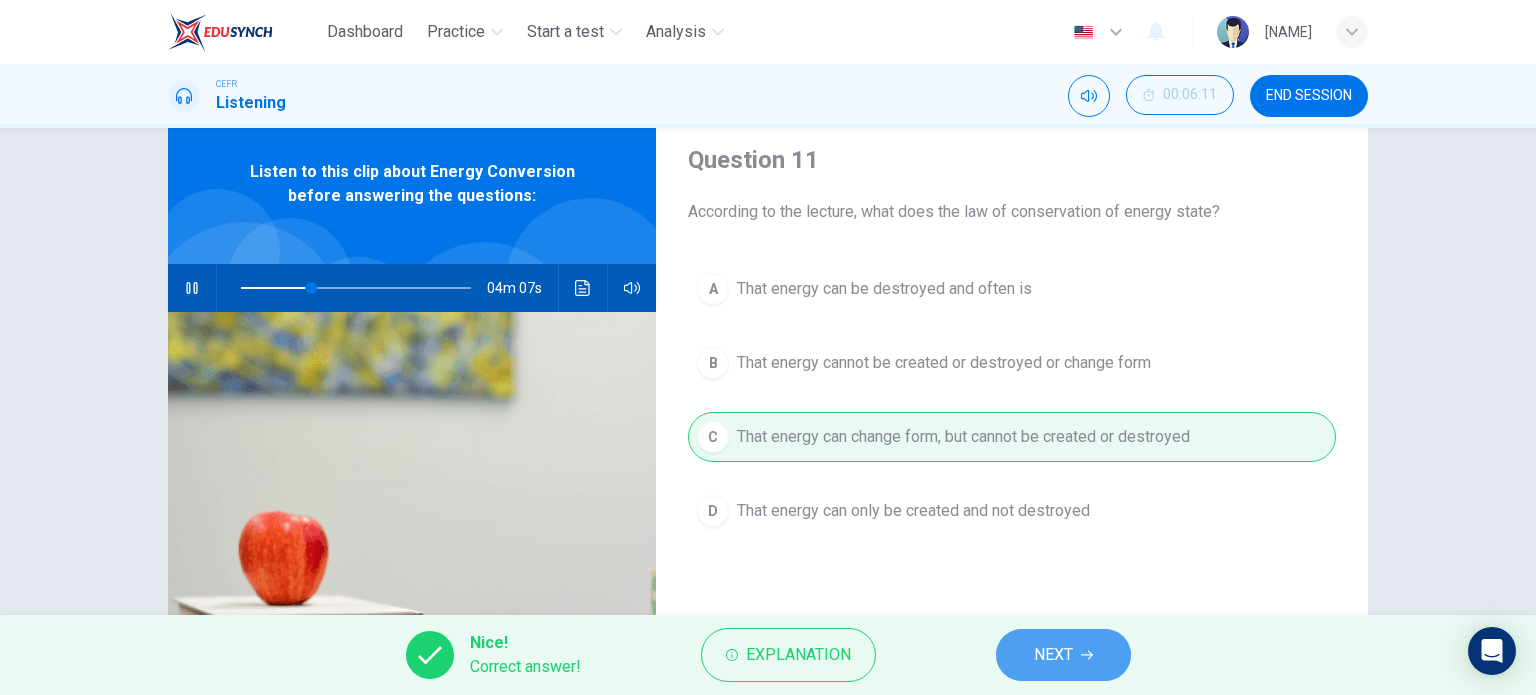 click on "NEXT" at bounding box center (1063, 655) 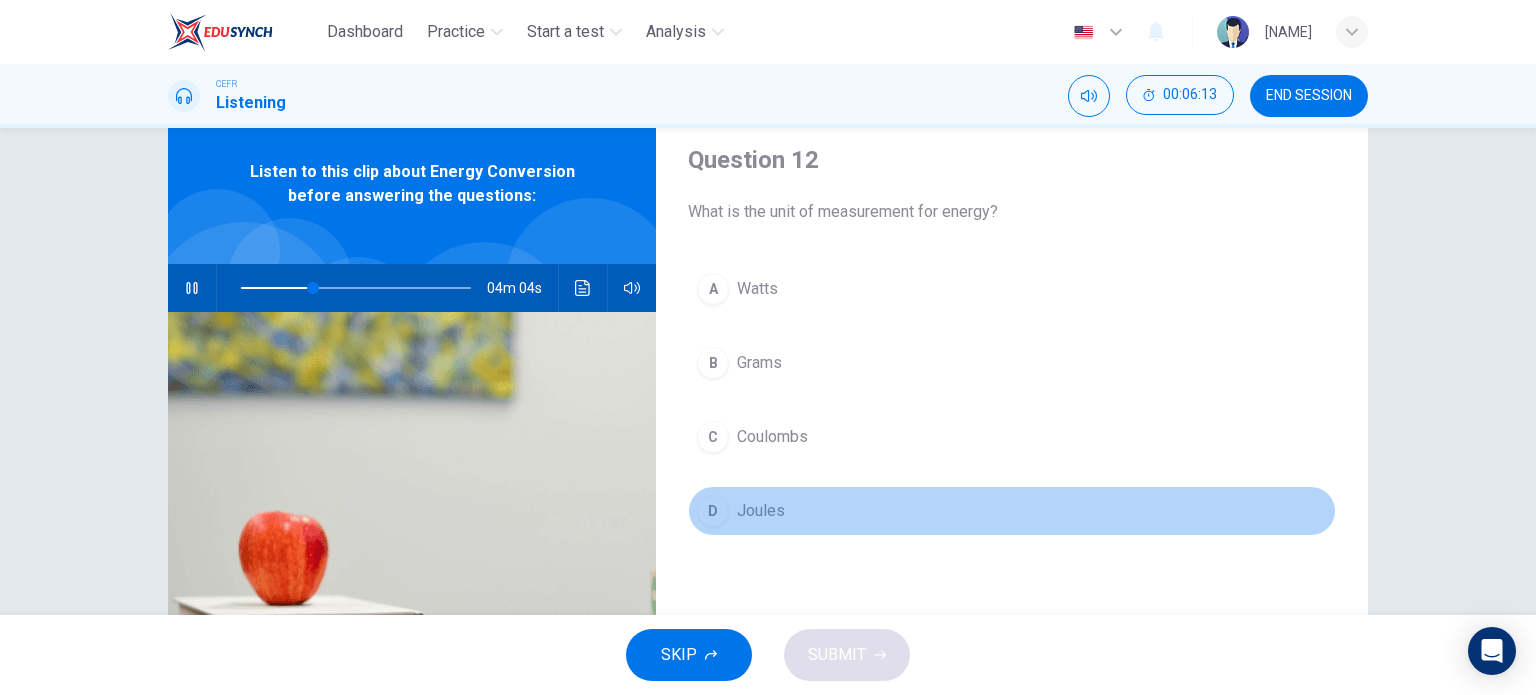 click on "D" at bounding box center [713, 289] 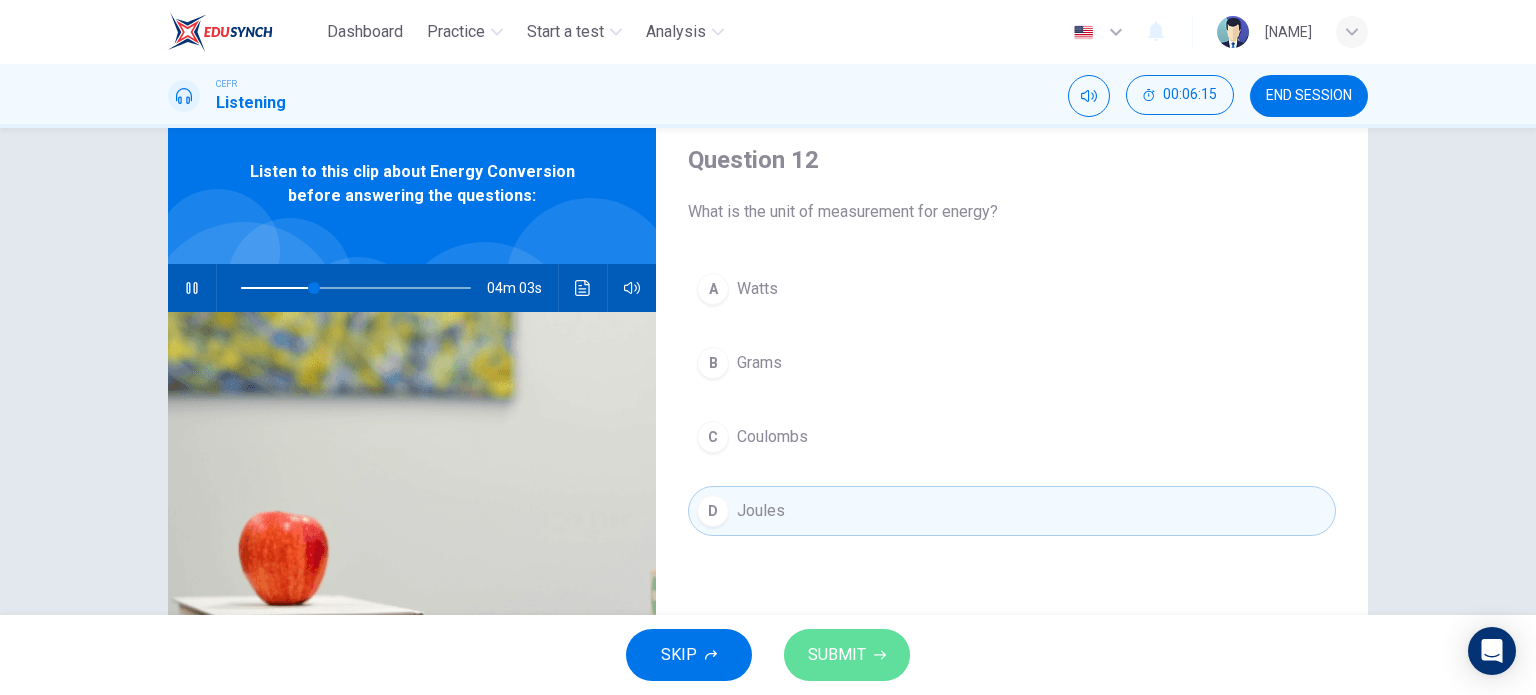 click on "SUBMIT" at bounding box center (837, 655) 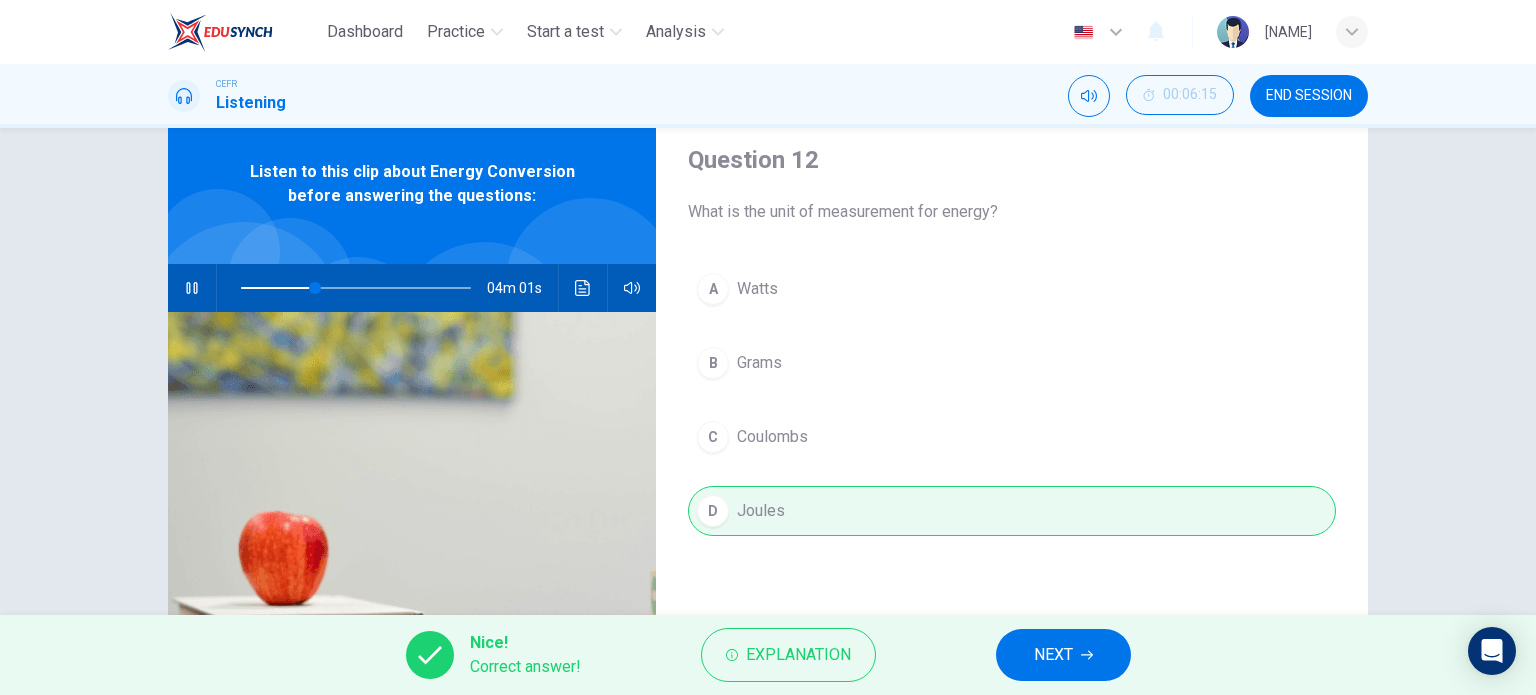 click on "NEXT" at bounding box center [1063, 655] 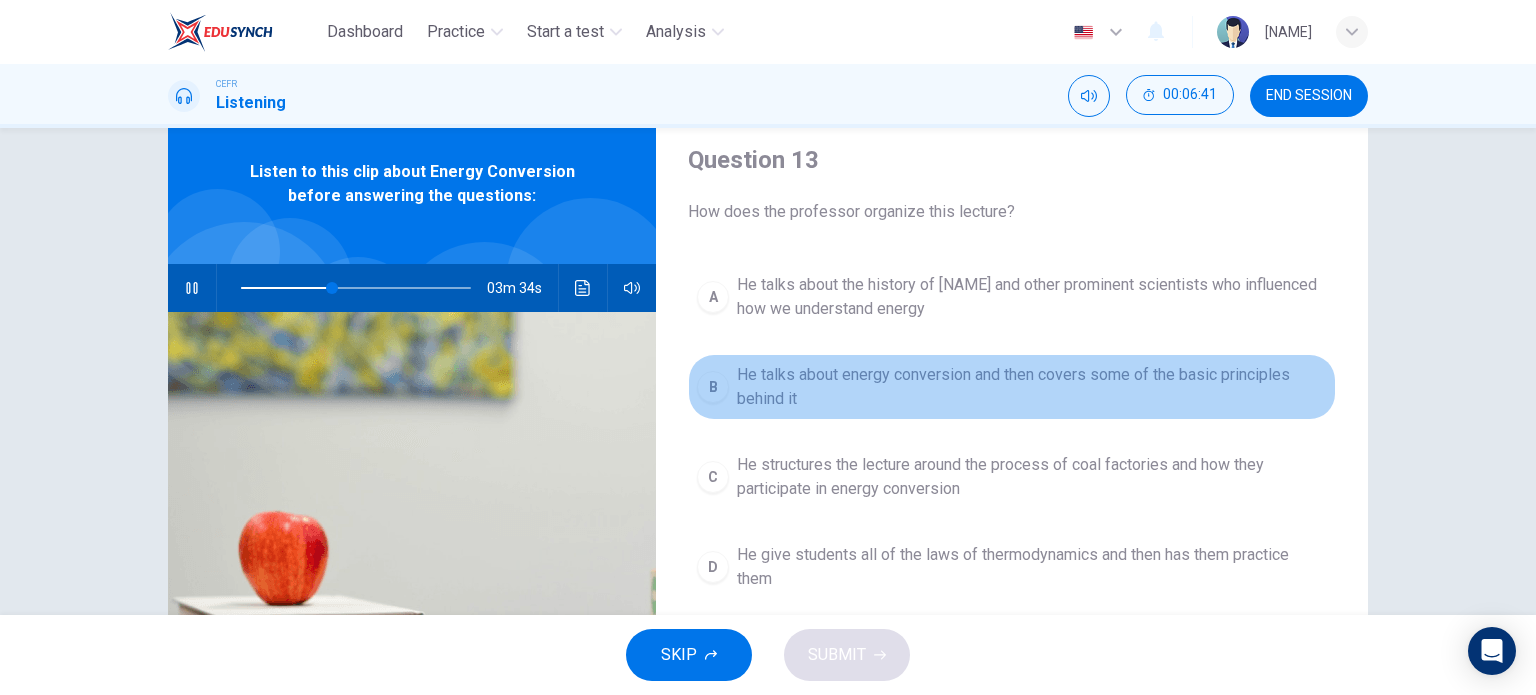 click on "He talks about energy conversion and then covers some of the basic principles behind it" at bounding box center (1032, 297) 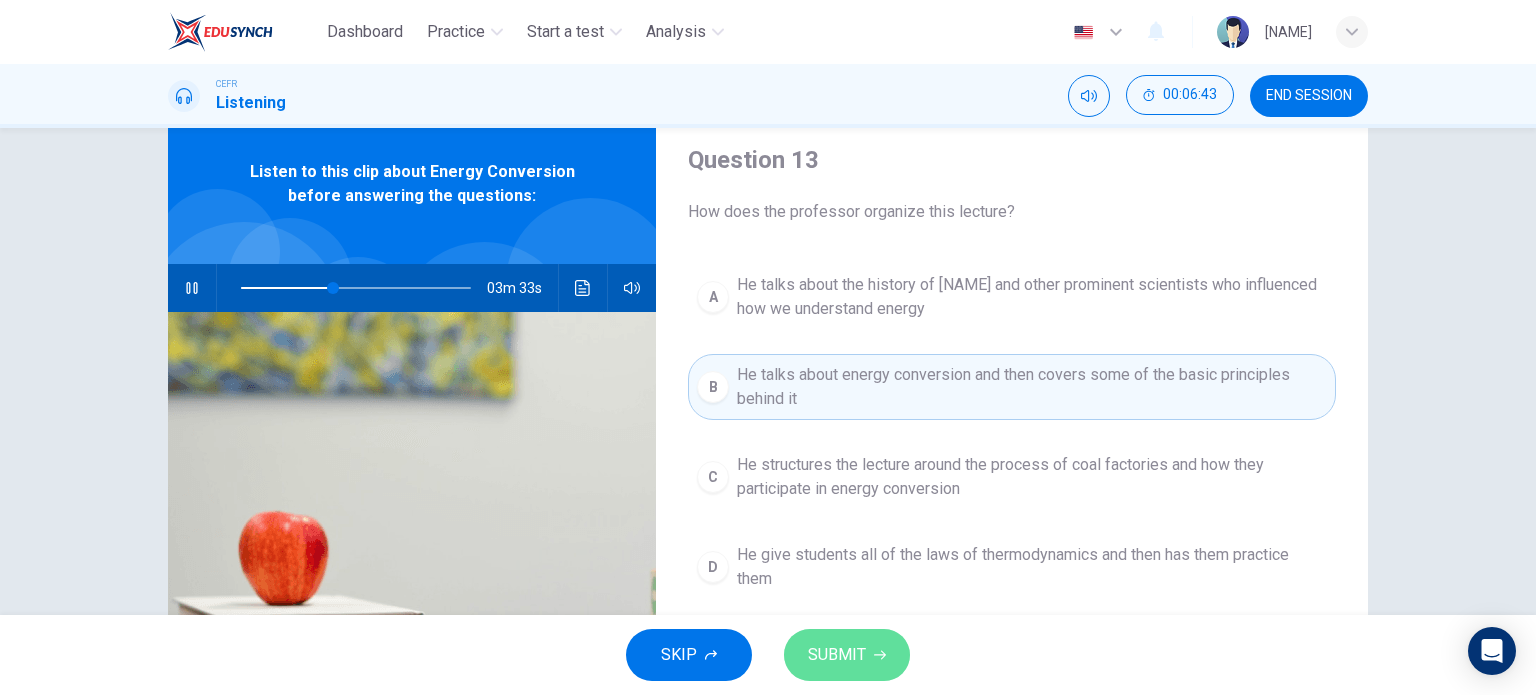 click on "SUBMIT" at bounding box center (837, 655) 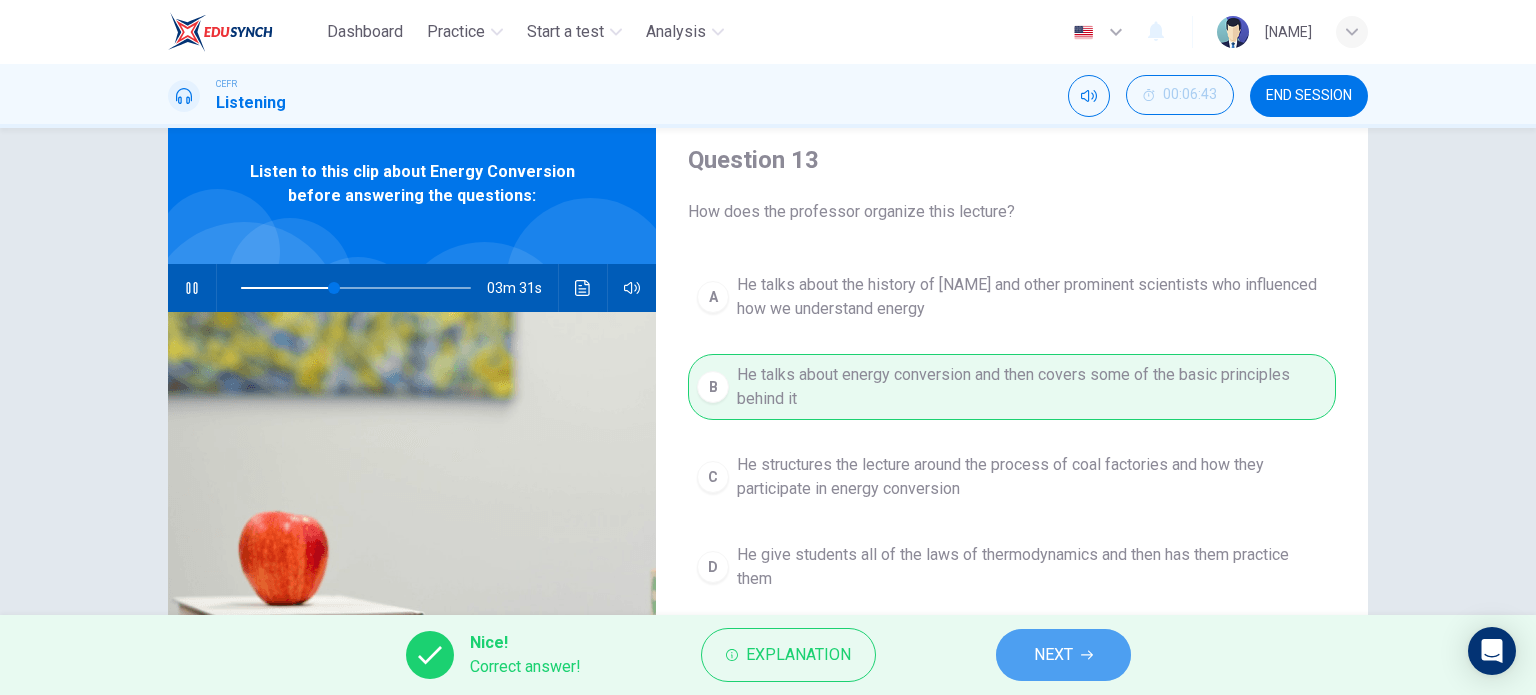 click on "NEXT" at bounding box center (1053, 655) 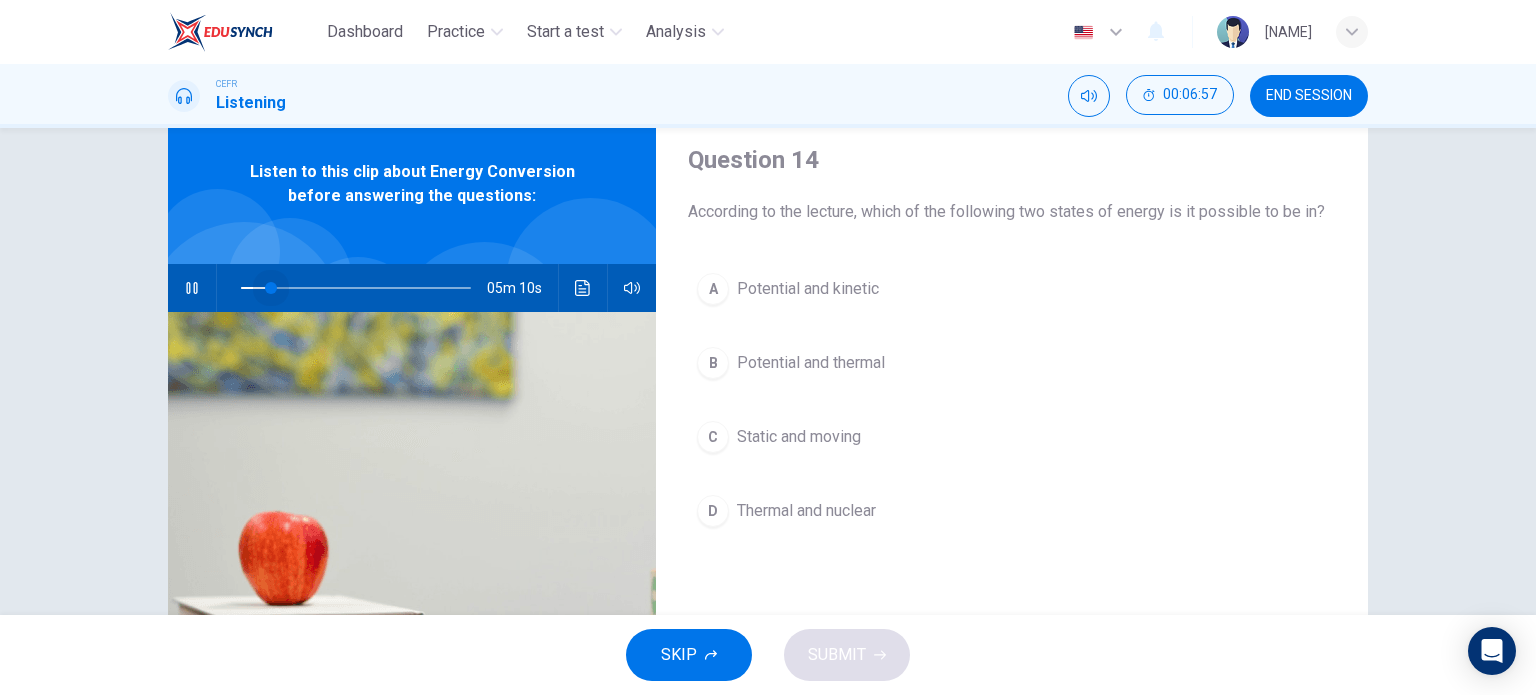 click at bounding box center [356, 288] 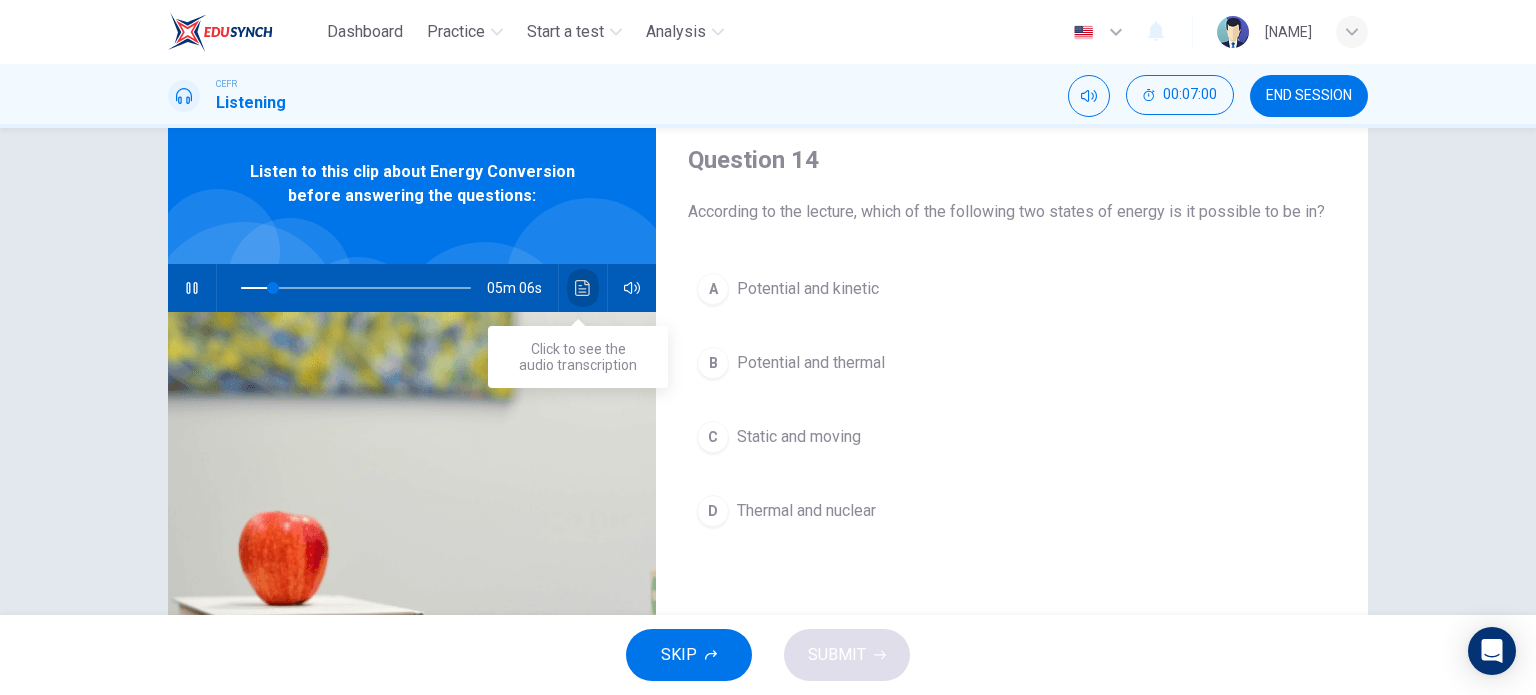 click at bounding box center [582, 288] 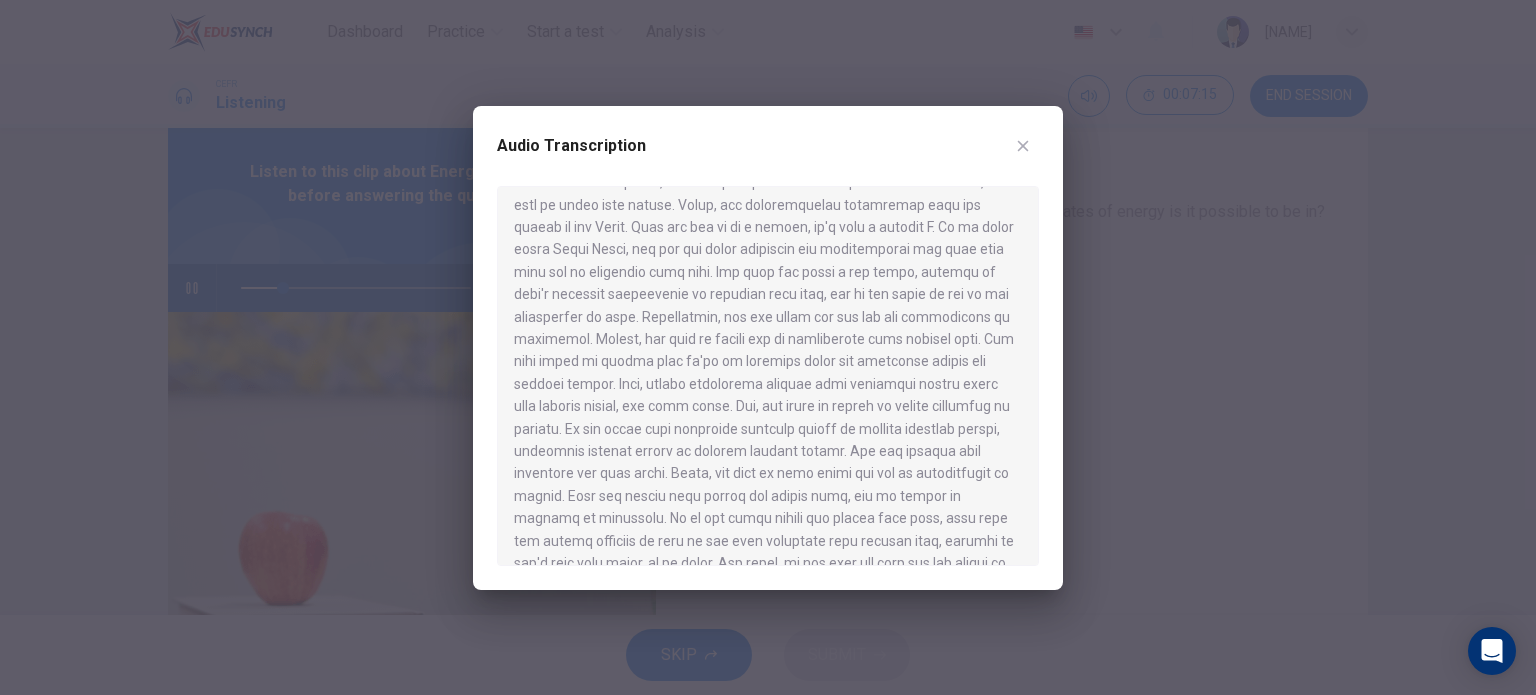 scroll, scrollTop: 78, scrollLeft: 0, axis: vertical 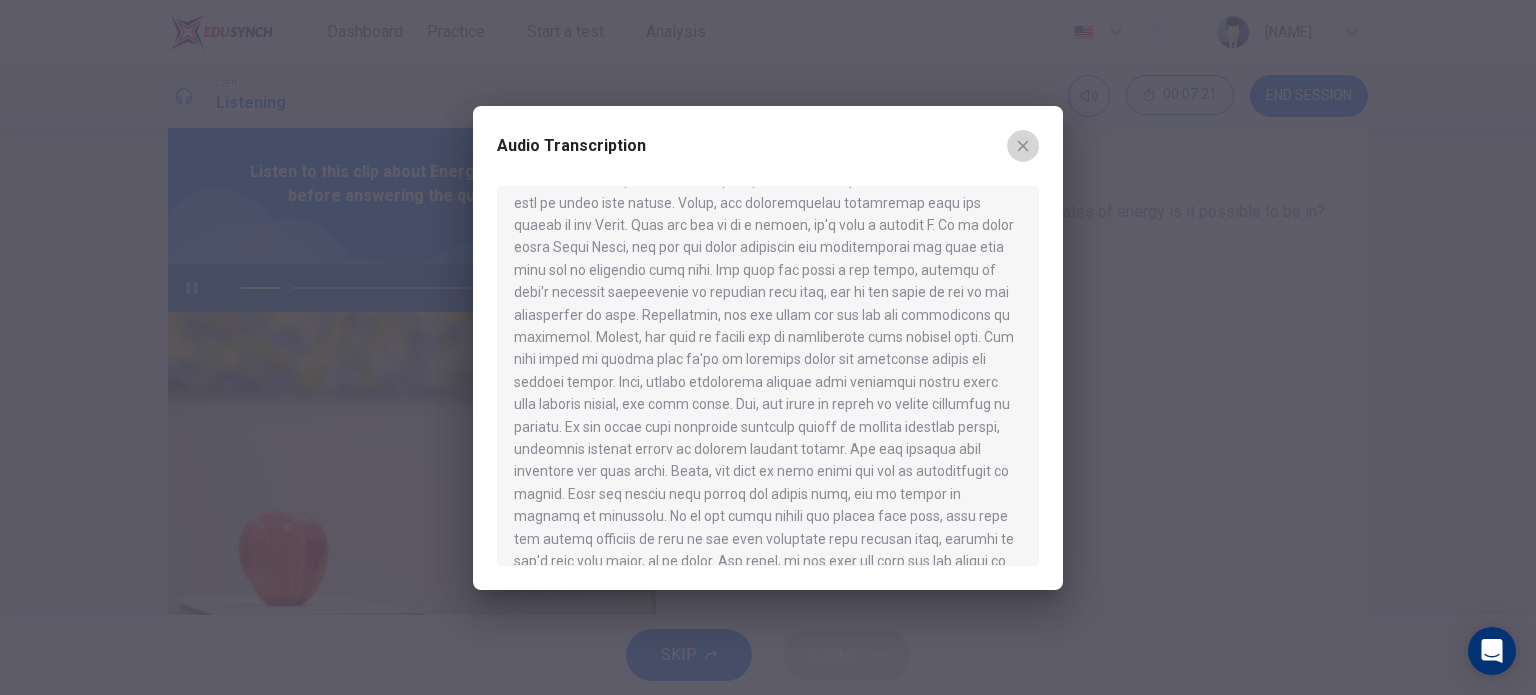click at bounding box center (1023, 146) 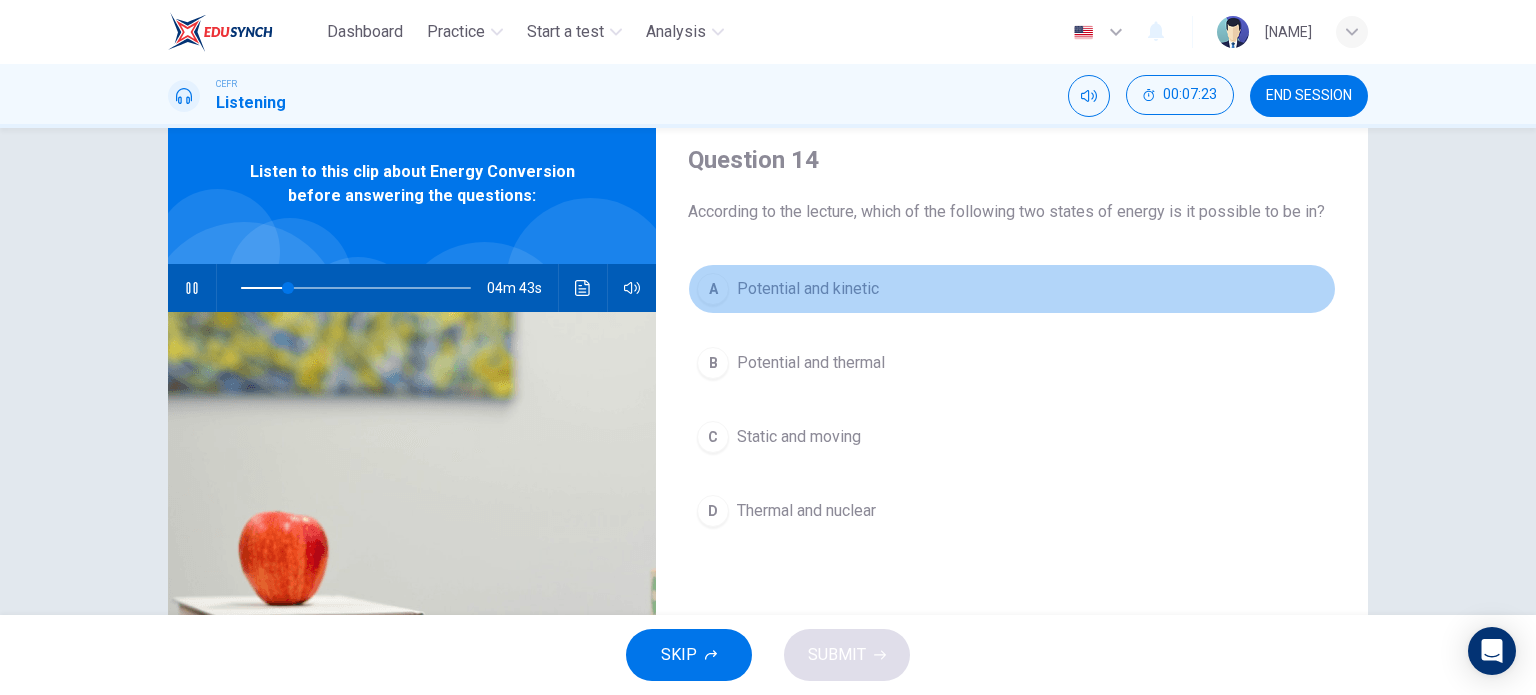 click on "Potential and kinetic" at bounding box center [808, 289] 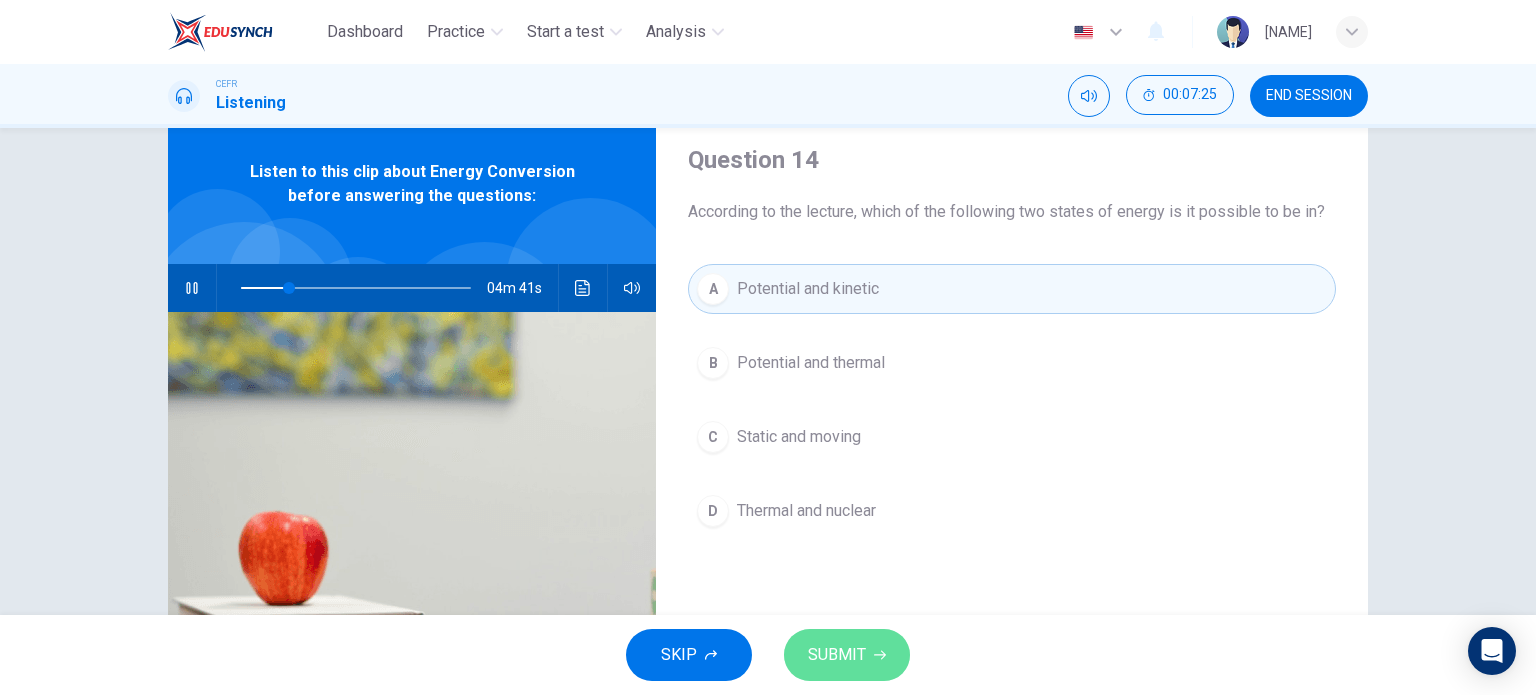 click on "SUBMIT" at bounding box center [837, 655] 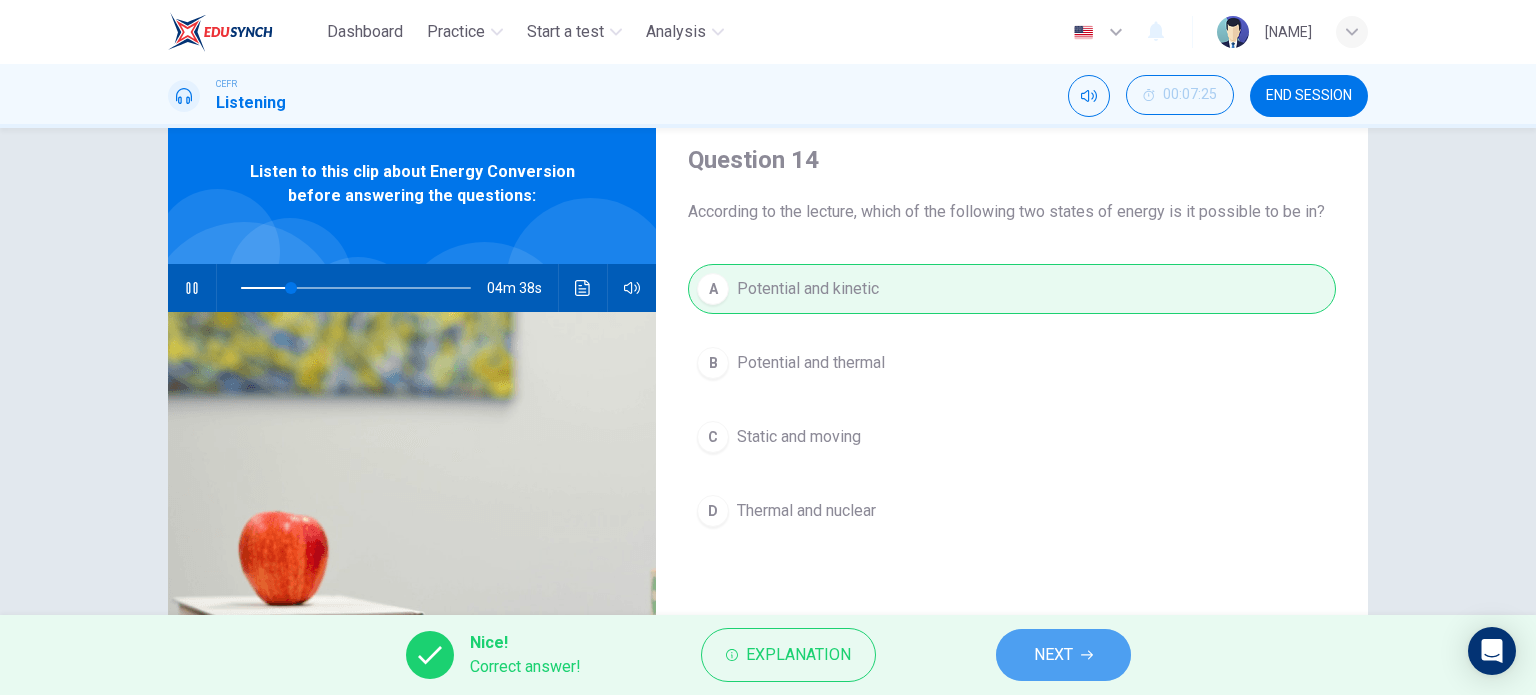 click on "NEXT" at bounding box center (1063, 655) 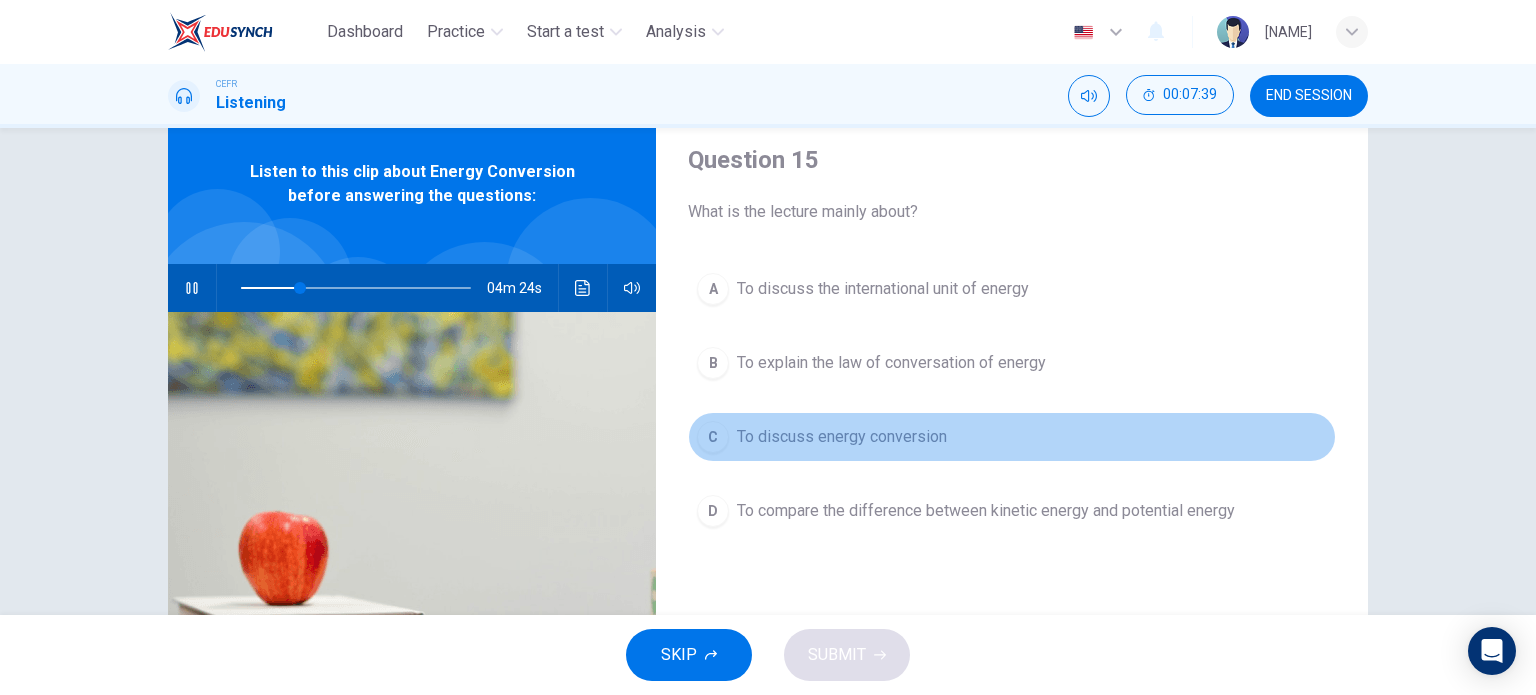 click on "To discuss energy conversion" at bounding box center [883, 289] 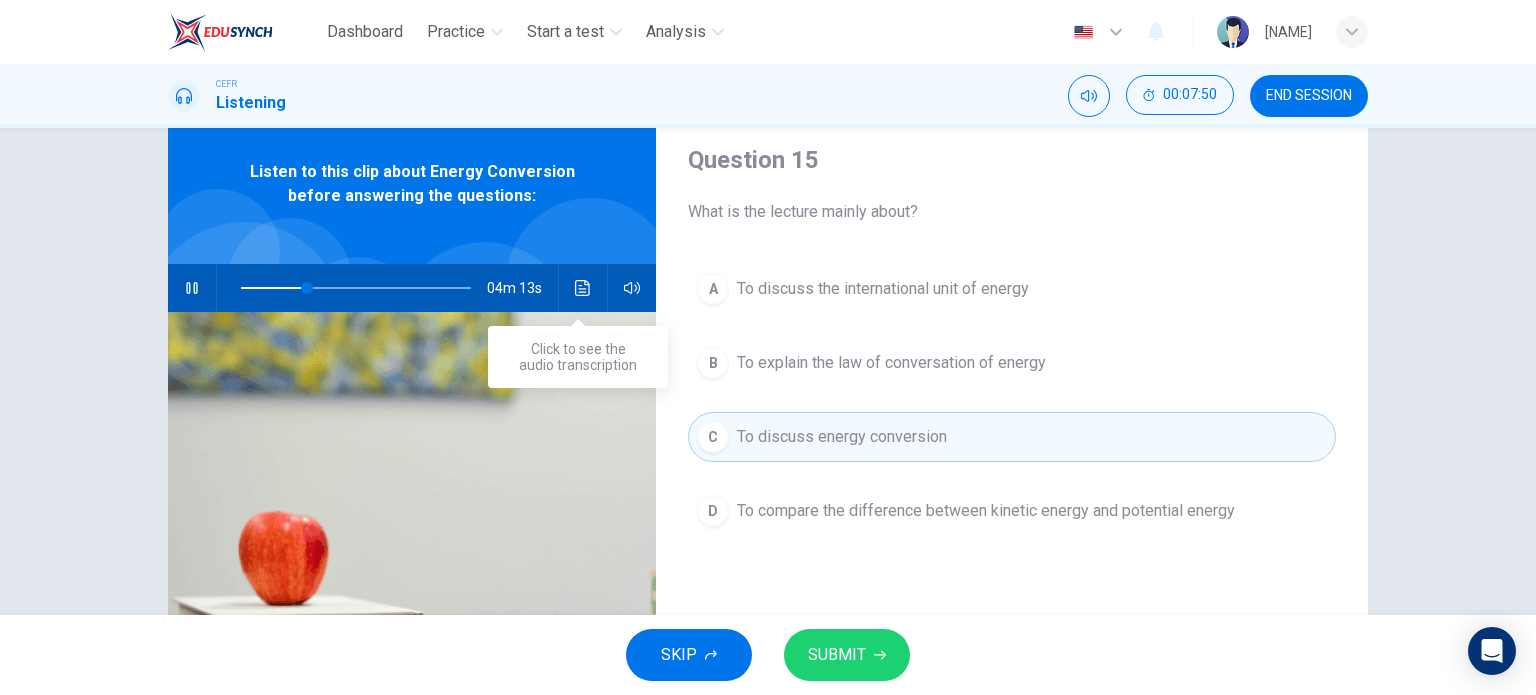 click at bounding box center (583, 288) 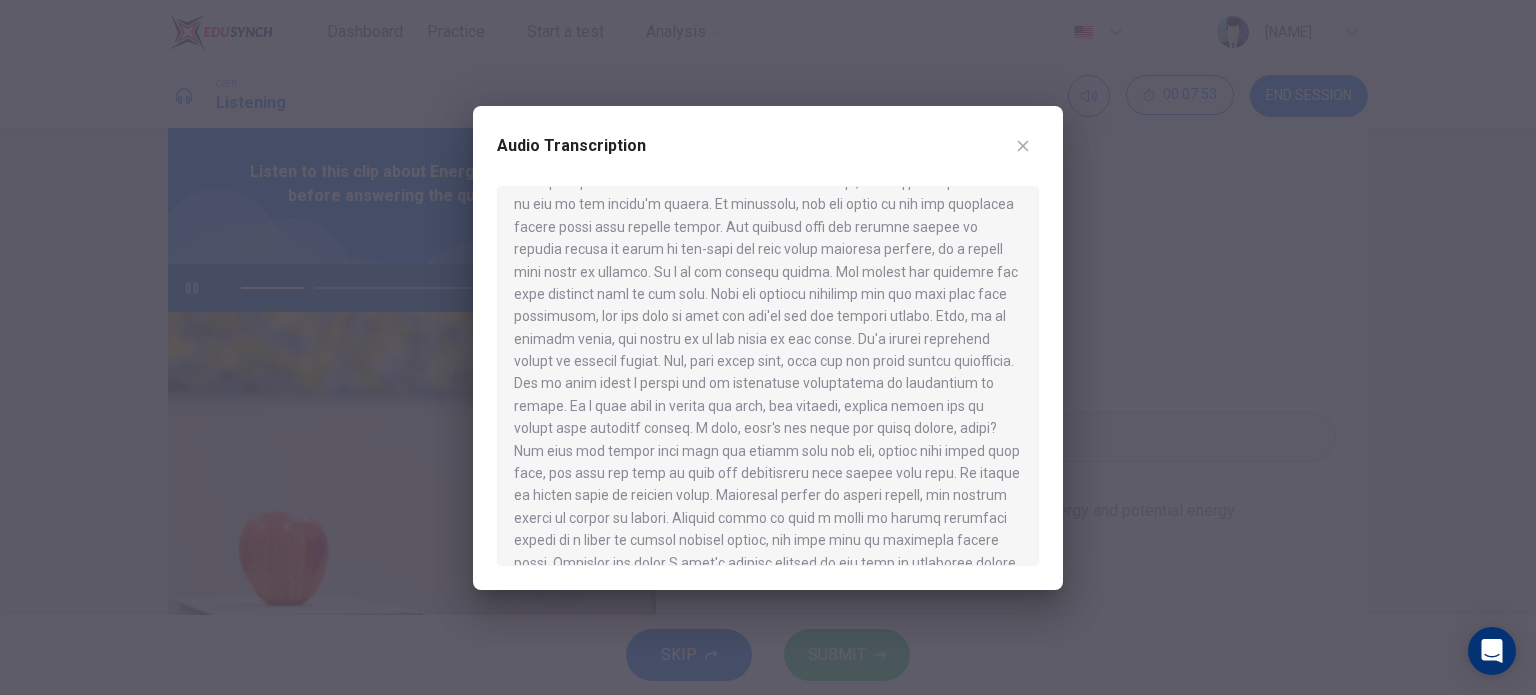 scroll, scrollTop: 997, scrollLeft: 0, axis: vertical 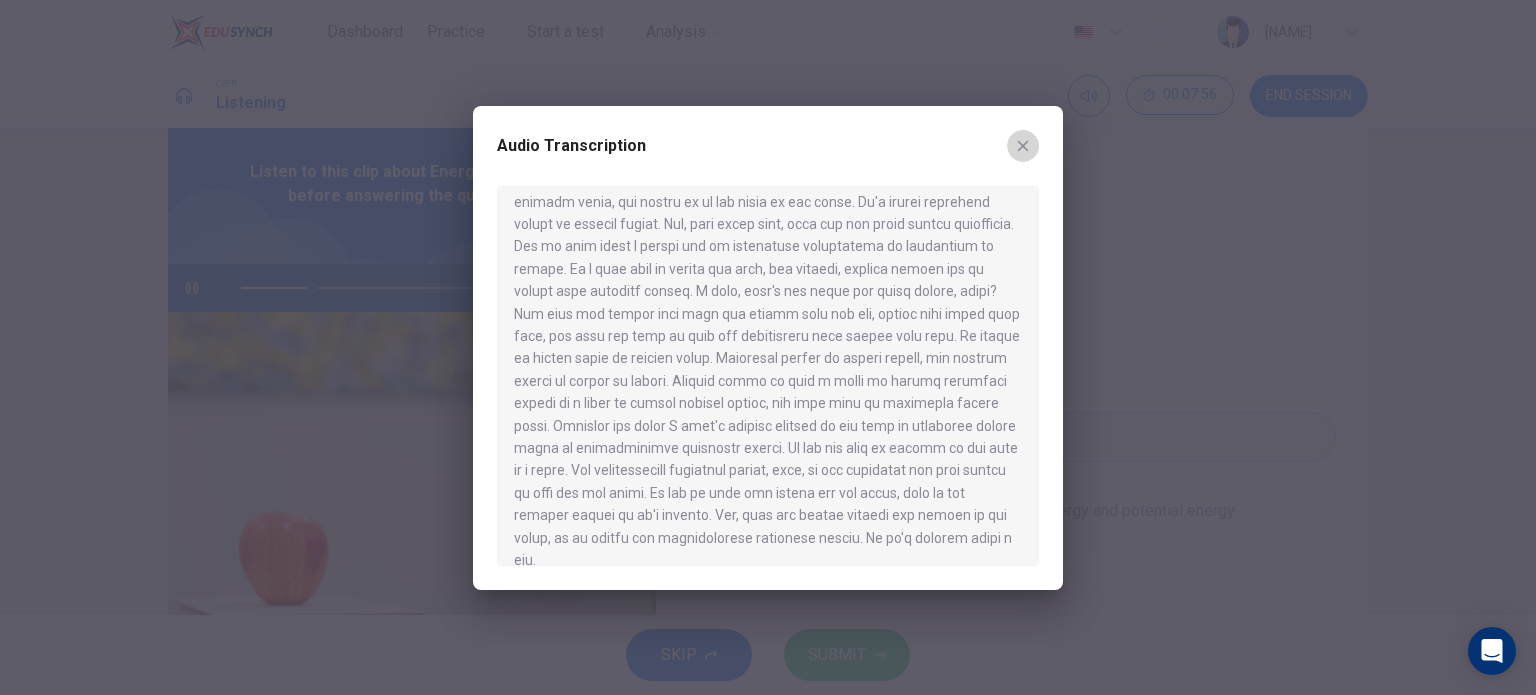 click at bounding box center (1023, 145) 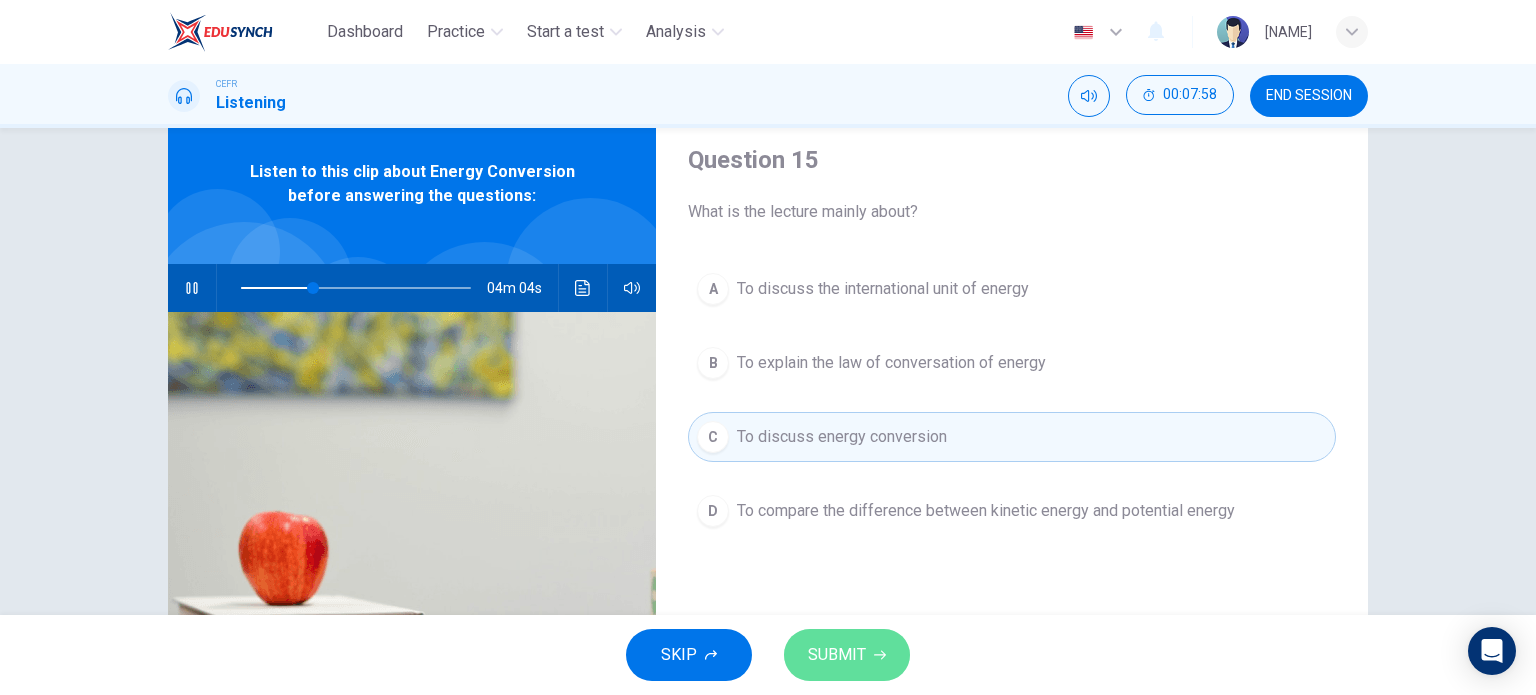 click at bounding box center (880, 655) 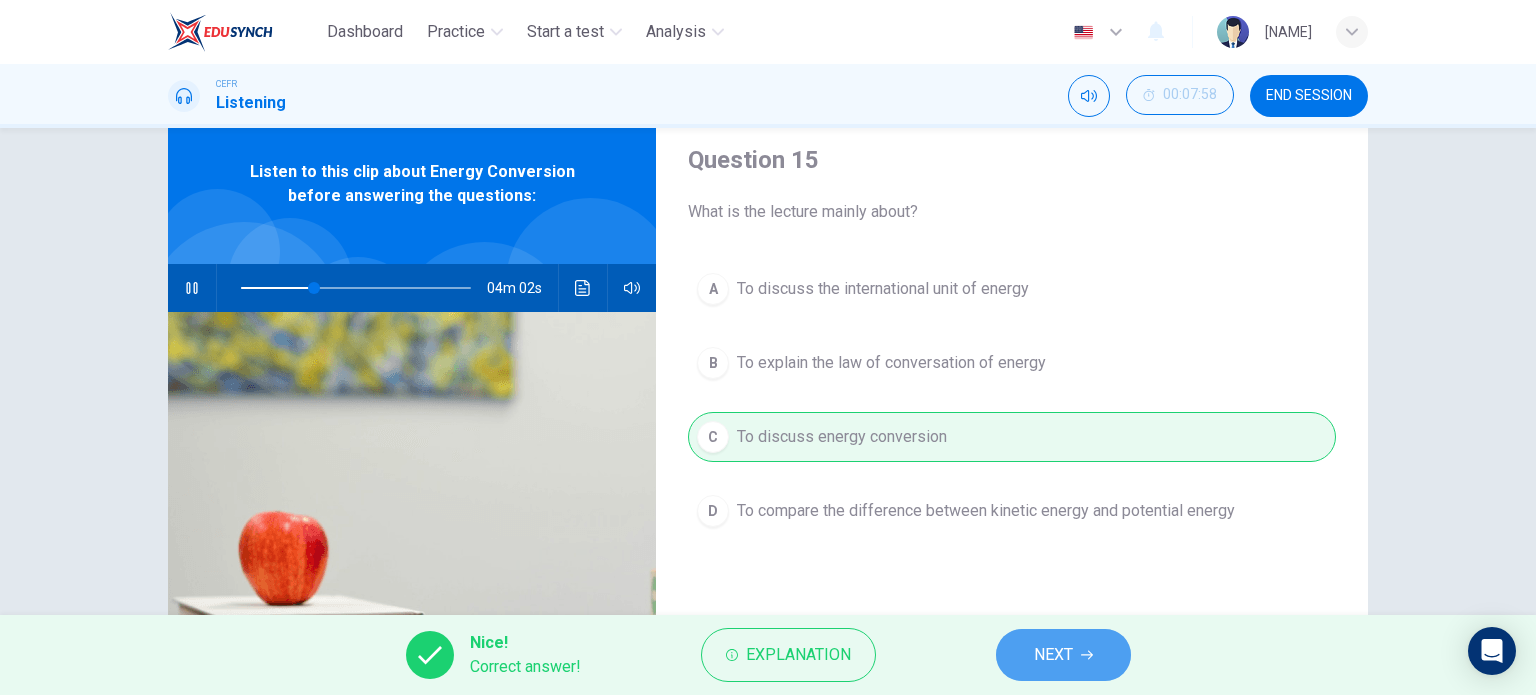 click on "NEXT" at bounding box center [1053, 655] 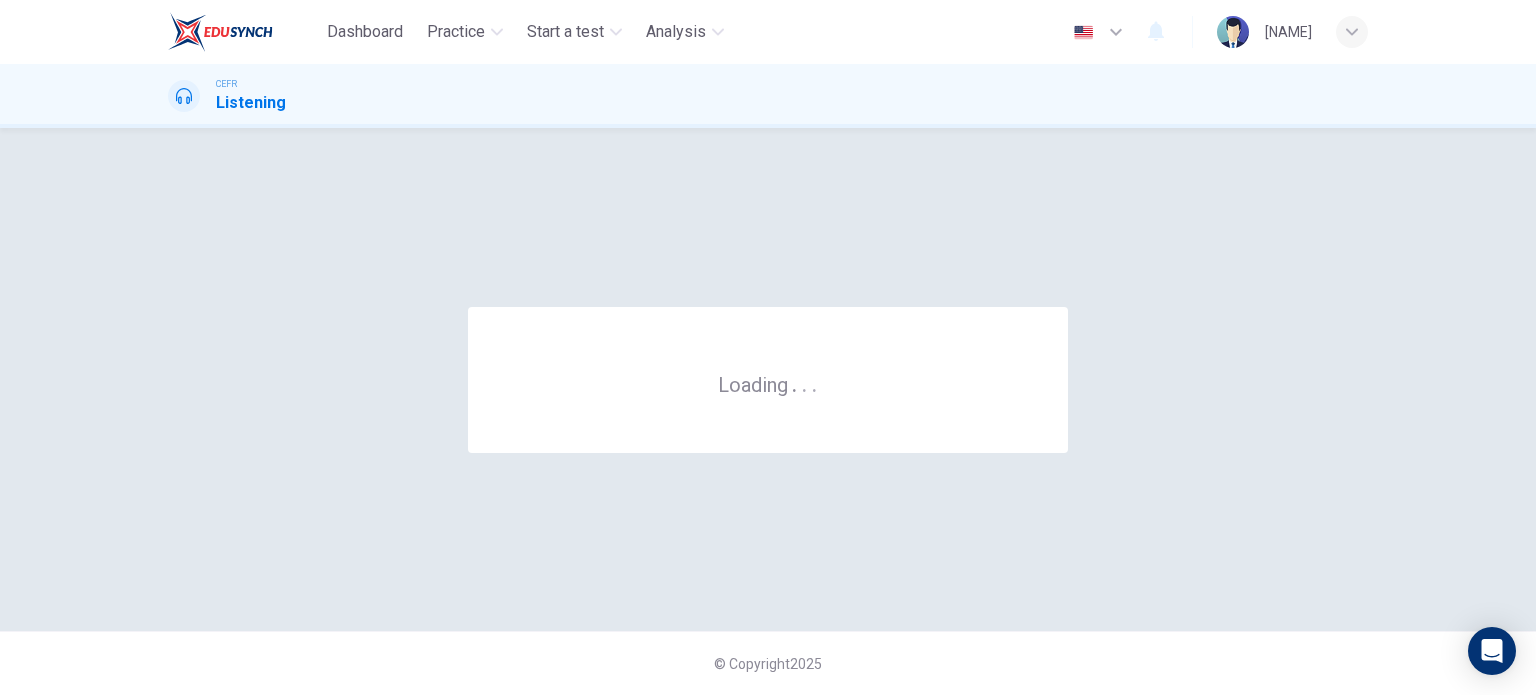 scroll, scrollTop: 0, scrollLeft: 0, axis: both 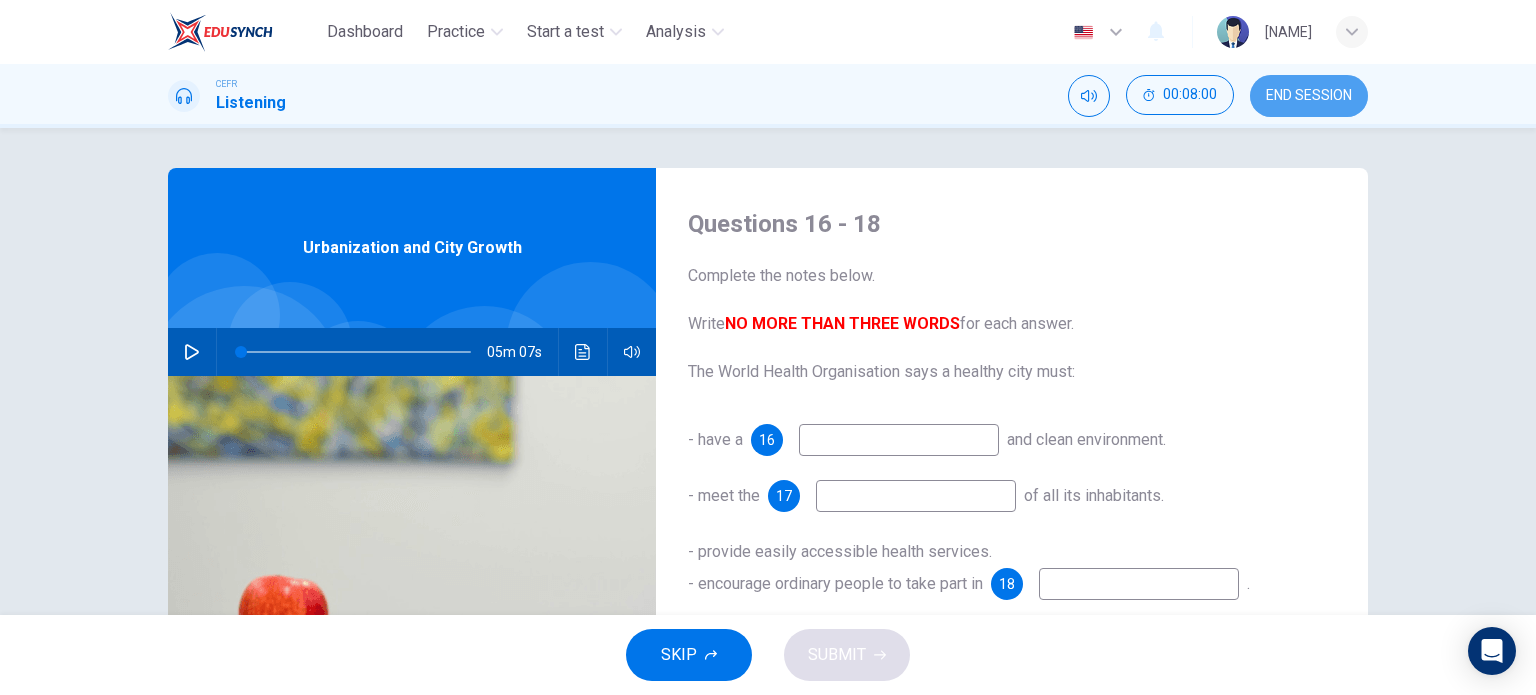 click on "END SESSION" at bounding box center (1309, 96) 